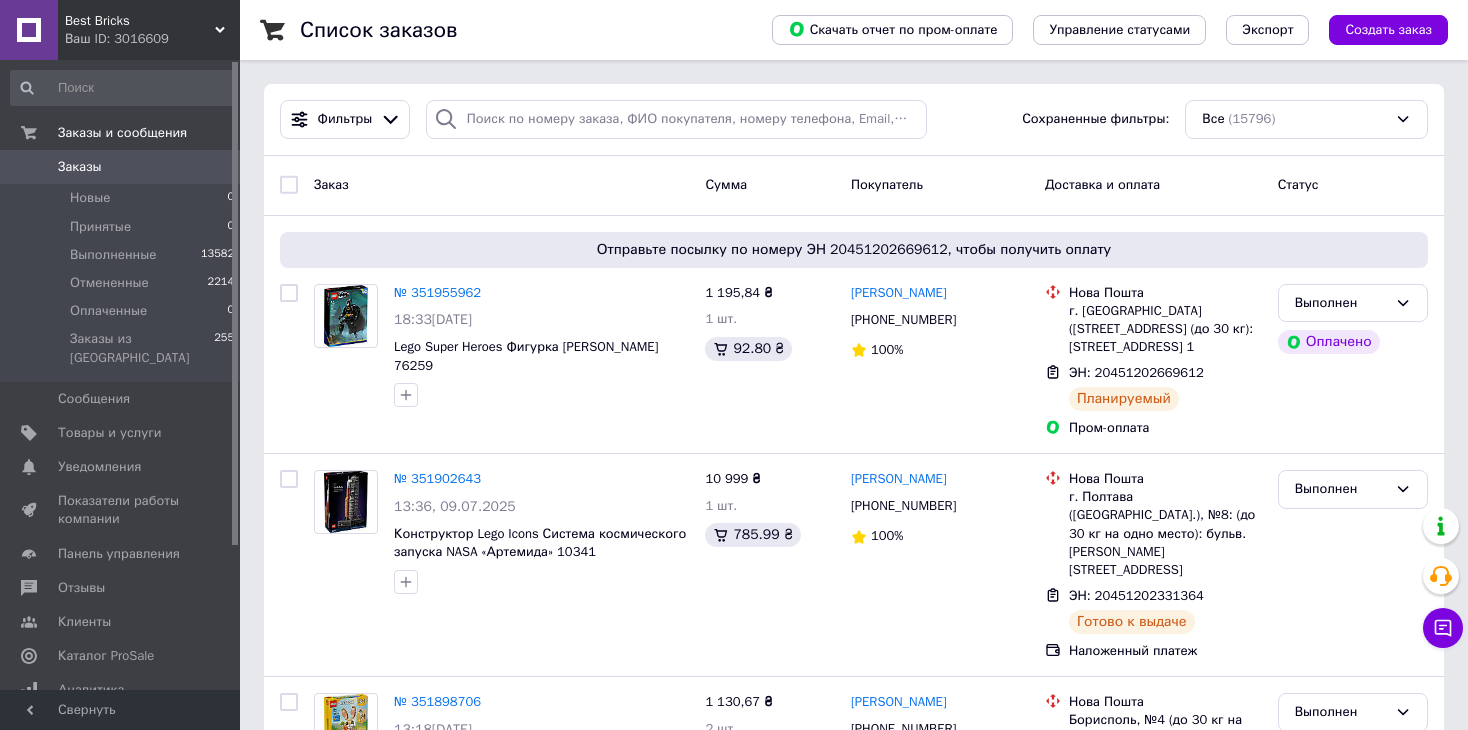 scroll, scrollTop: 0, scrollLeft: 0, axis: both 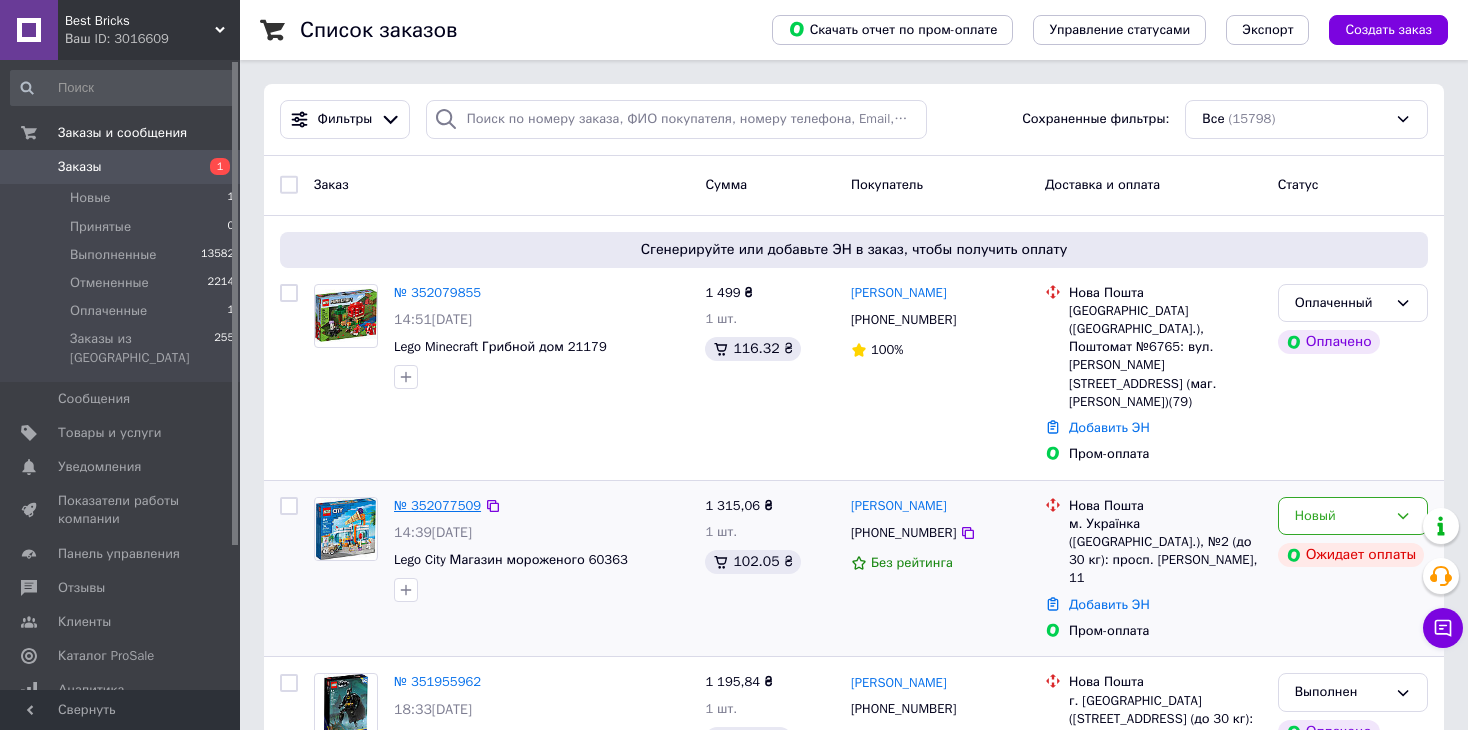 click on "№ 352077509" at bounding box center [437, 505] 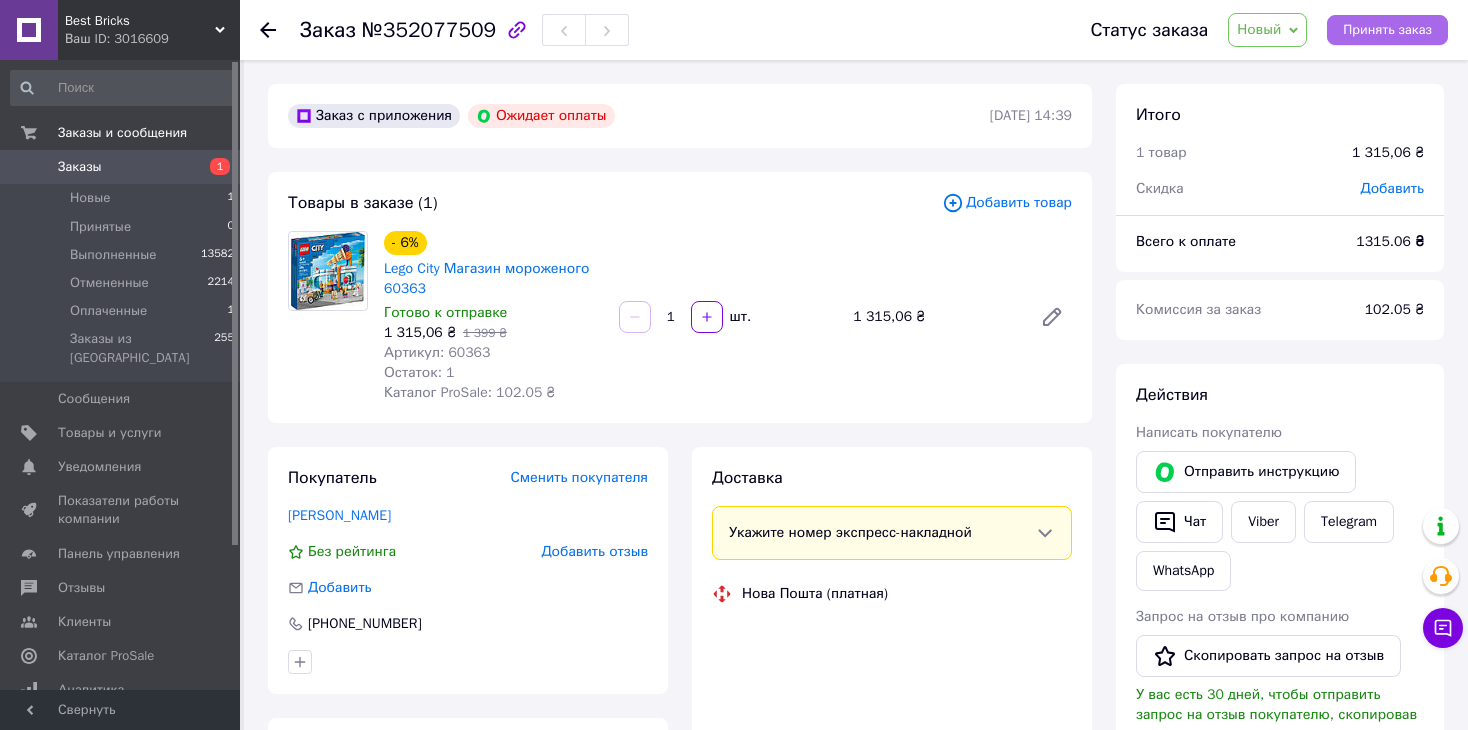click on "Принять заказ" at bounding box center [1387, 30] 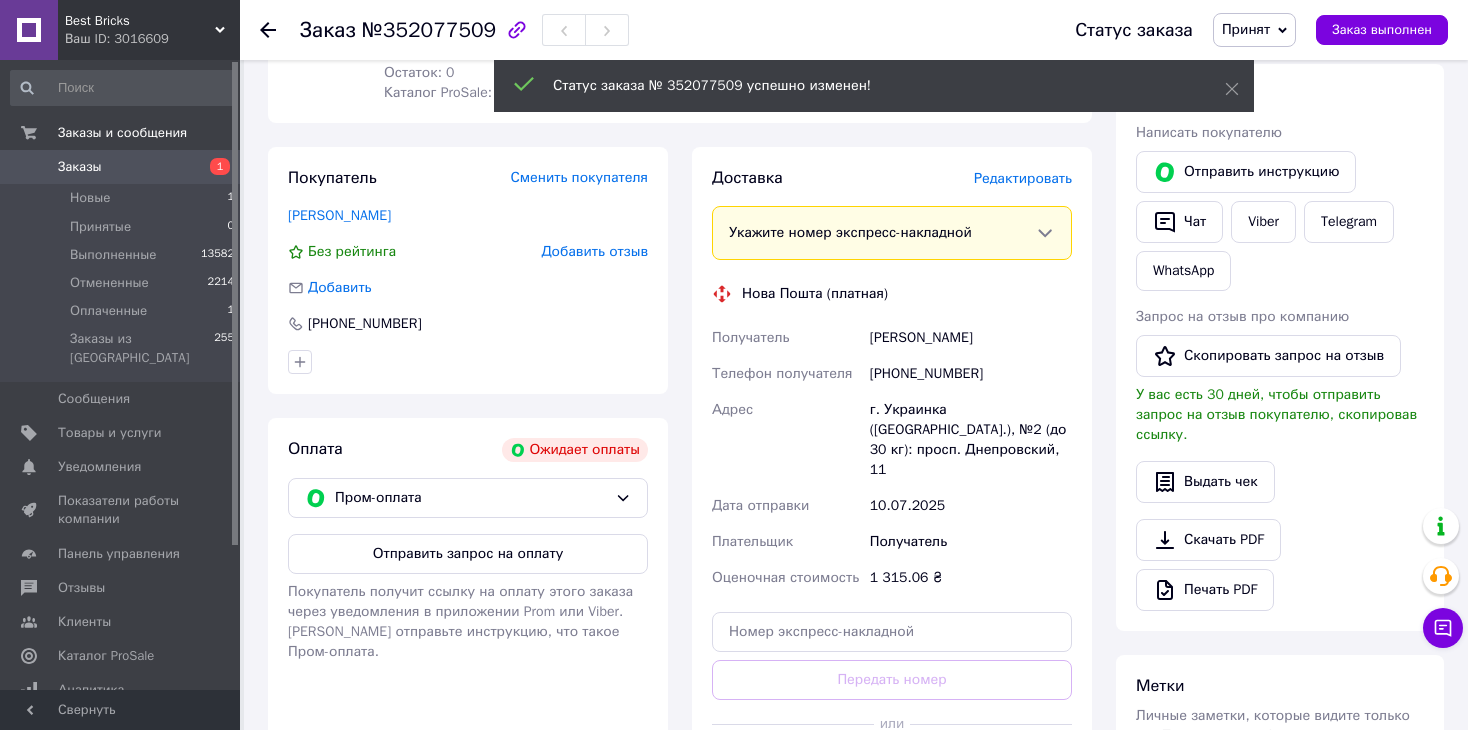 scroll, scrollTop: 400, scrollLeft: 0, axis: vertical 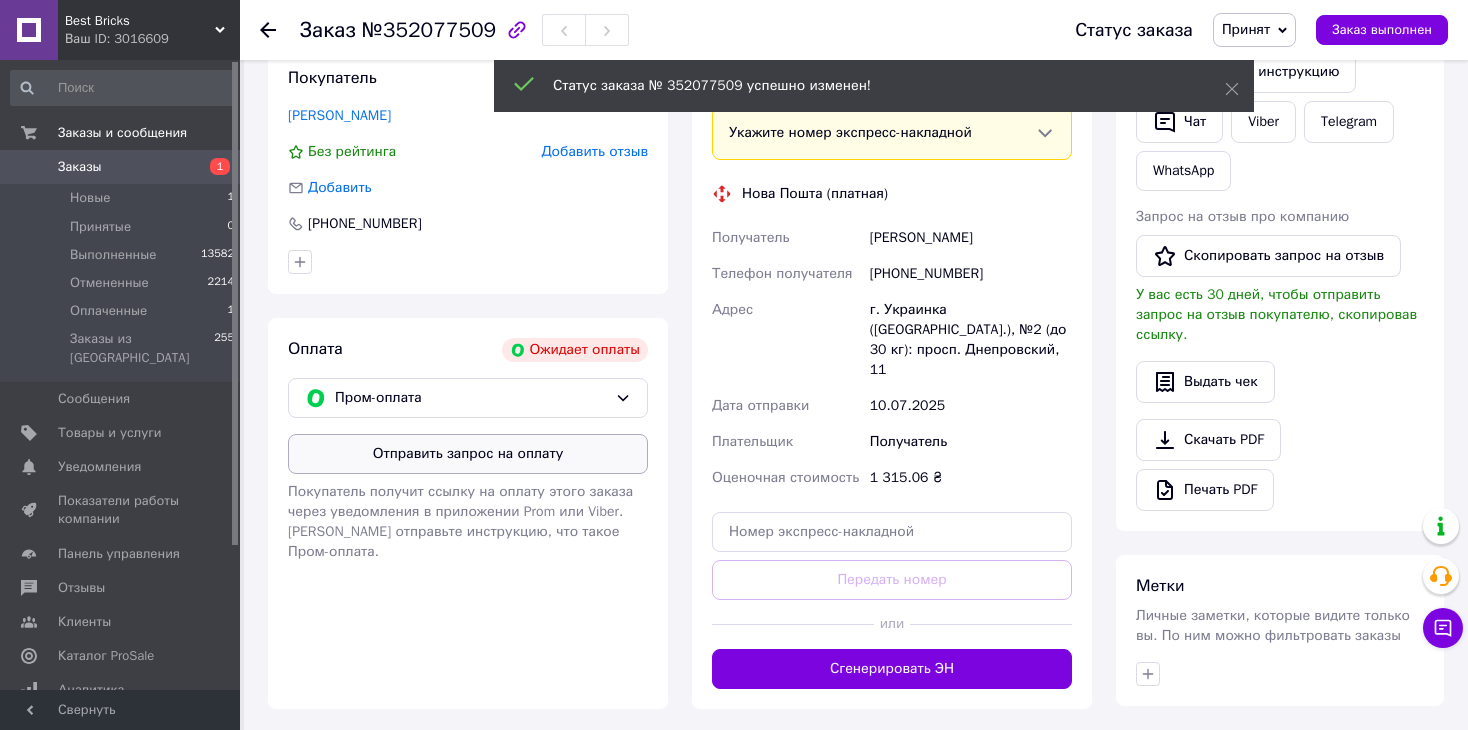 click on "Отправить запрос на оплату" at bounding box center [468, 454] 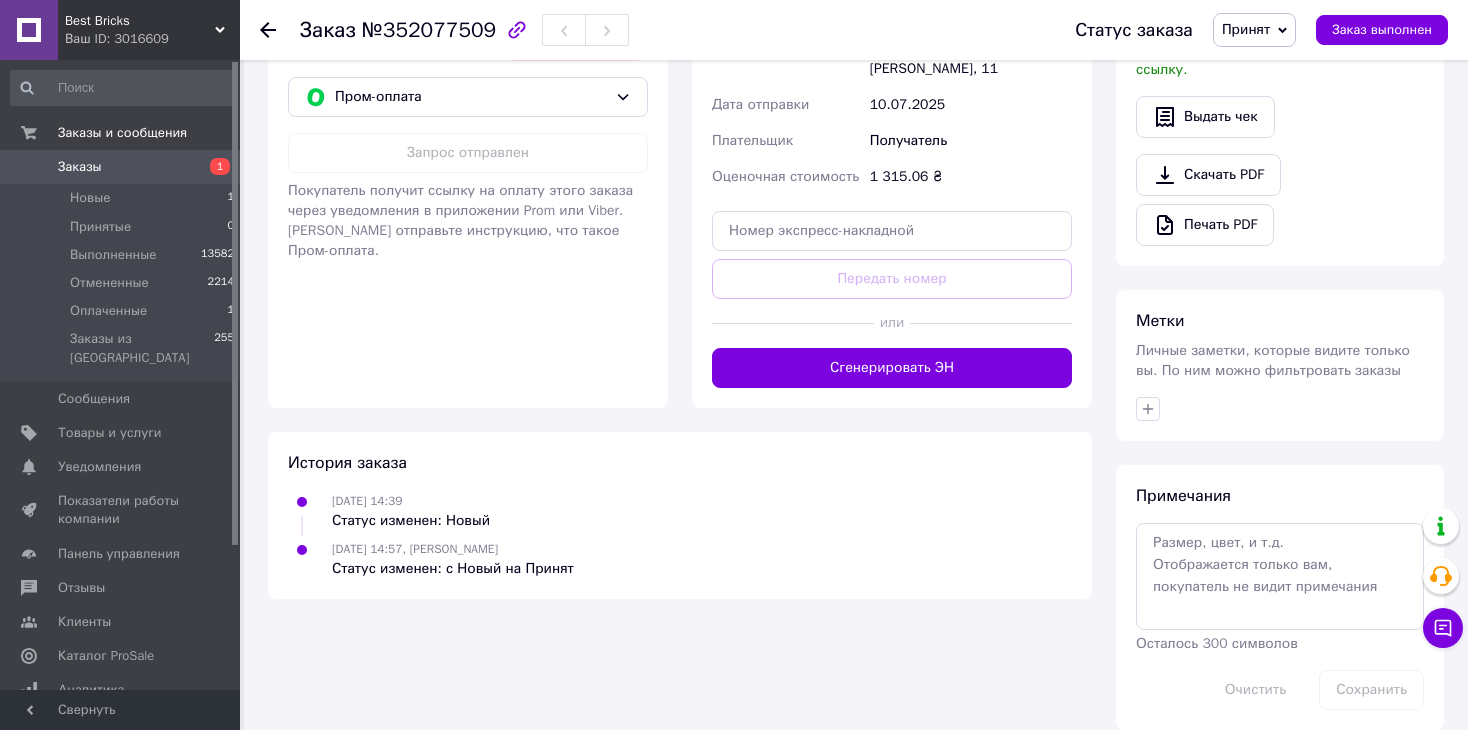 scroll, scrollTop: 201, scrollLeft: 0, axis: vertical 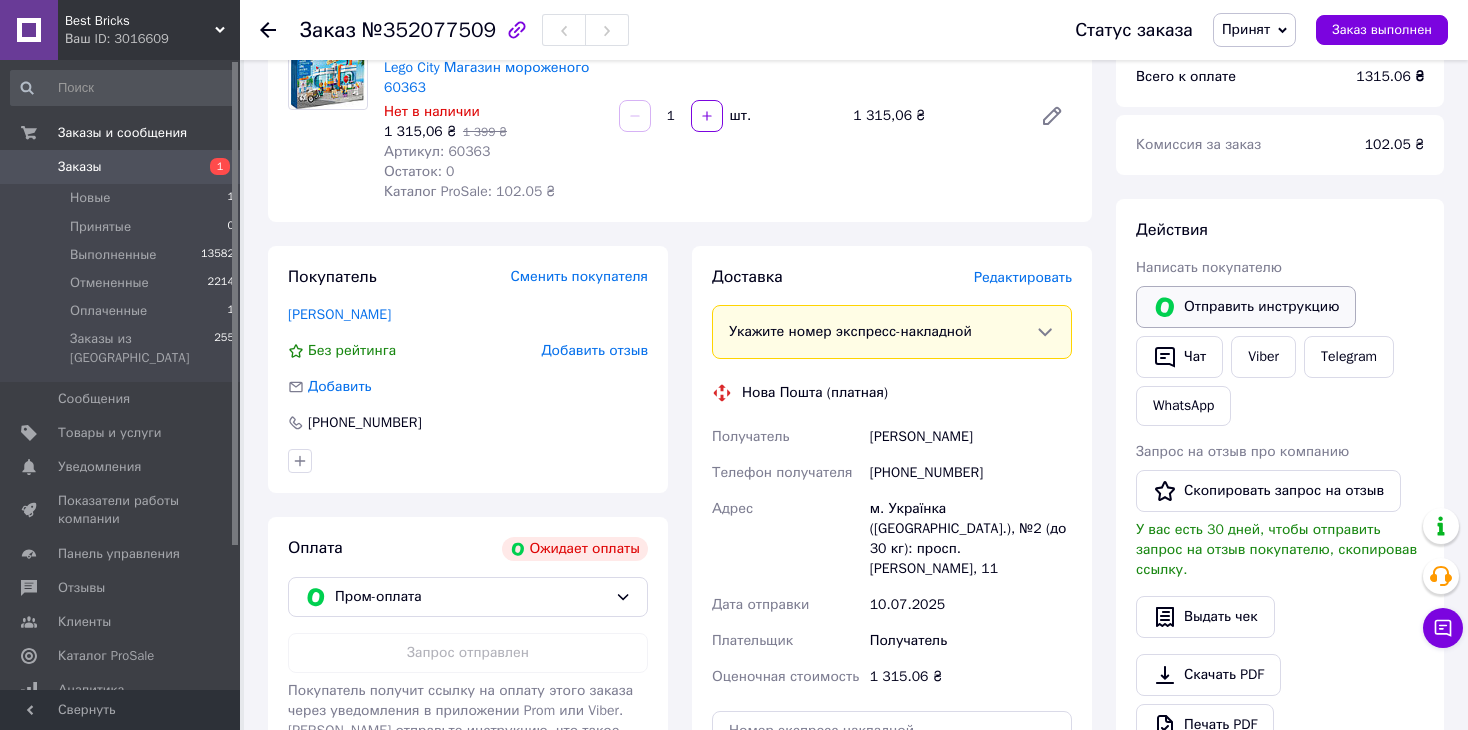 click on "Отправить инструкцию" at bounding box center [1246, 307] 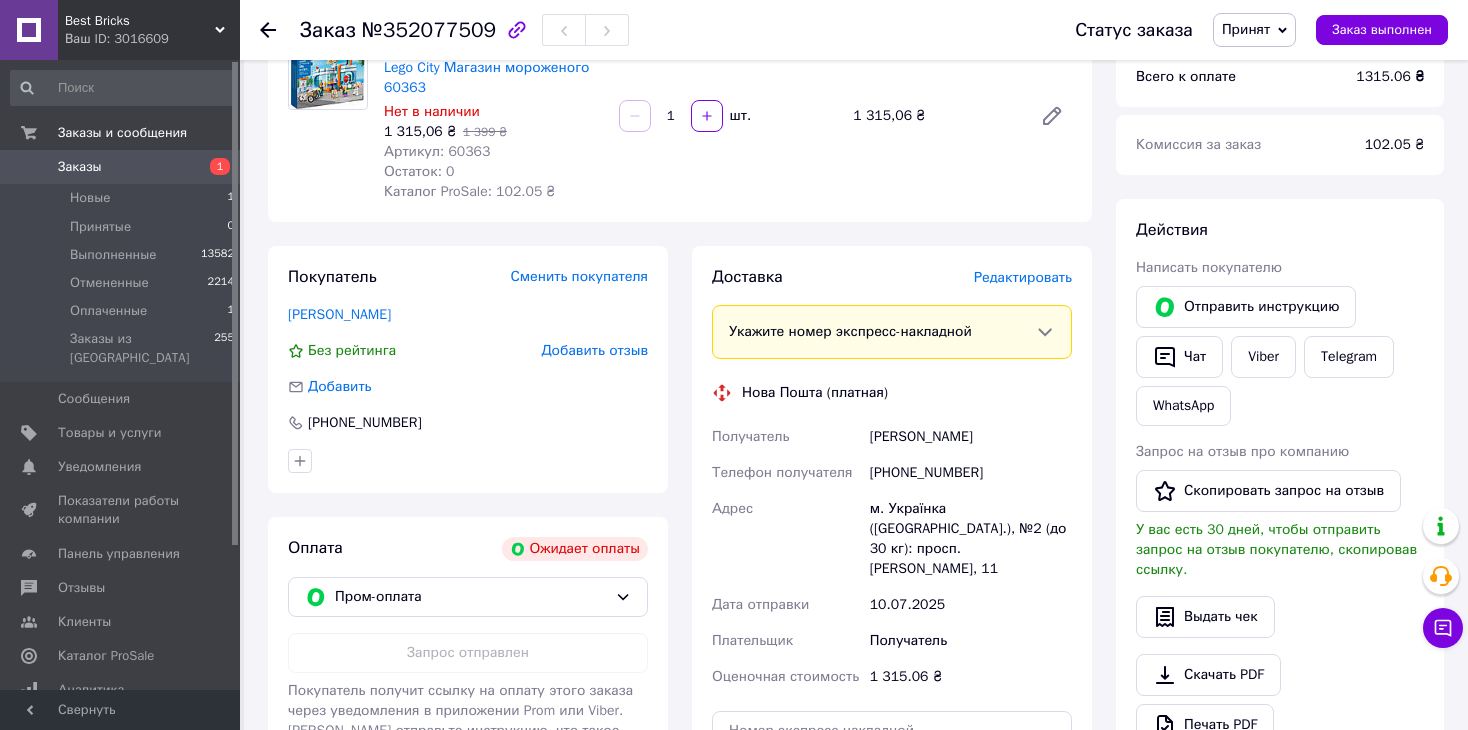 click on "Артикул: 60363" at bounding box center [437, 151] 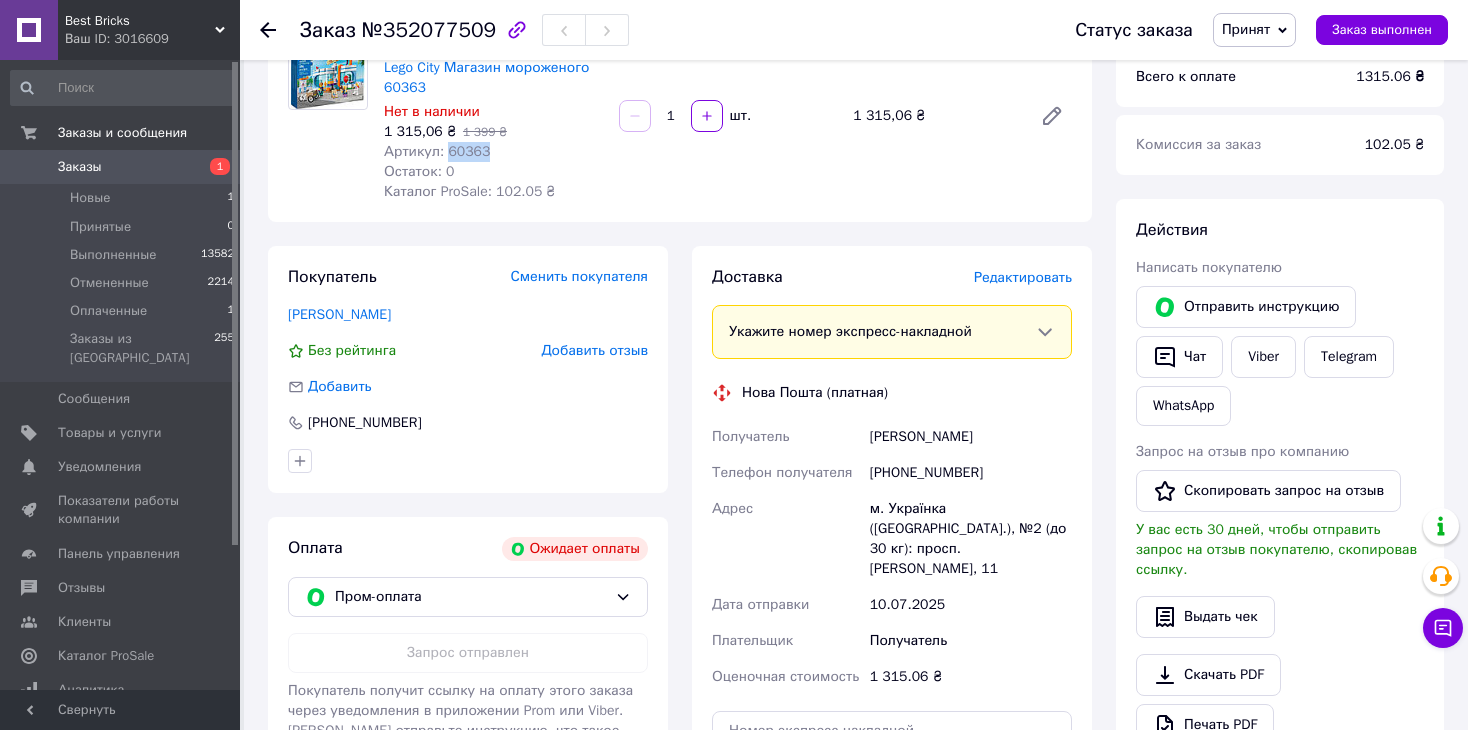 click on "Артикул: 60363" at bounding box center [437, 151] 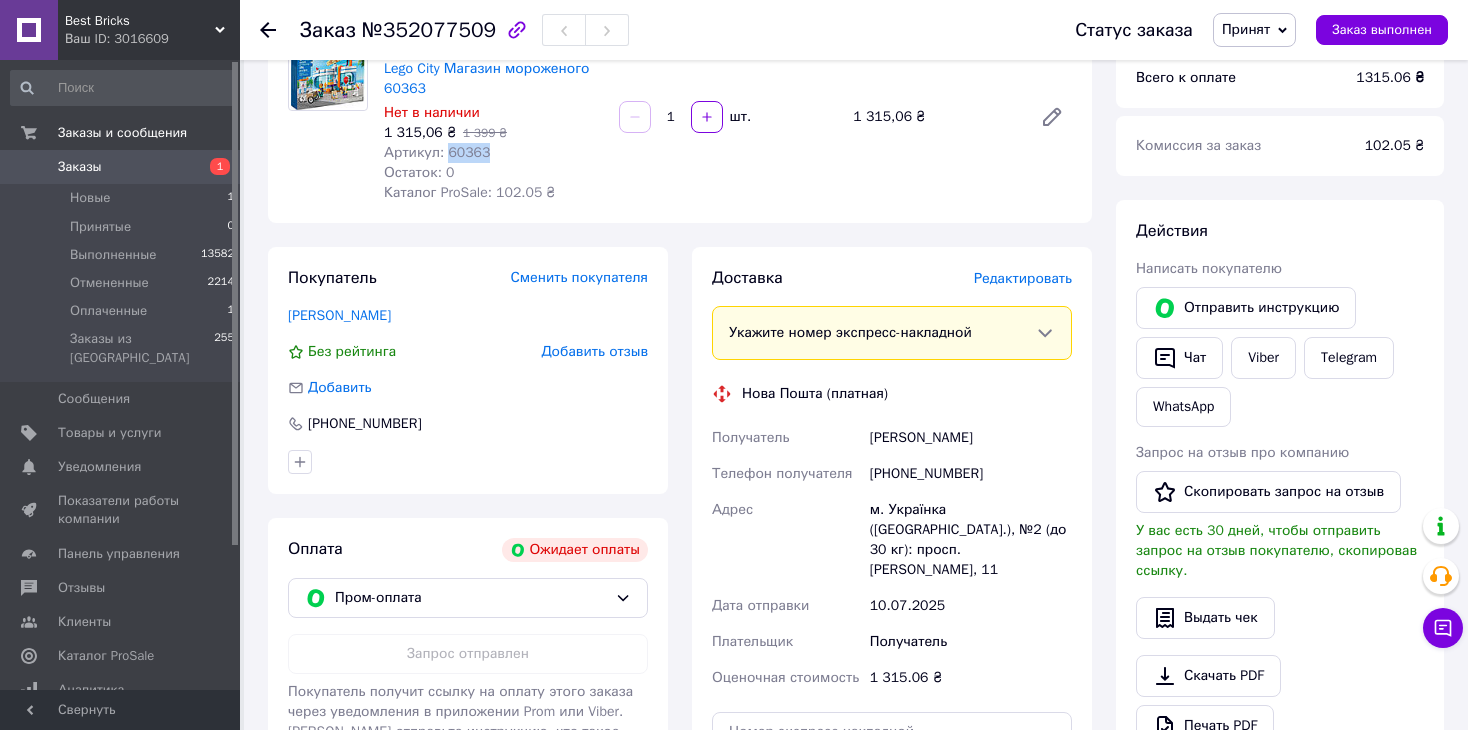 scroll, scrollTop: 0, scrollLeft: 0, axis: both 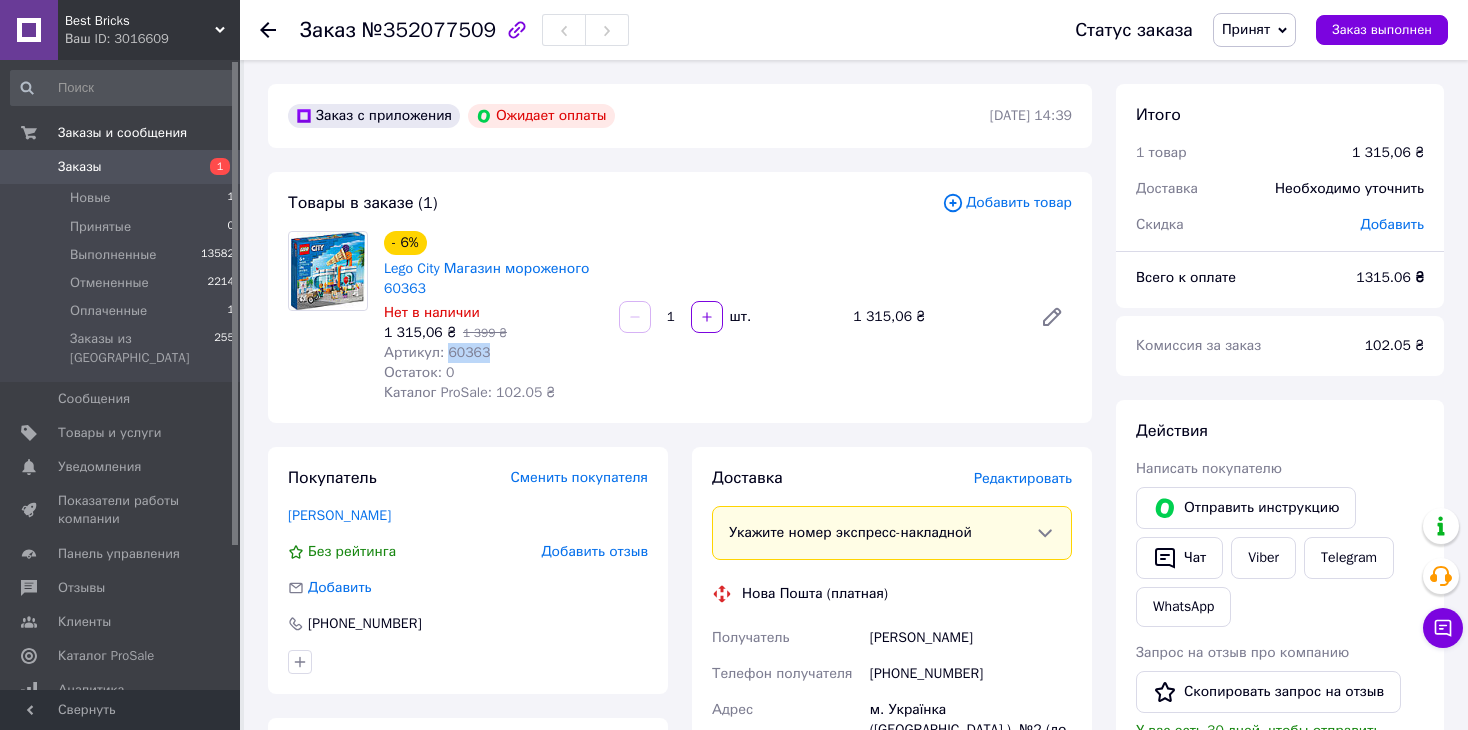 copy on "60363" 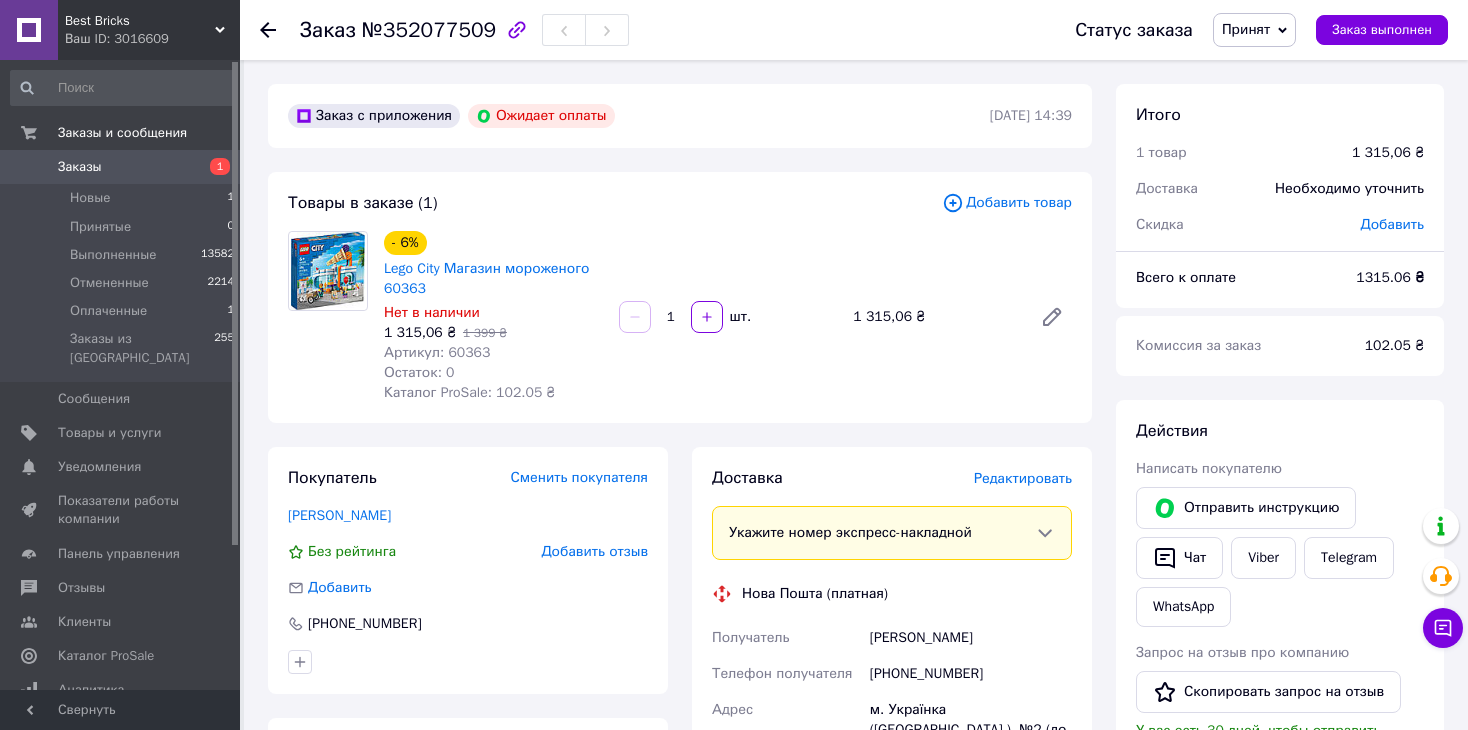 click on "Lego City Магазин мороженого 60363" at bounding box center (493, 279) 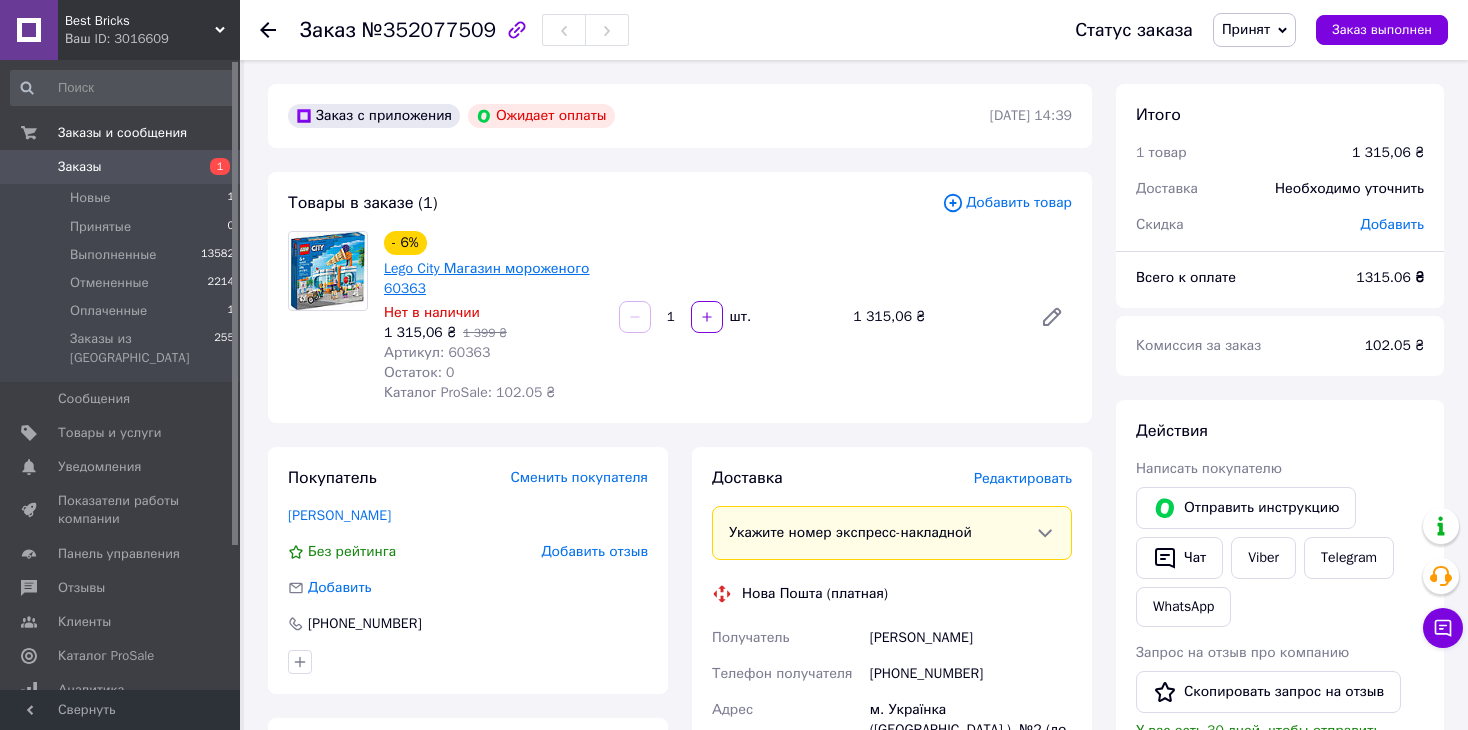 click on "Lego City Магазин мороженого 60363" at bounding box center (487, 278) 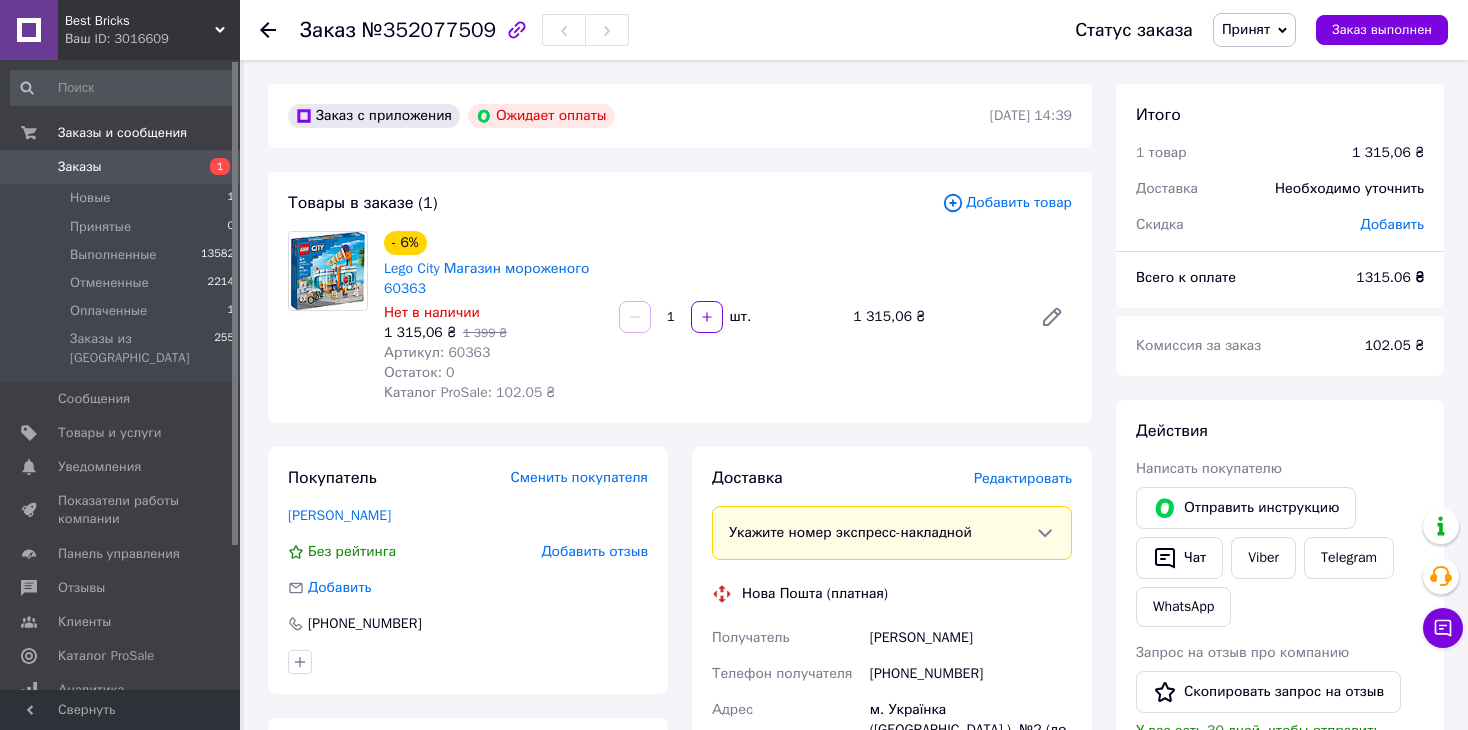 click on "Грига Ирина" at bounding box center [971, 638] 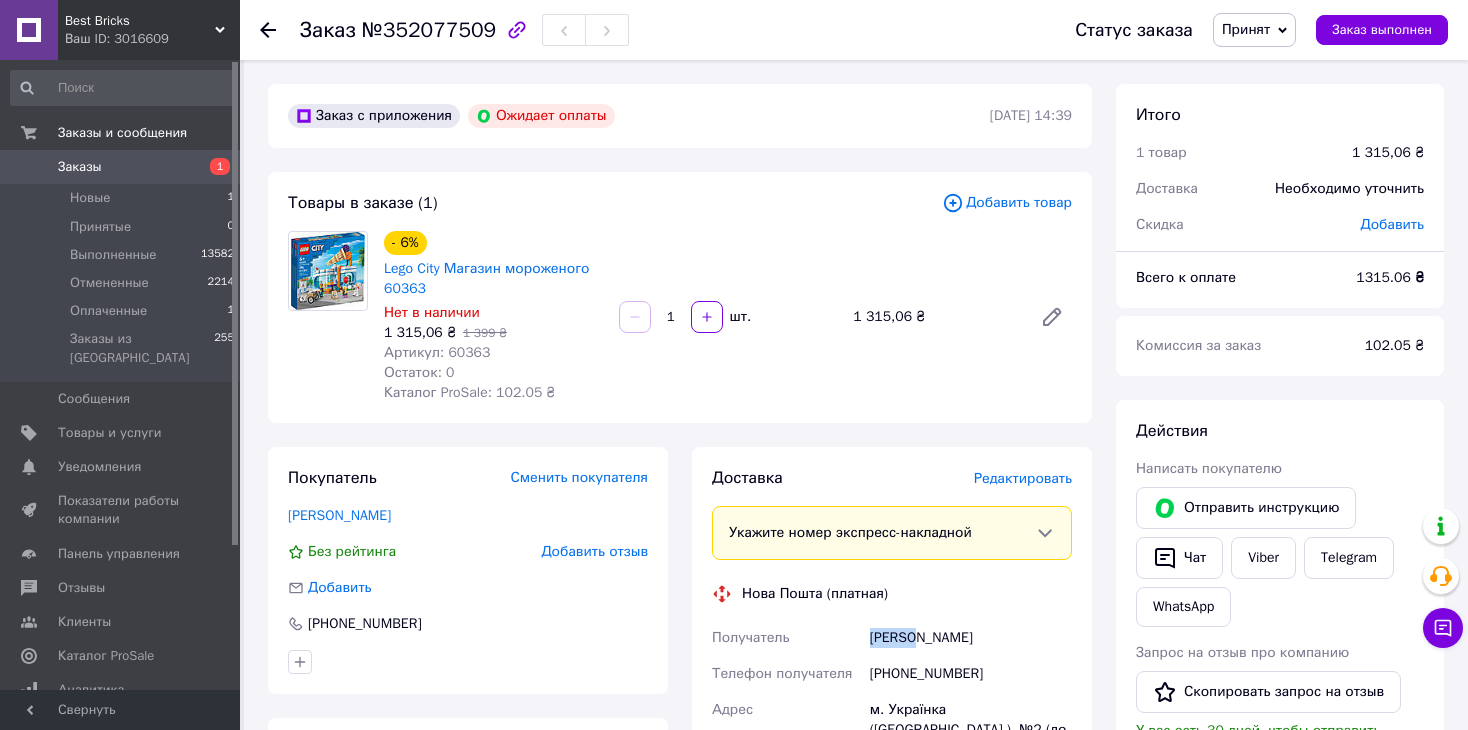 click on "Грига Ирина" at bounding box center (971, 638) 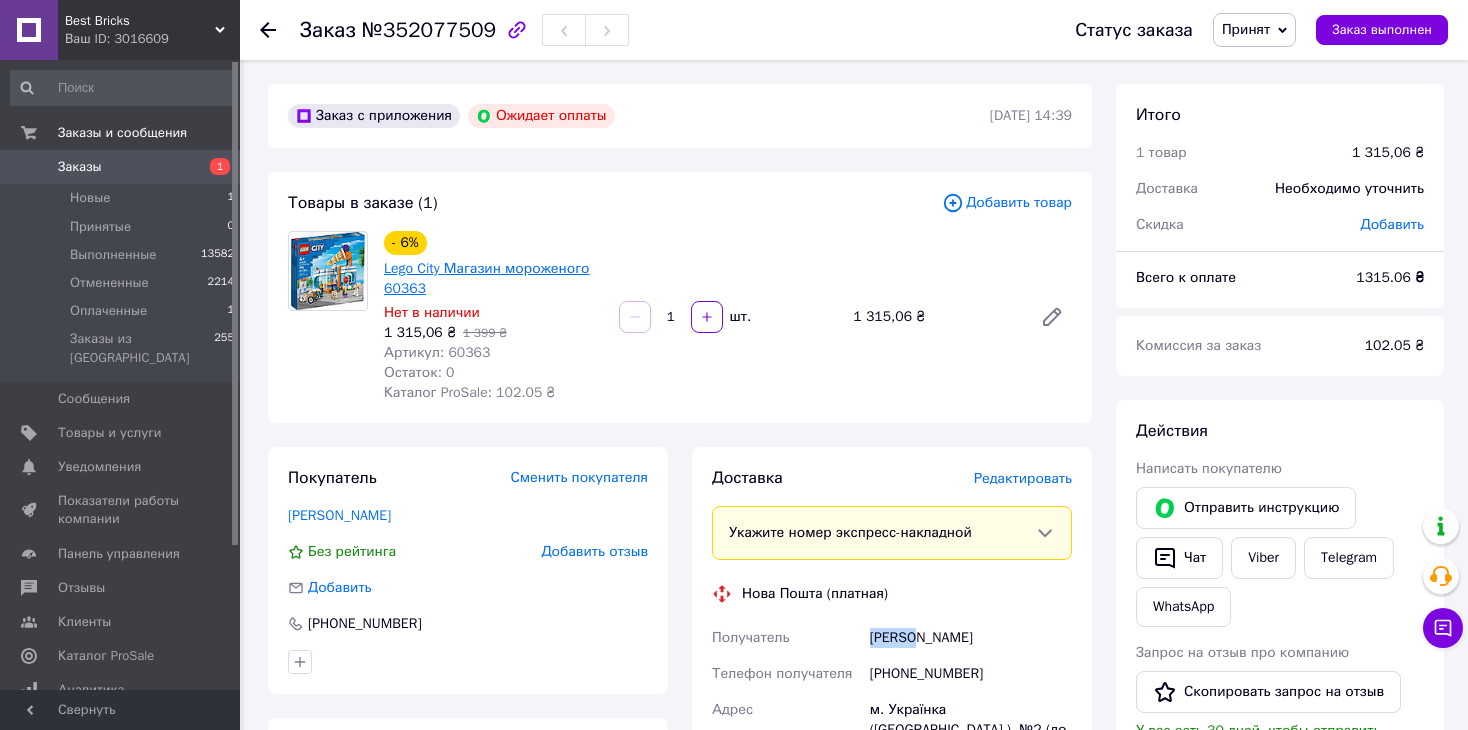 click on "Lego City Магазин мороженого 60363" at bounding box center (487, 278) 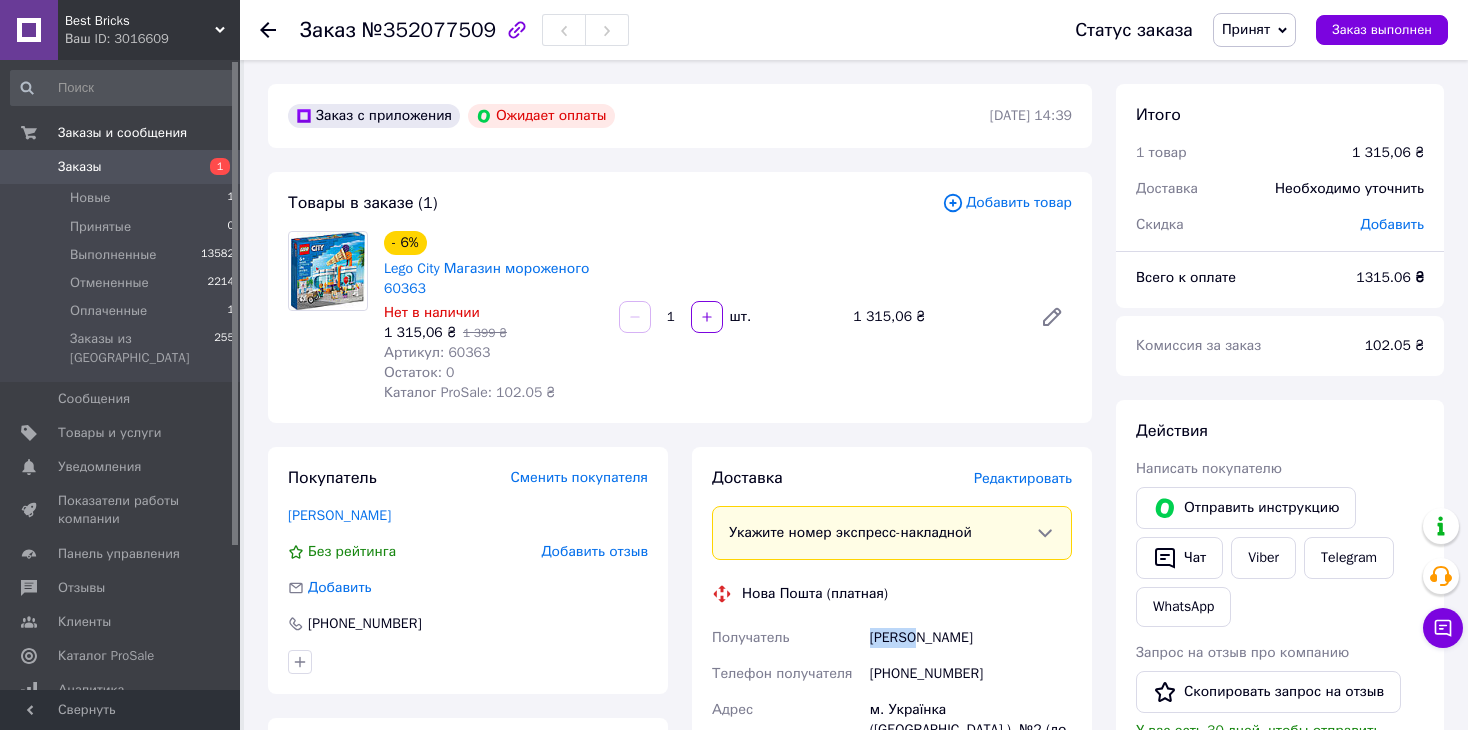 scroll, scrollTop: 200, scrollLeft: 0, axis: vertical 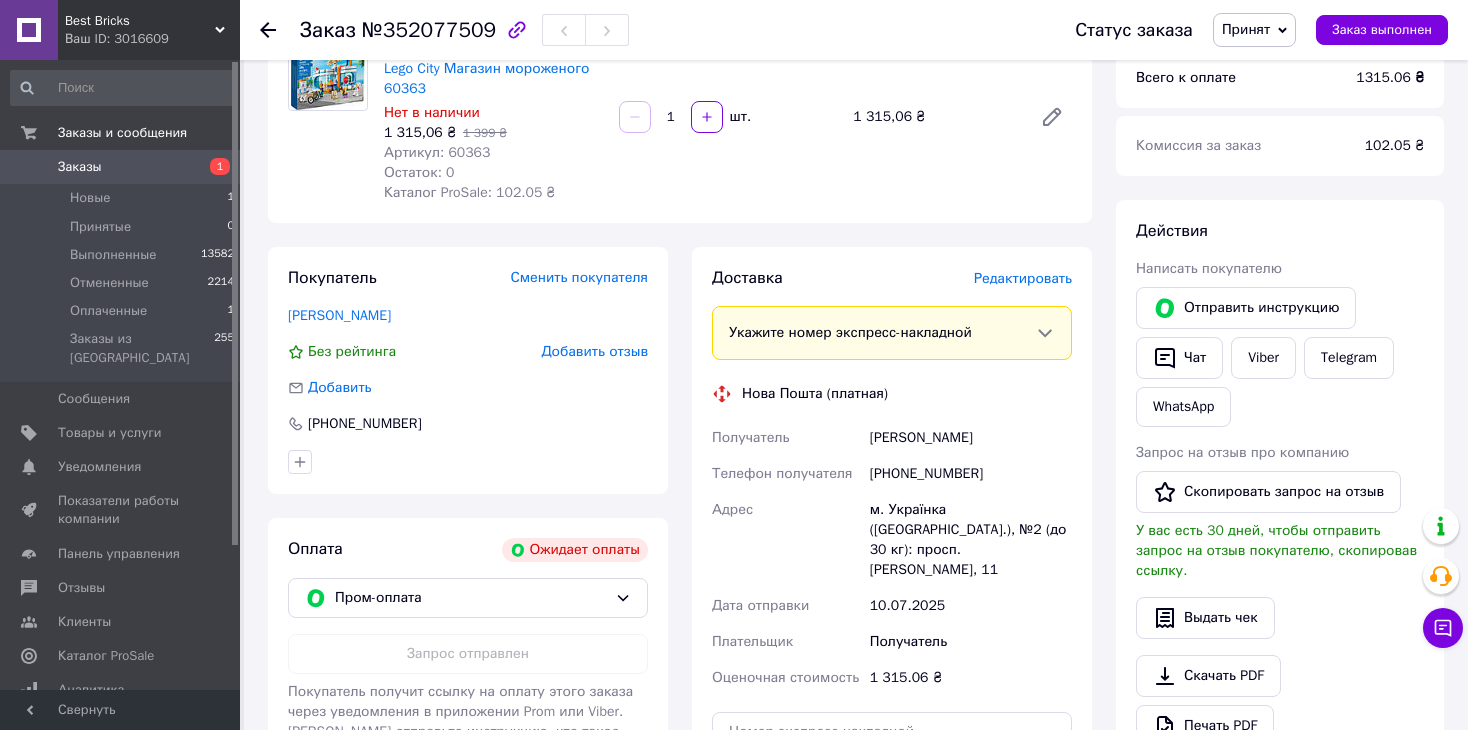 click on "[PHONE_NUMBER]" at bounding box center [971, 474] 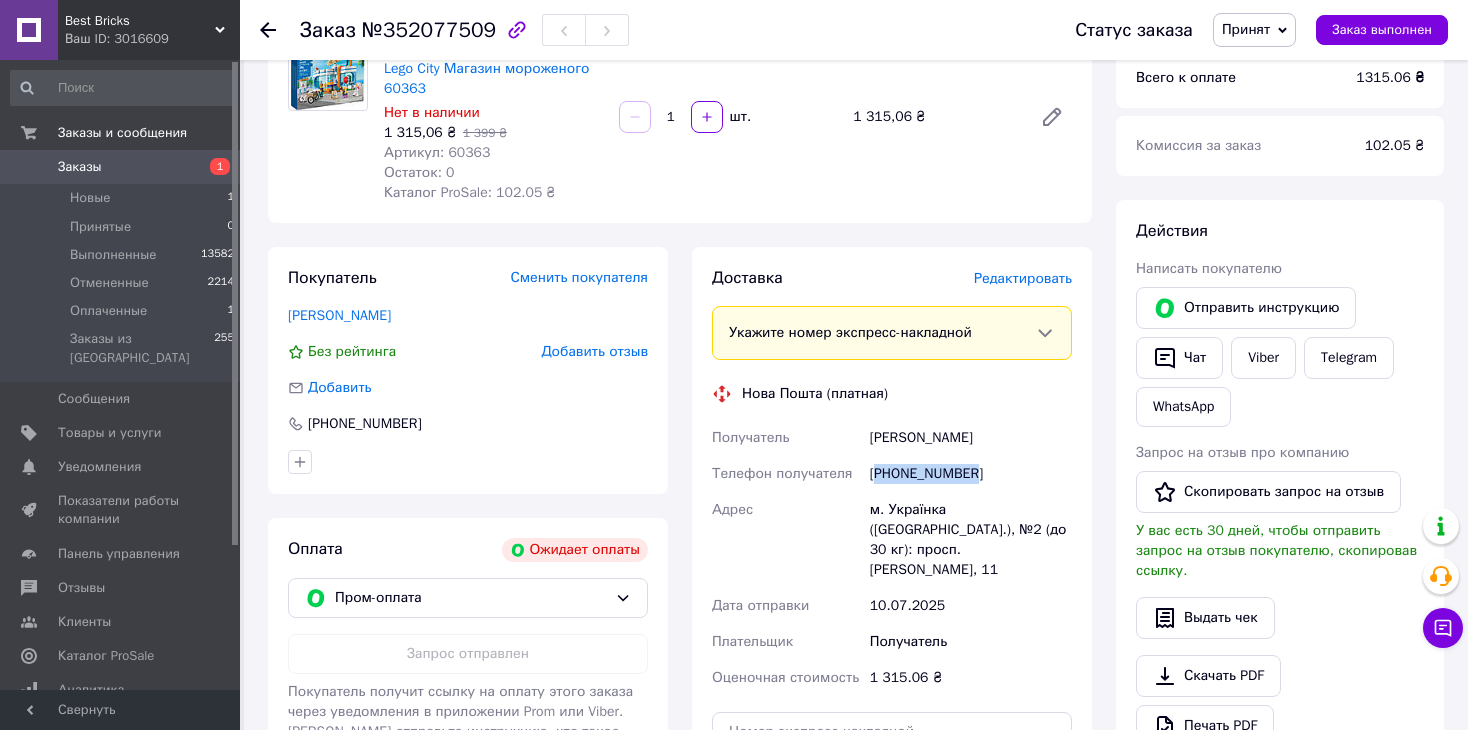 click on "[PHONE_NUMBER]" at bounding box center [971, 474] 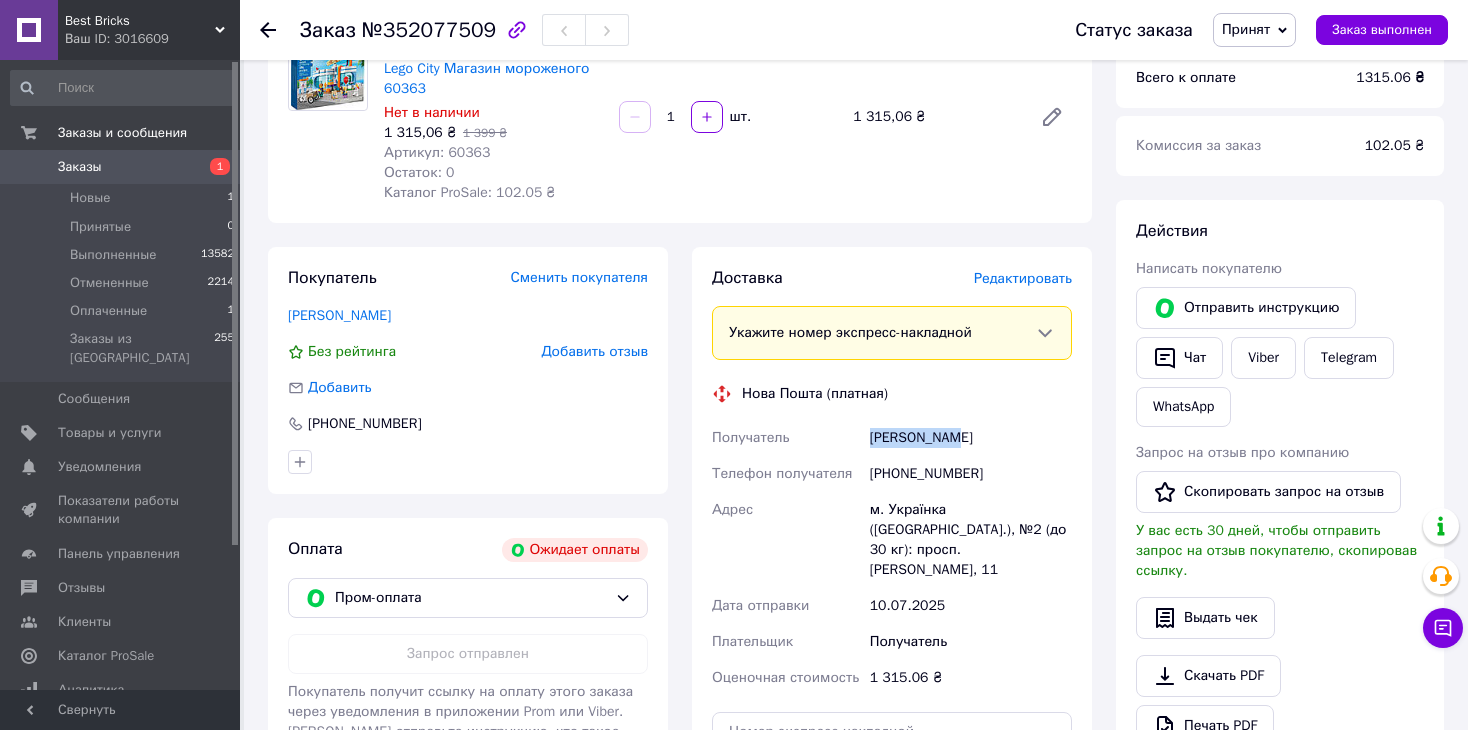 drag, startPoint x: 880, startPoint y: 431, endPoint x: 851, endPoint y: 430, distance: 29.017237 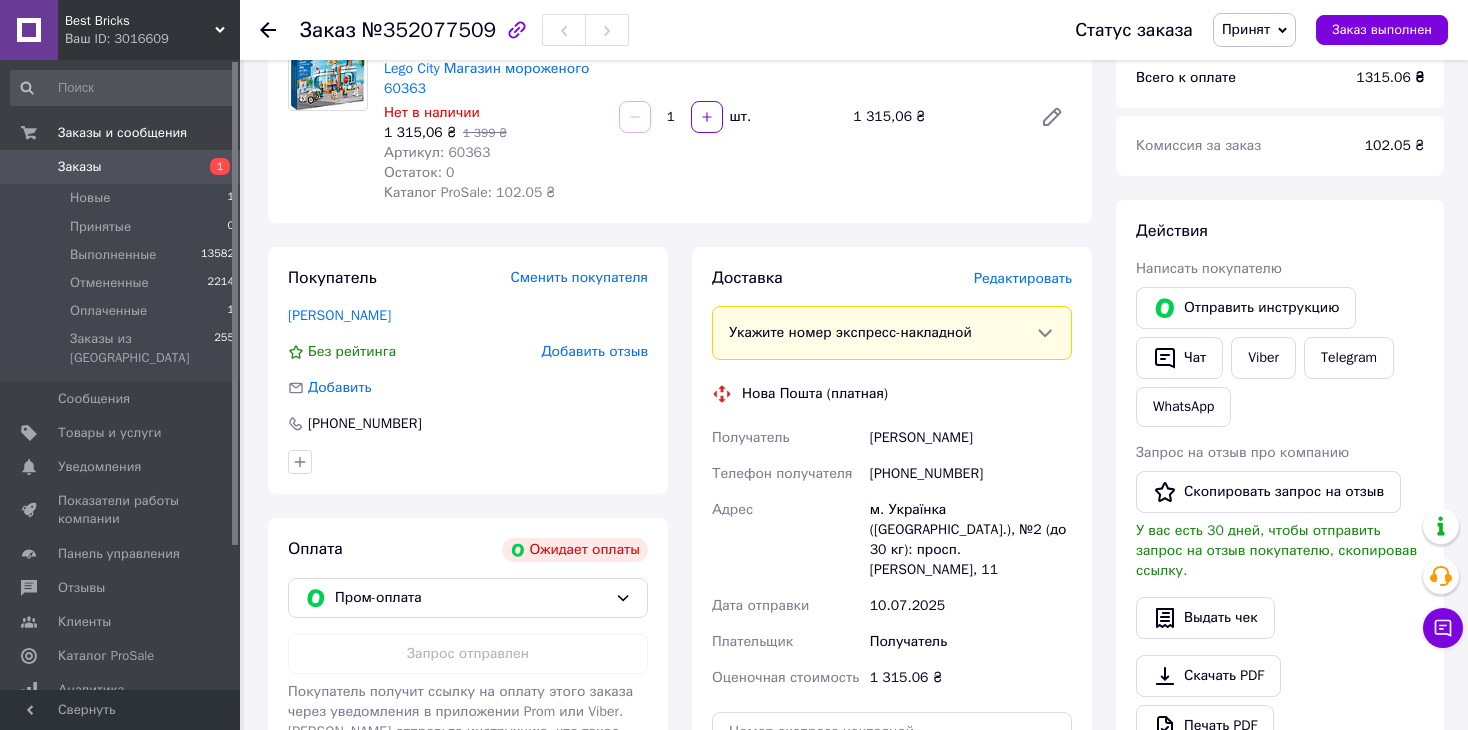 click on "м. Українка (Київська обл.), №2 (до 30 кг): просп. Дніпровський, 11" at bounding box center [971, 540] 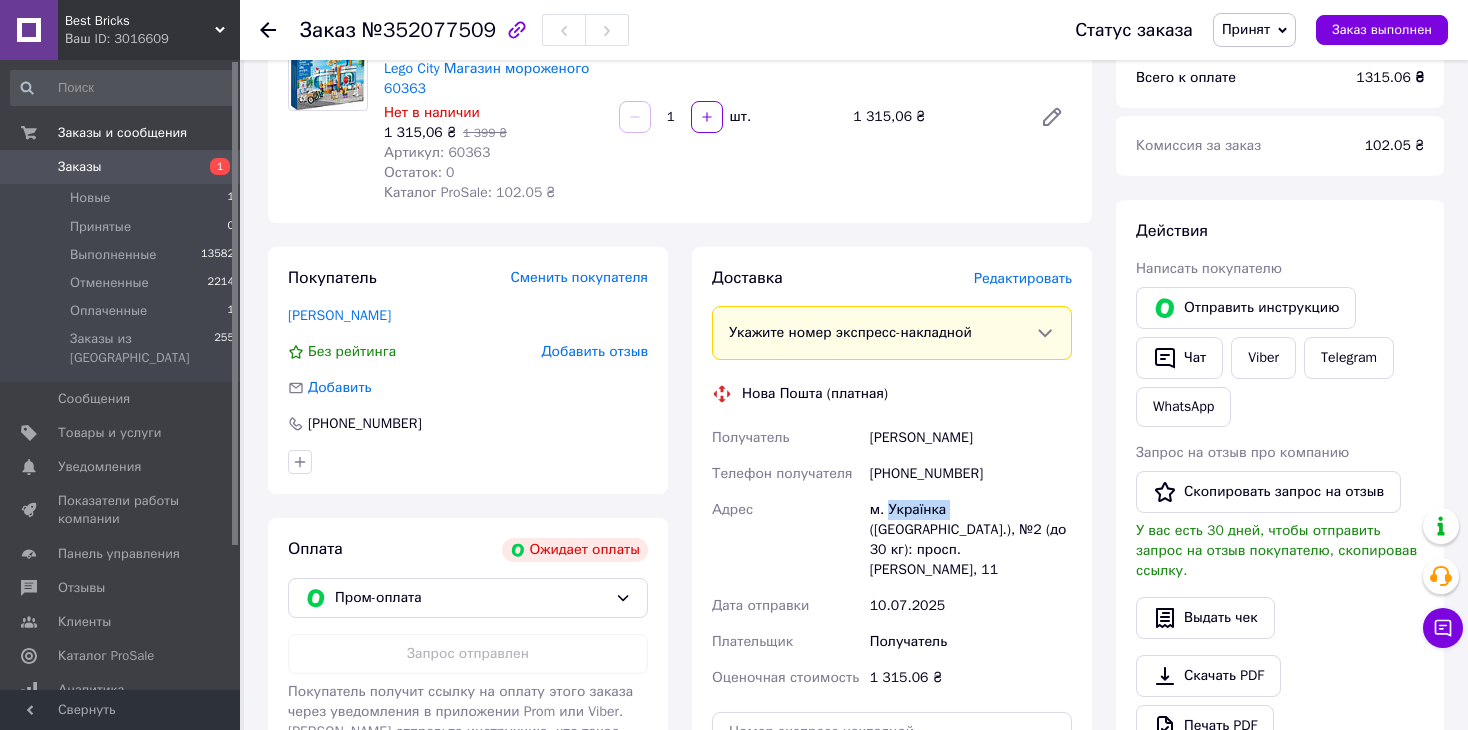 click on "м. Українка (Київська обл.), №2 (до 30 кг): просп. Дніпровський, 11" at bounding box center [971, 540] 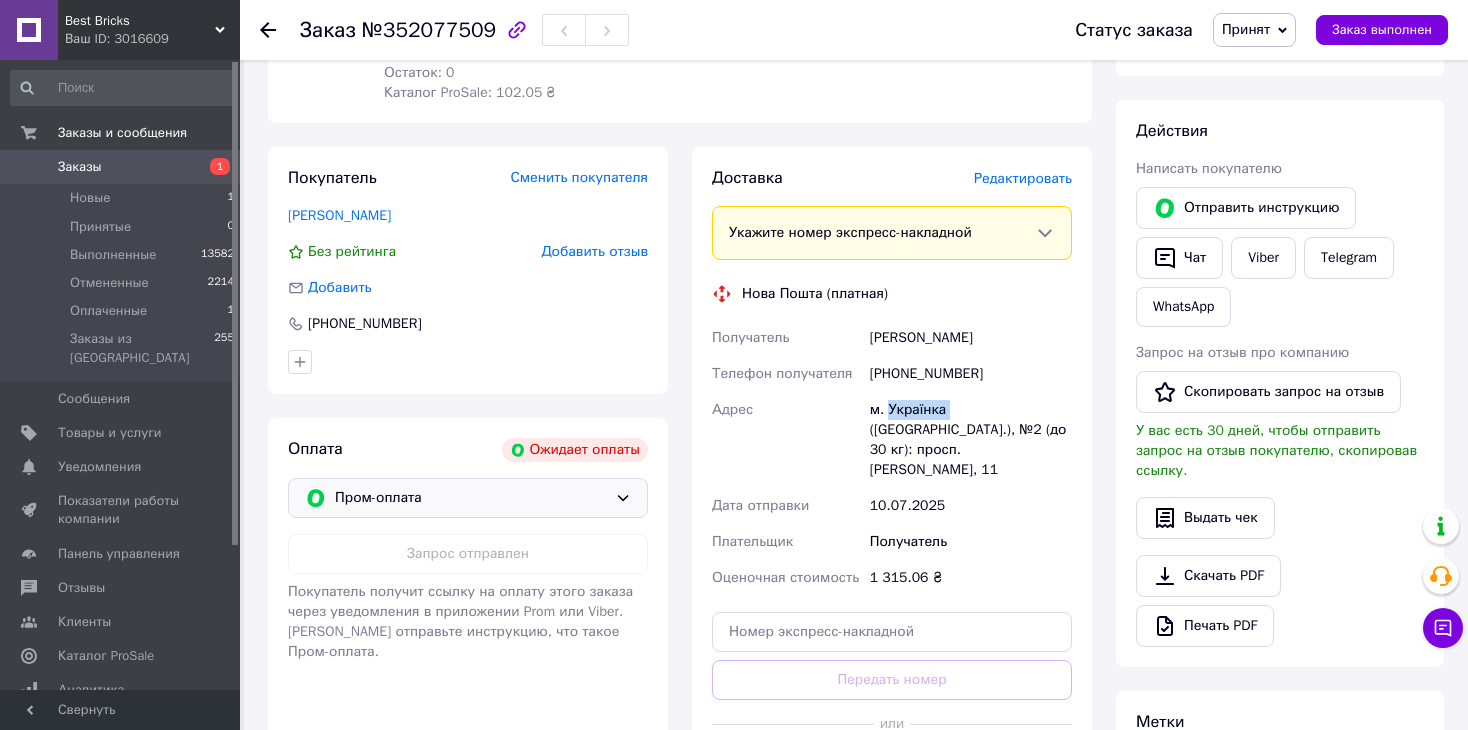 click on "Пром-оплата" at bounding box center [471, 498] 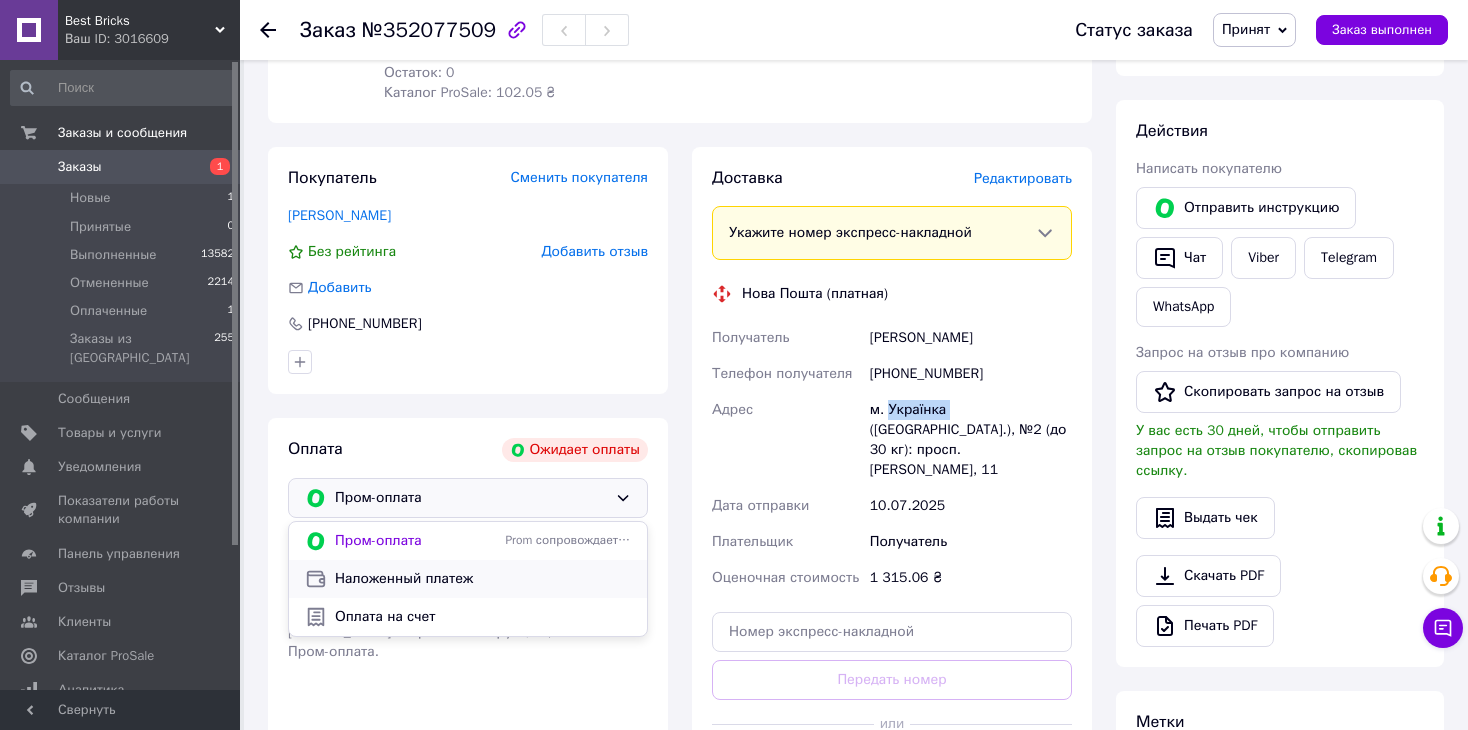 click on "Наложенный платеж" at bounding box center [483, 579] 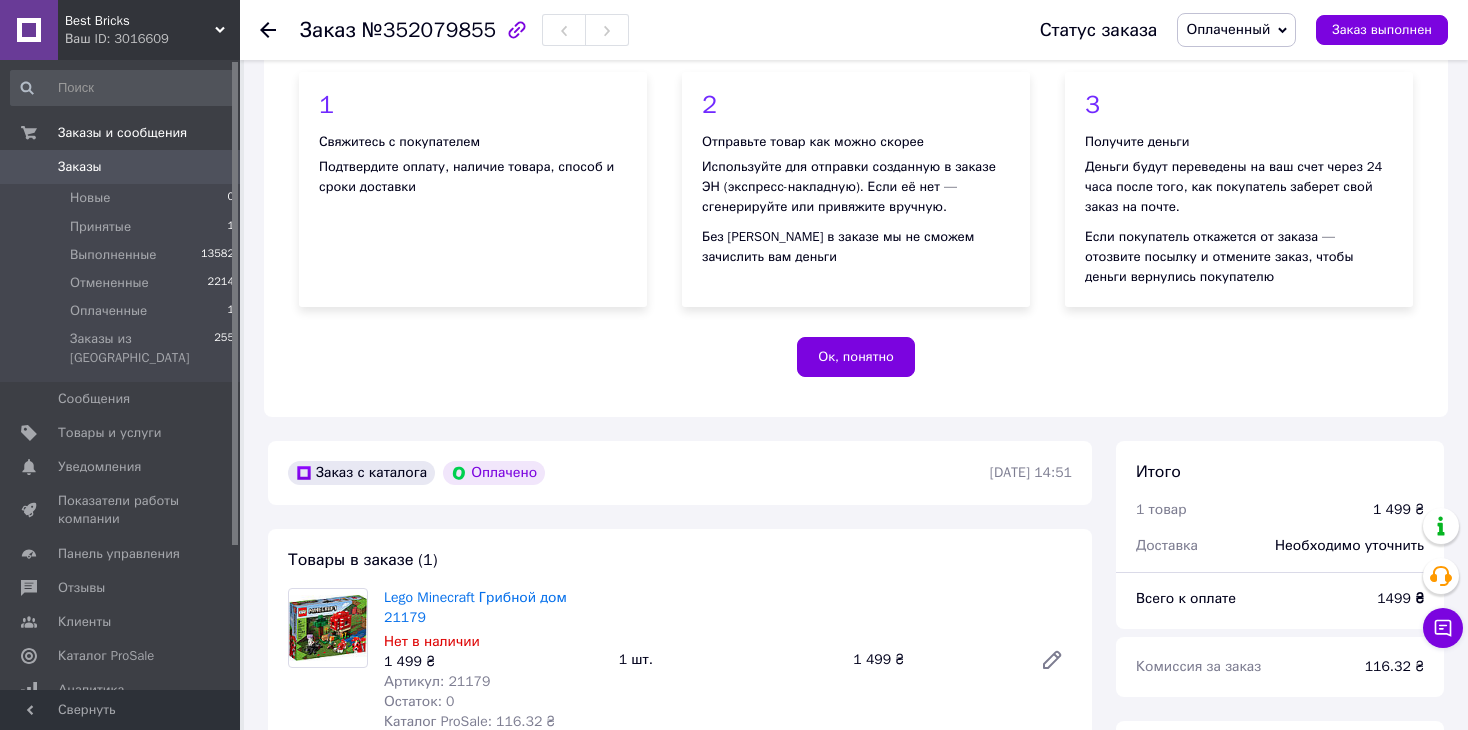 scroll, scrollTop: 400, scrollLeft: 0, axis: vertical 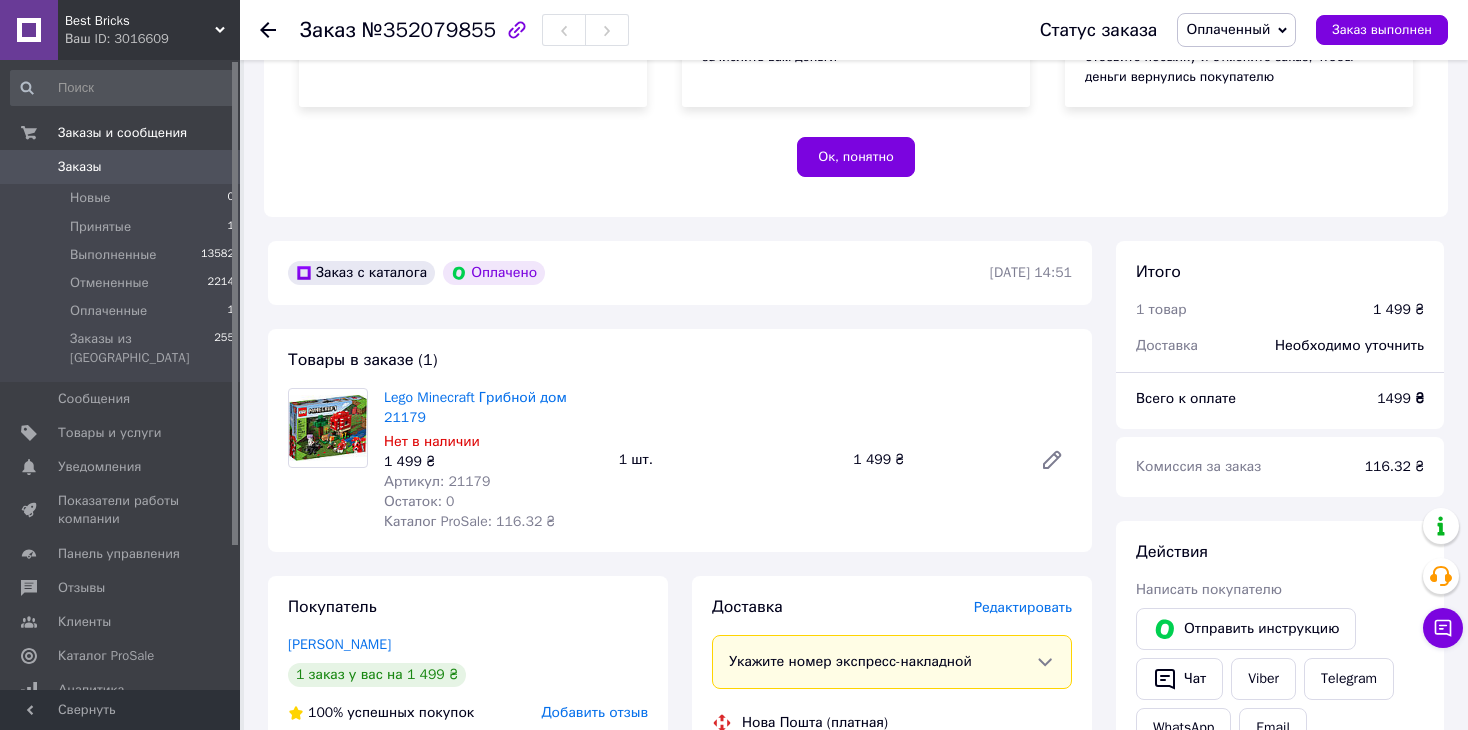 click on "Оплаченный" at bounding box center [1228, 29] 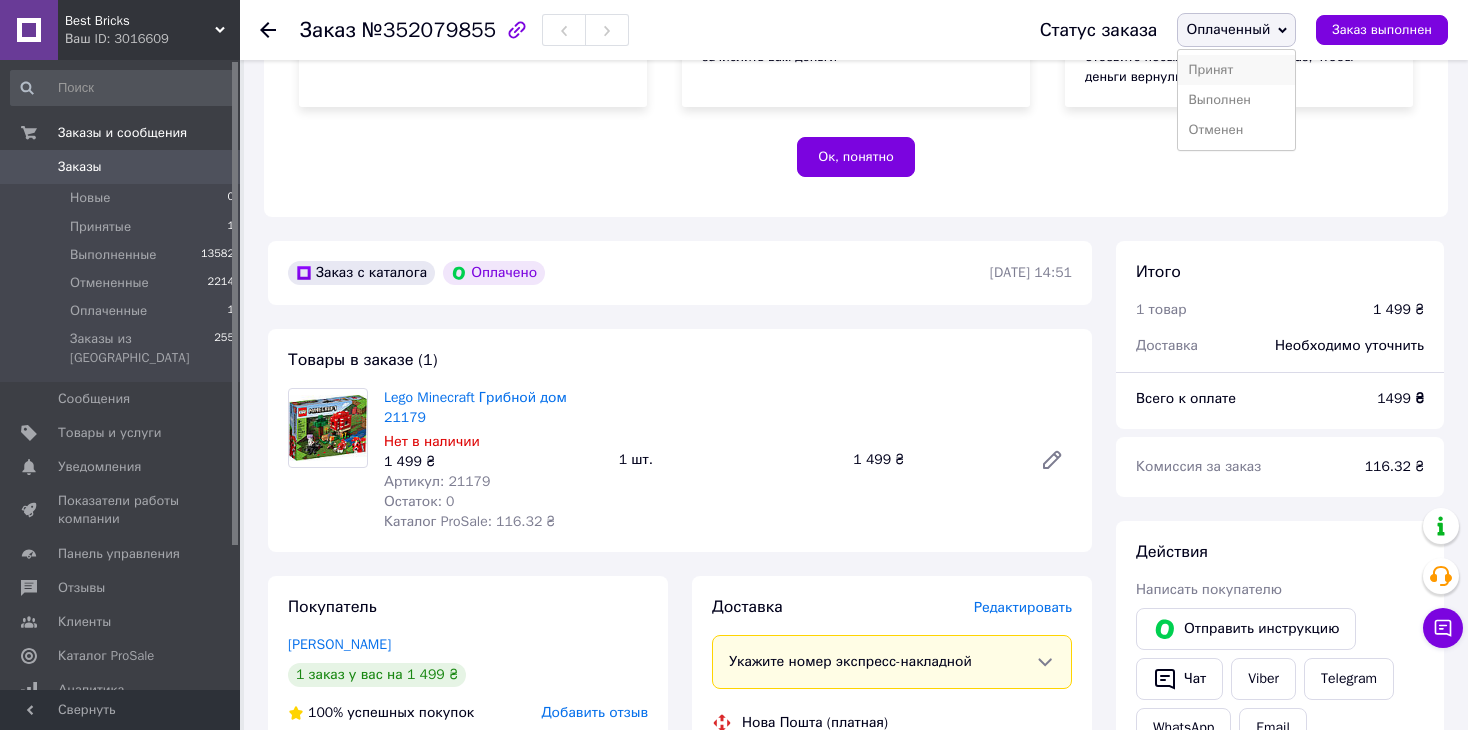 click on "Принят" at bounding box center (1236, 70) 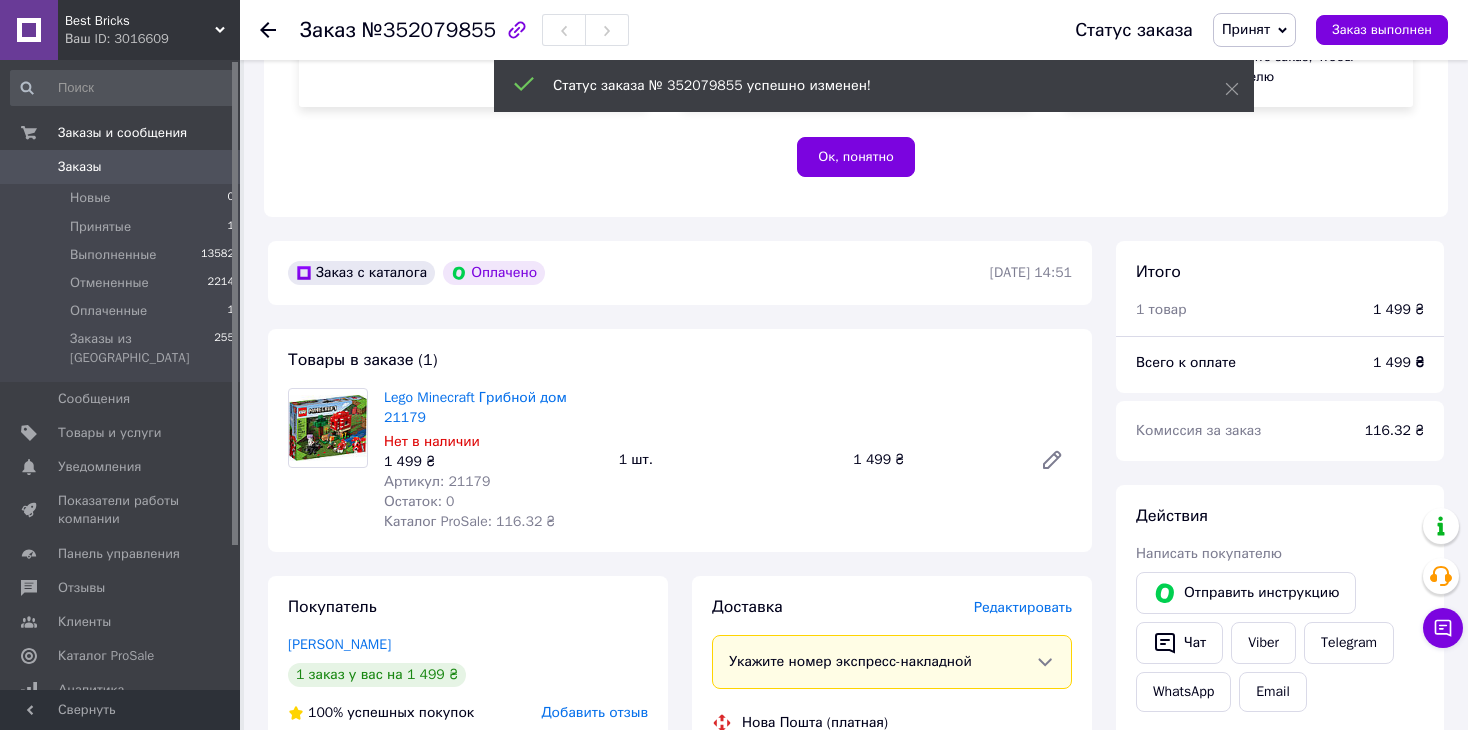 click on "Артикул: 21179" at bounding box center [437, 481] 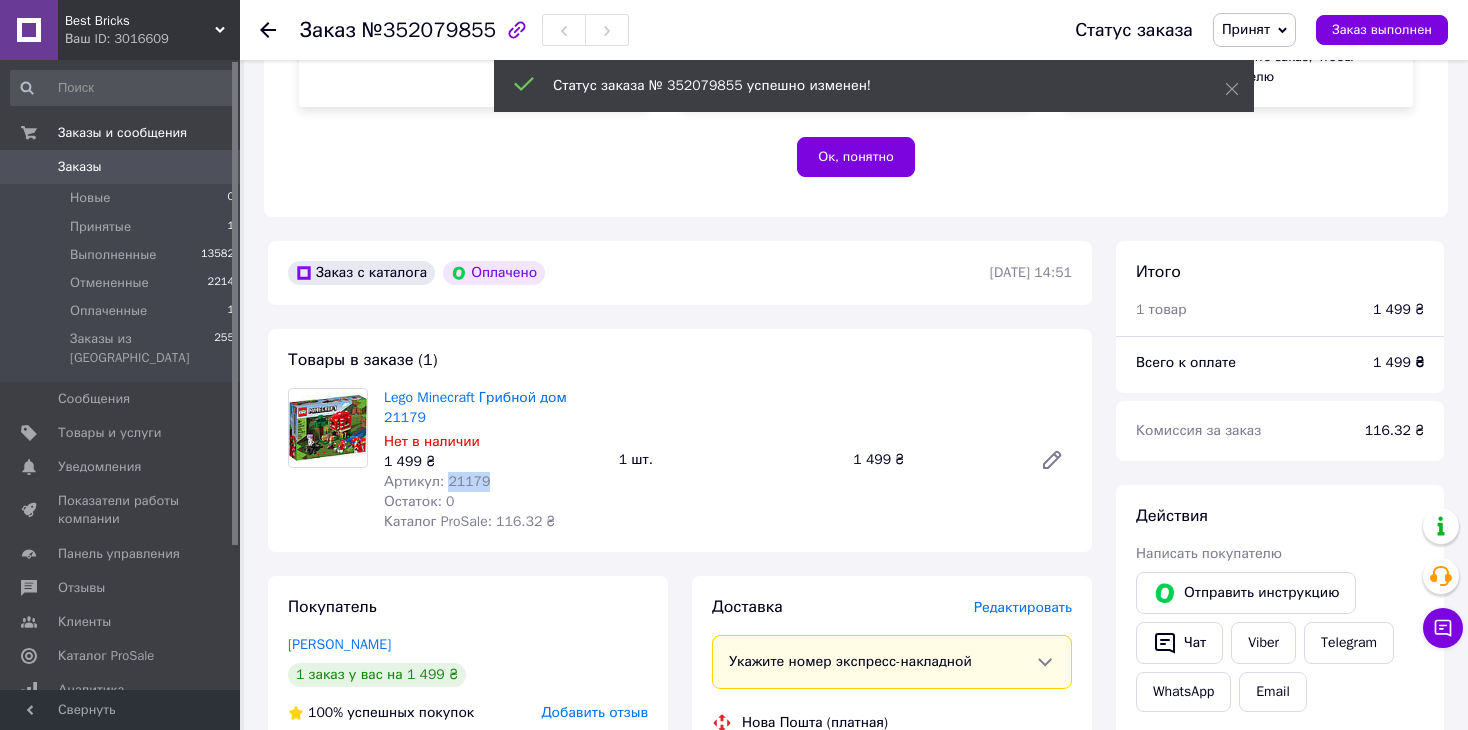 click on "Артикул: 21179" at bounding box center [437, 481] 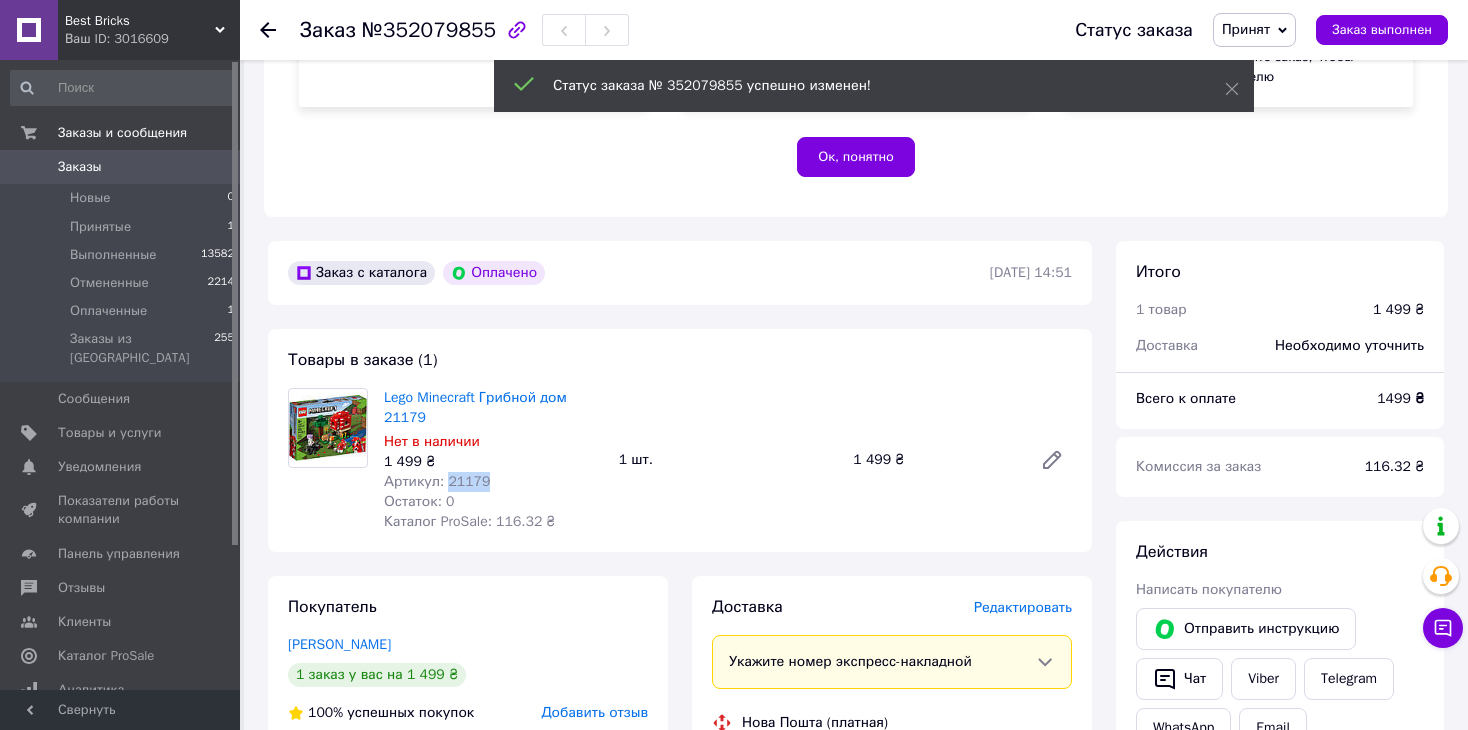 copy on "21179" 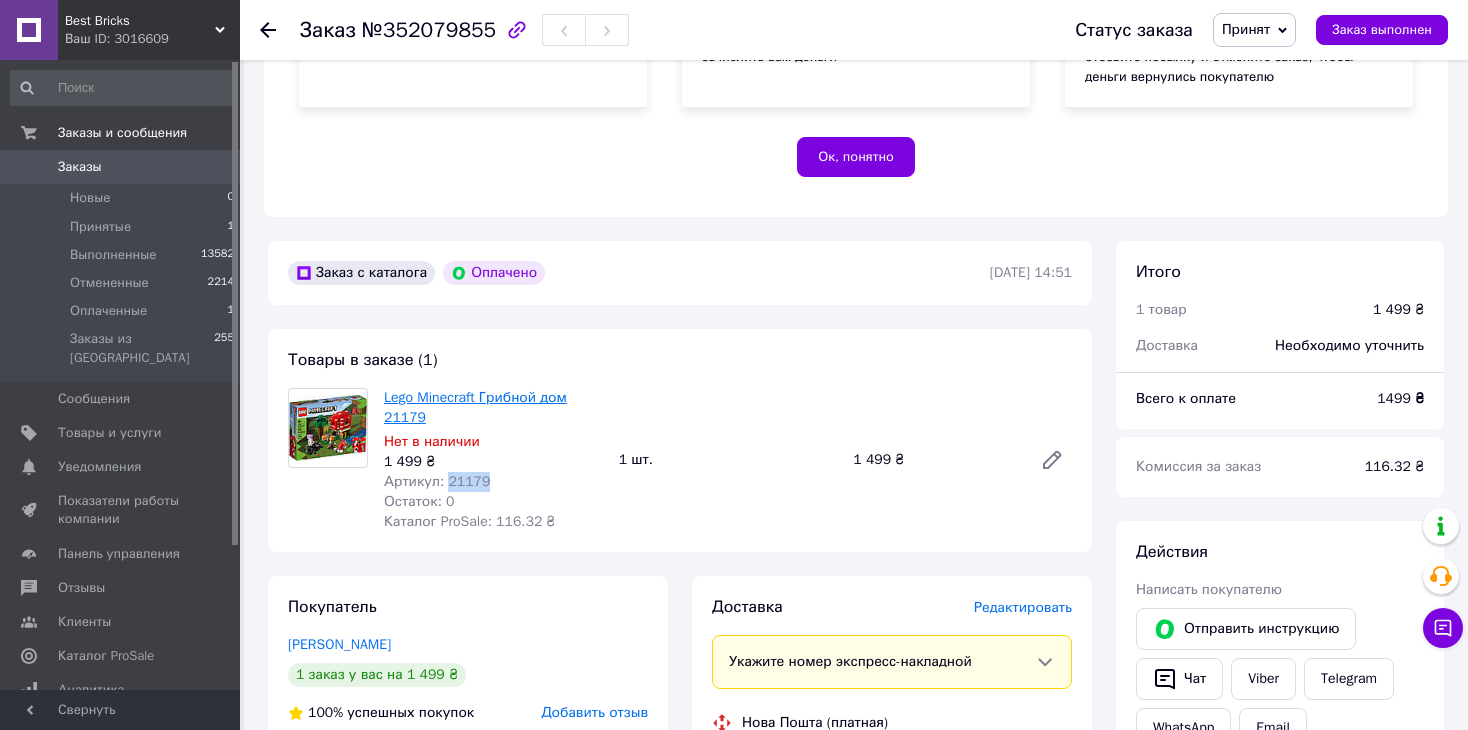 copy on "21179" 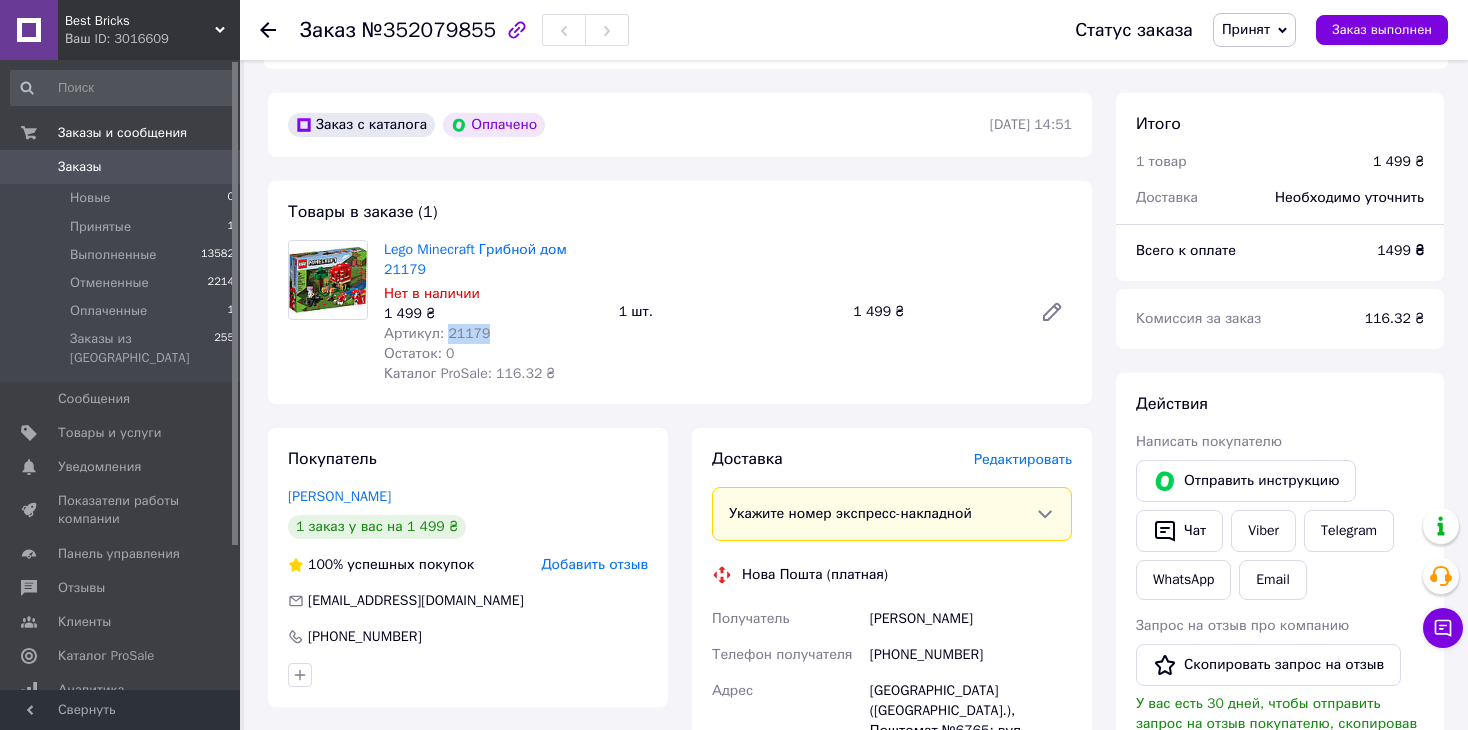 scroll, scrollTop: 572, scrollLeft: 0, axis: vertical 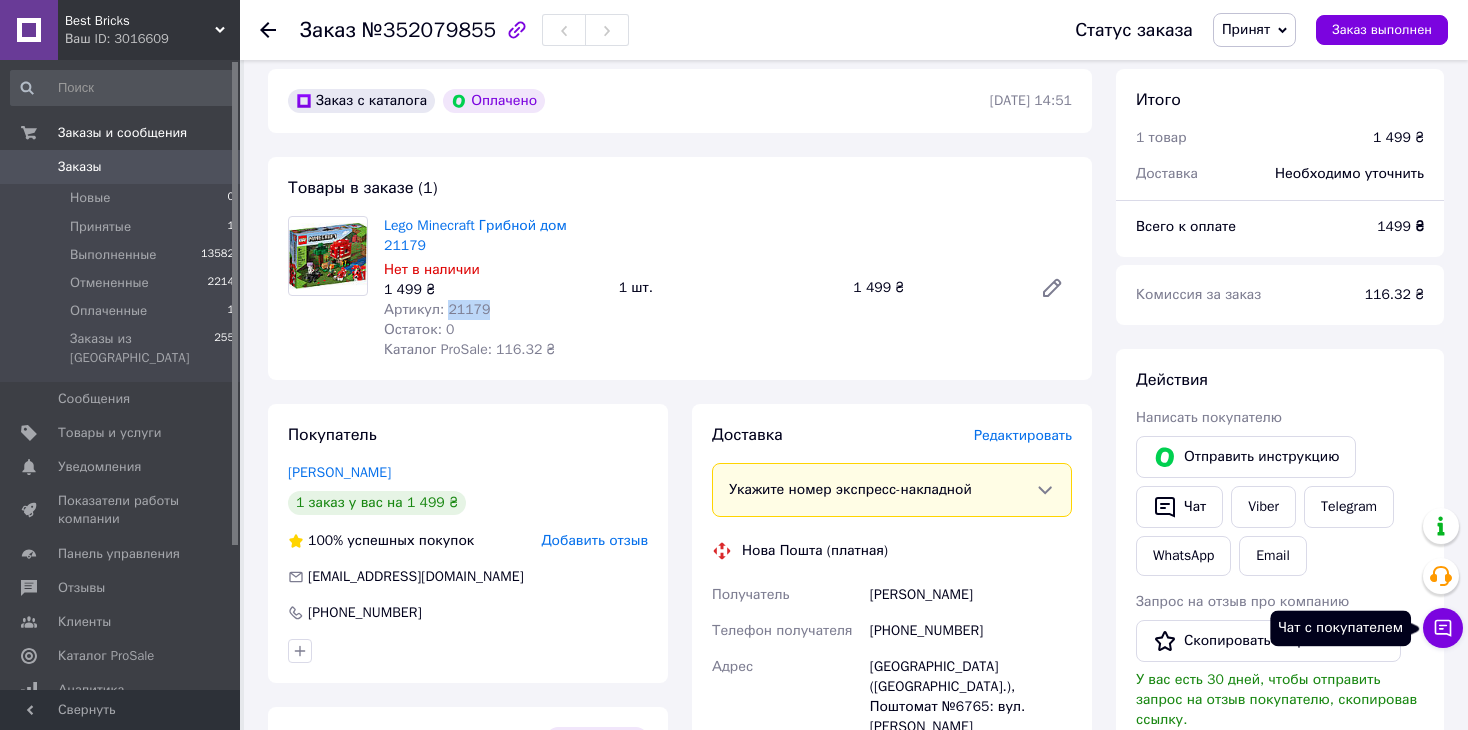 click 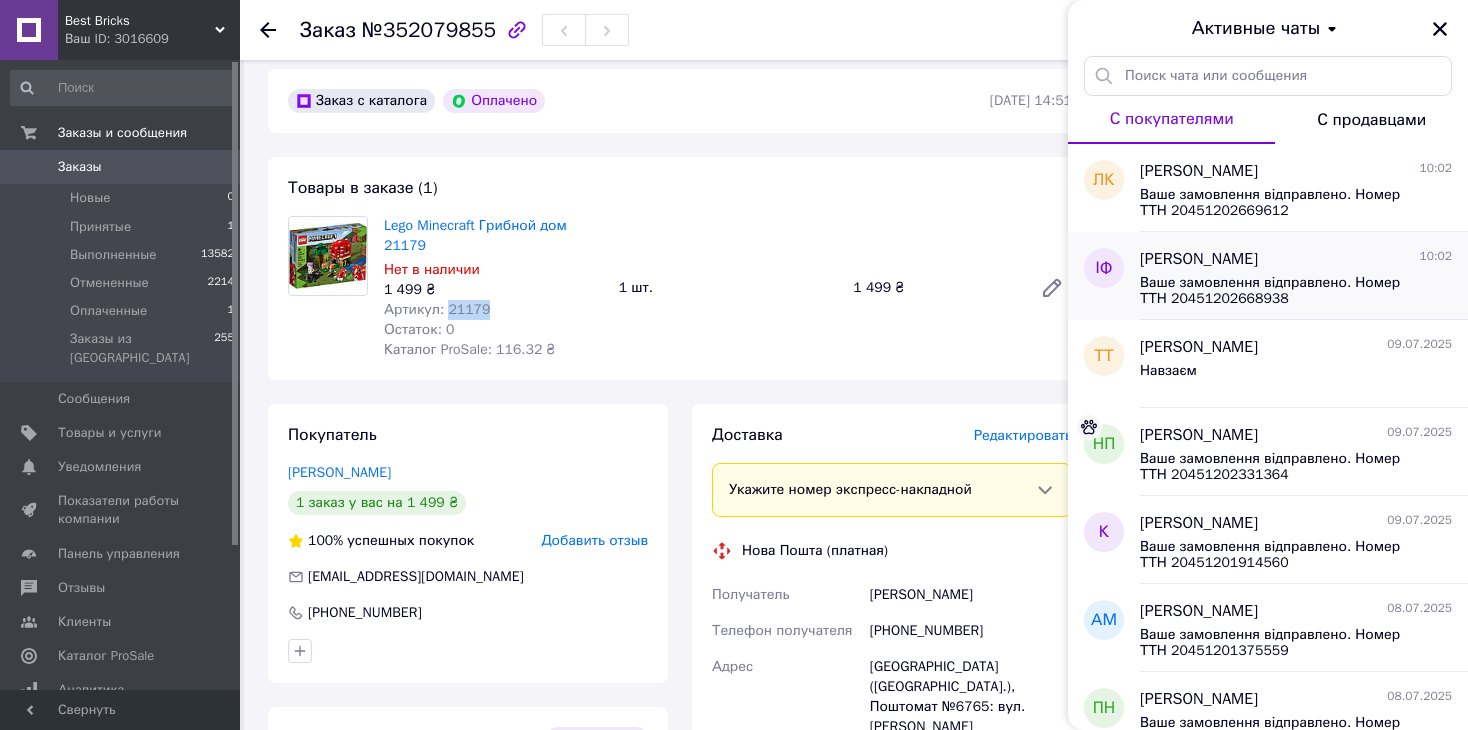 click on "Ірина Француз 10:02" at bounding box center [1296, 259] 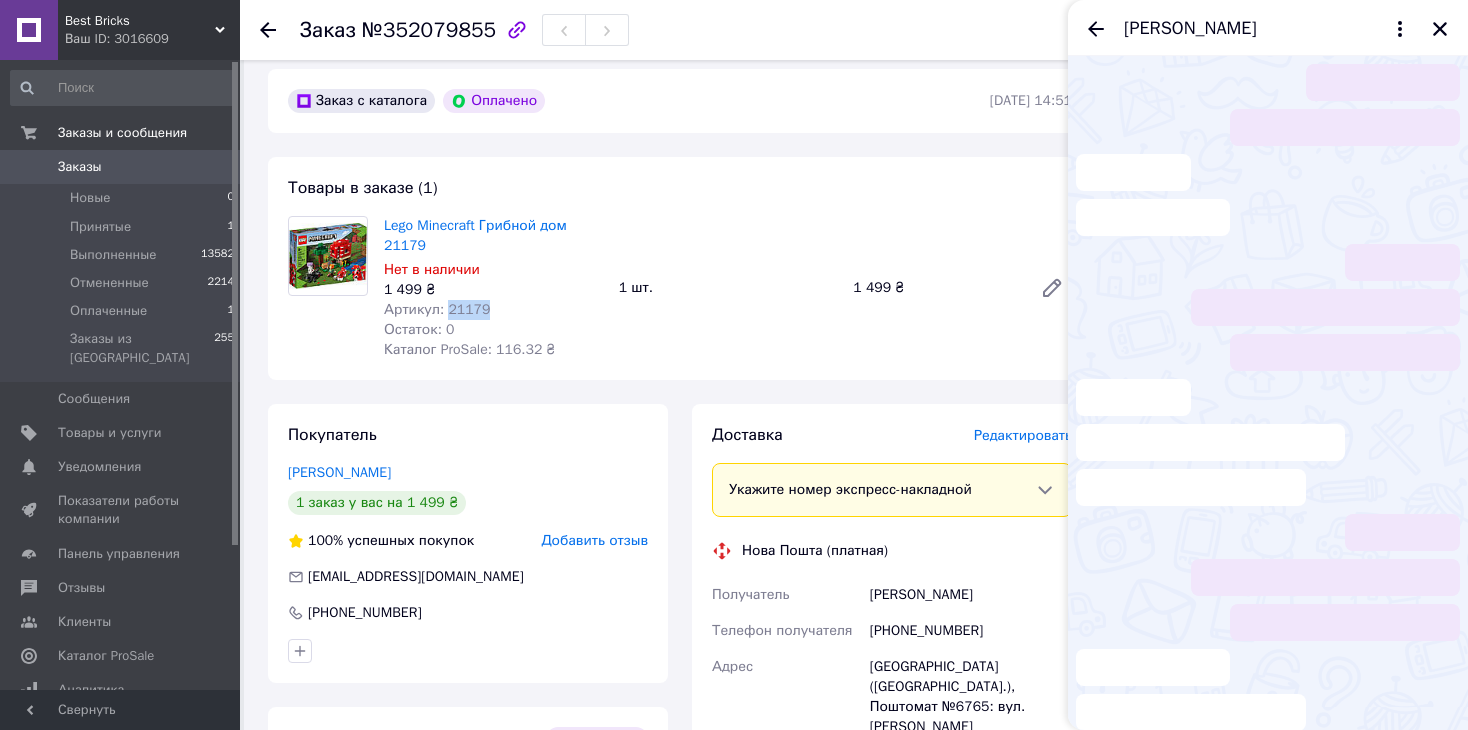 scroll, scrollTop: 280, scrollLeft: 0, axis: vertical 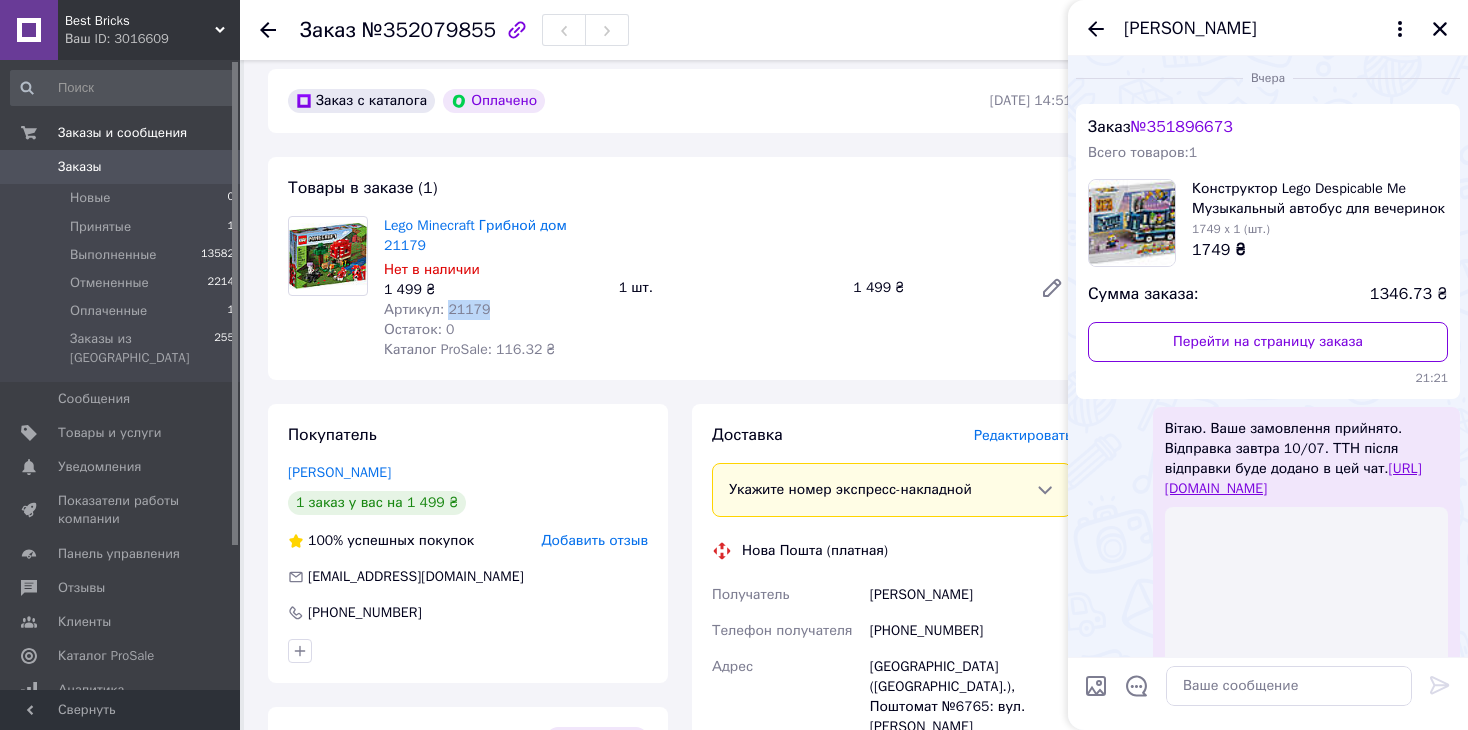 drag, startPoint x: 1355, startPoint y: 218, endPoint x: 1135, endPoint y: 419, distance: 297.99496 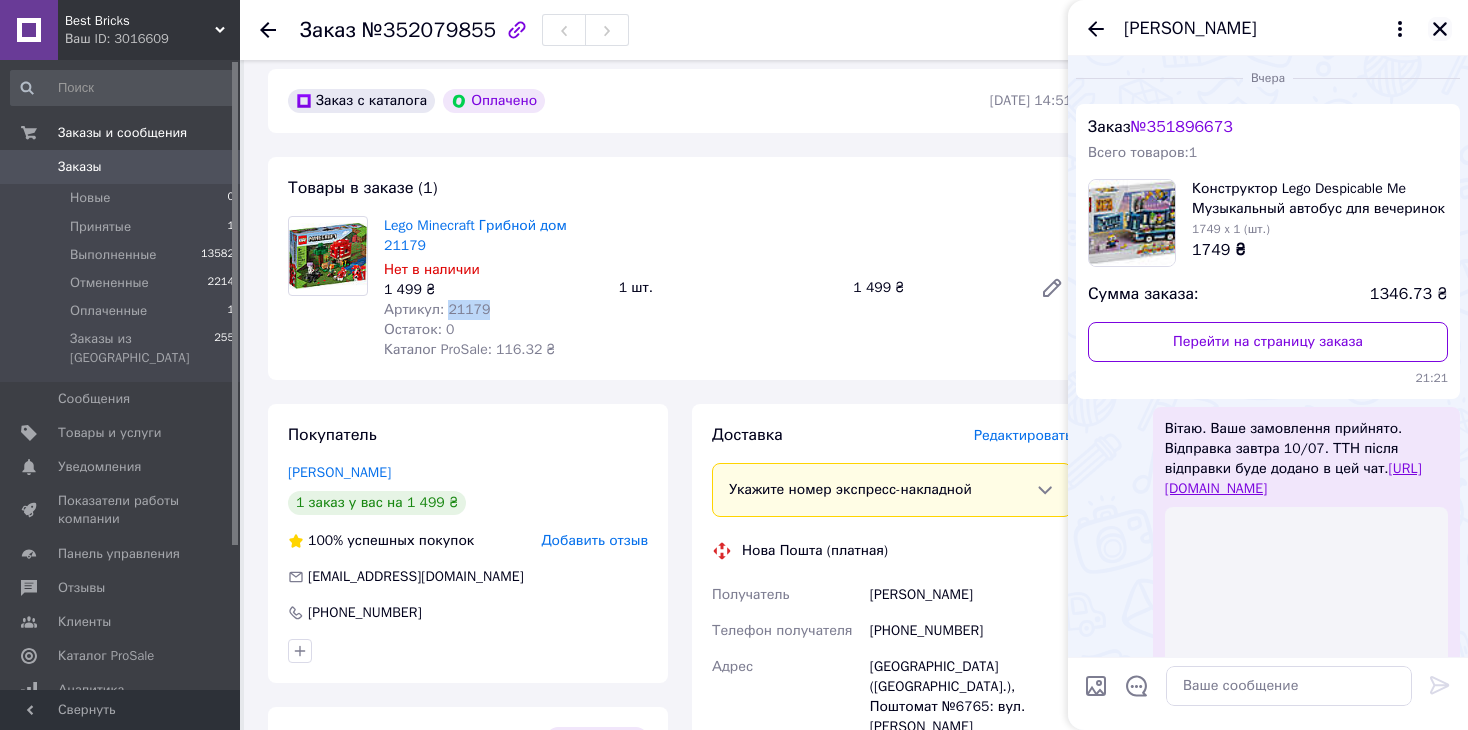 click 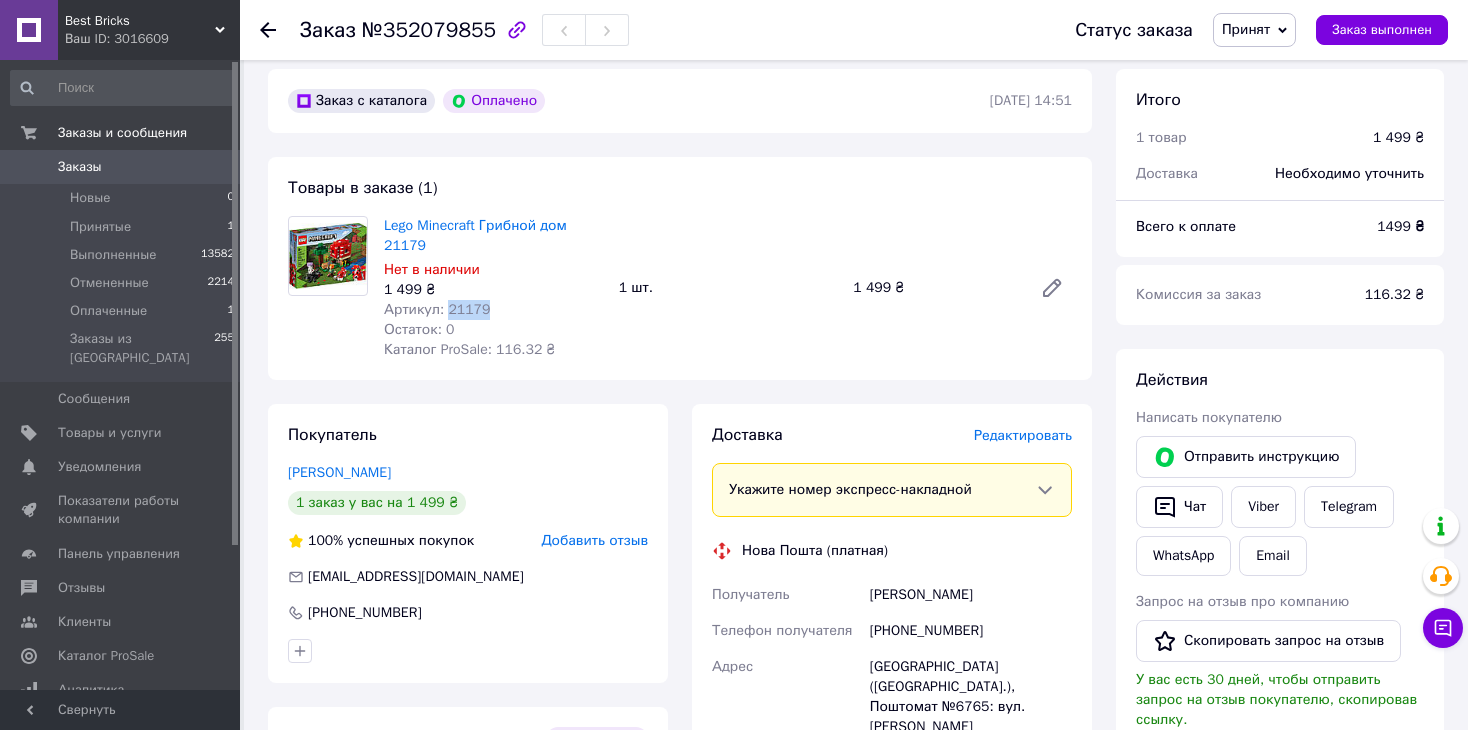 scroll, scrollTop: 772, scrollLeft: 0, axis: vertical 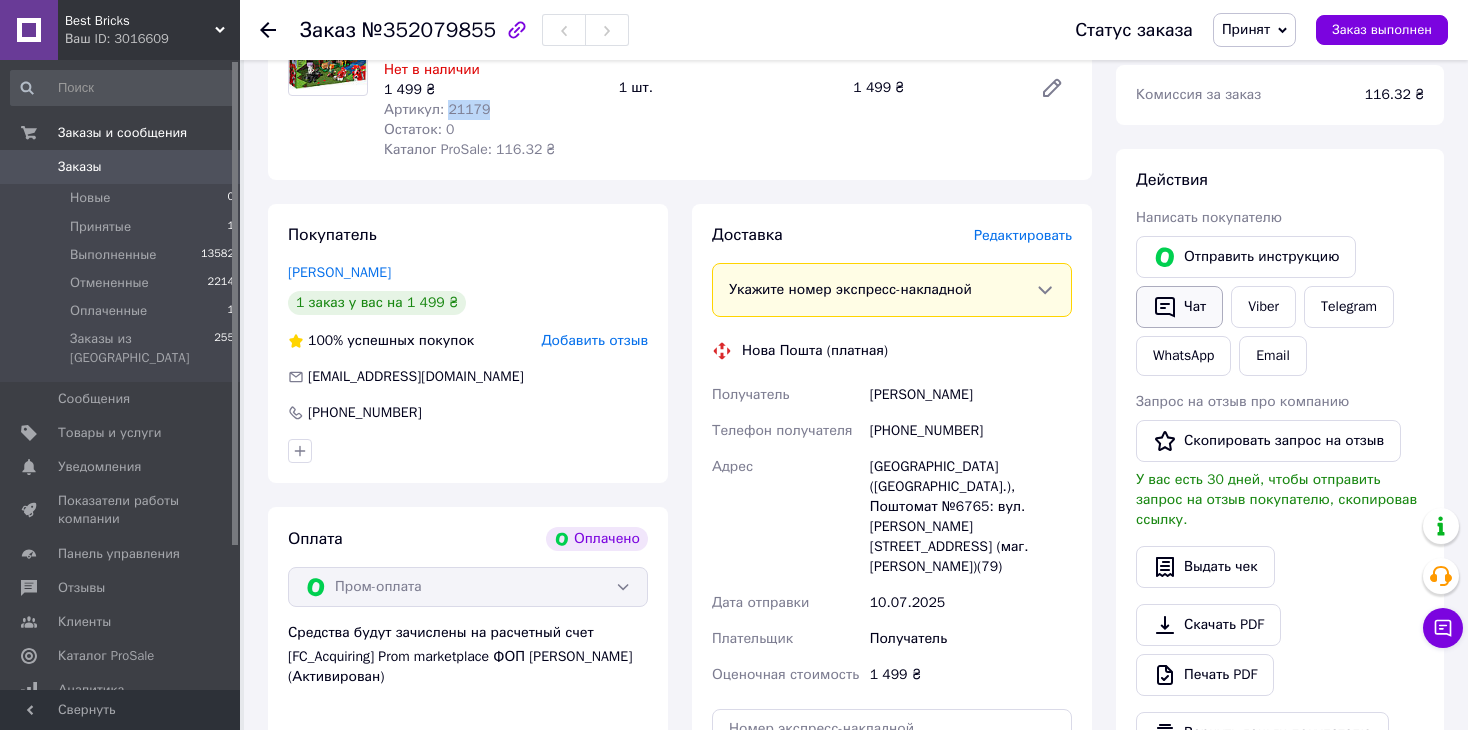 click on "Чат" at bounding box center (1179, 307) 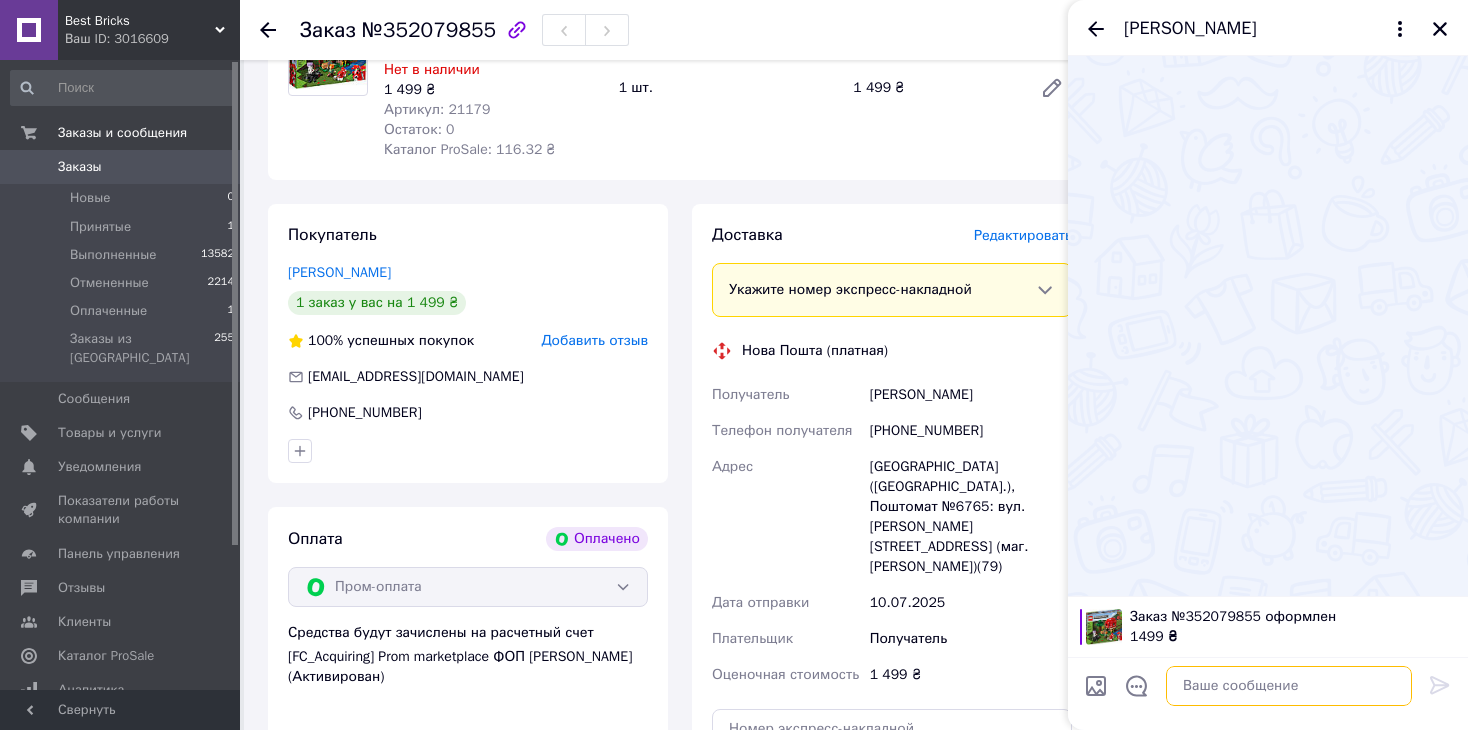 click at bounding box center (1289, 686) 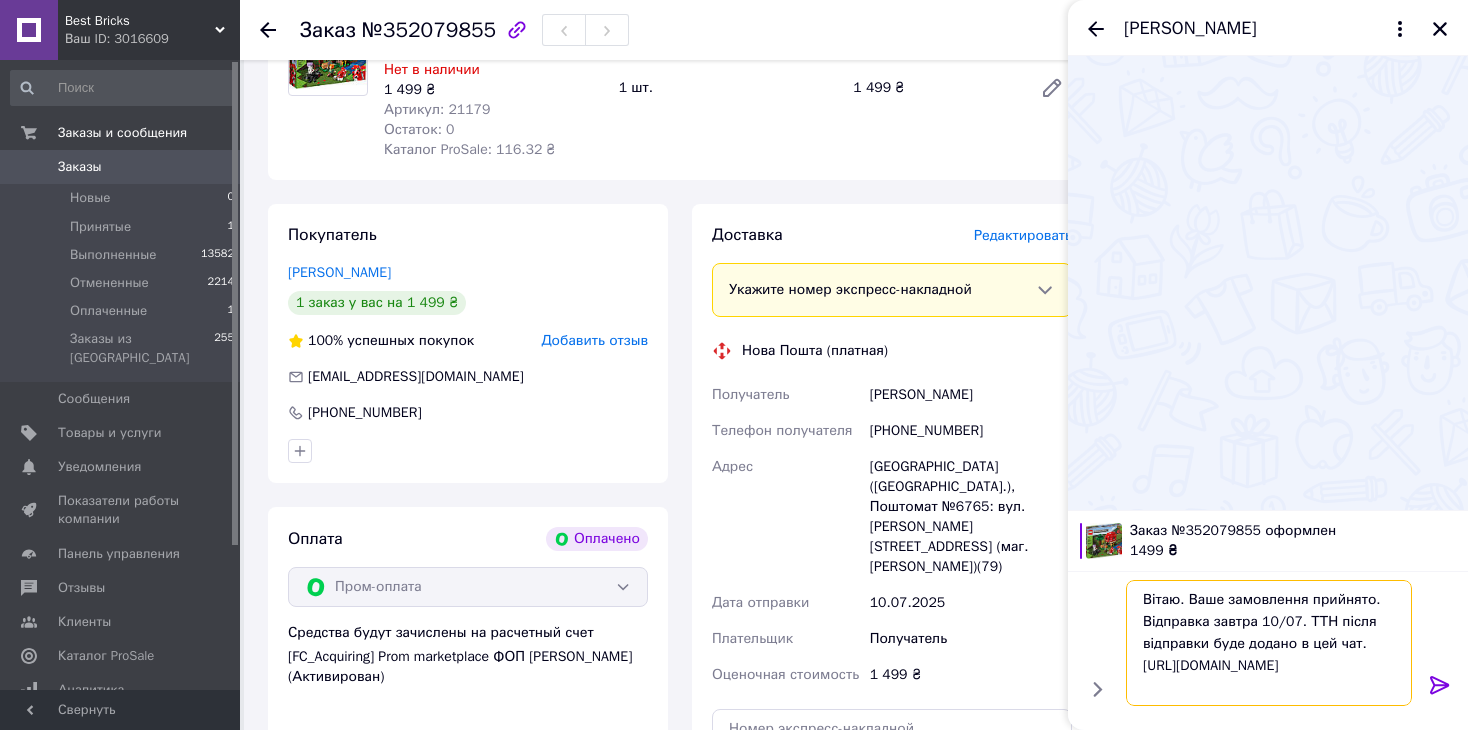 click on "Вітаю. Ваше замовлення прийнято. Відправка завтра 10/07. ТТН після відправки буде додано в цей чат. https://bestbricks.com.ua/ua" at bounding box center (1269, 643) 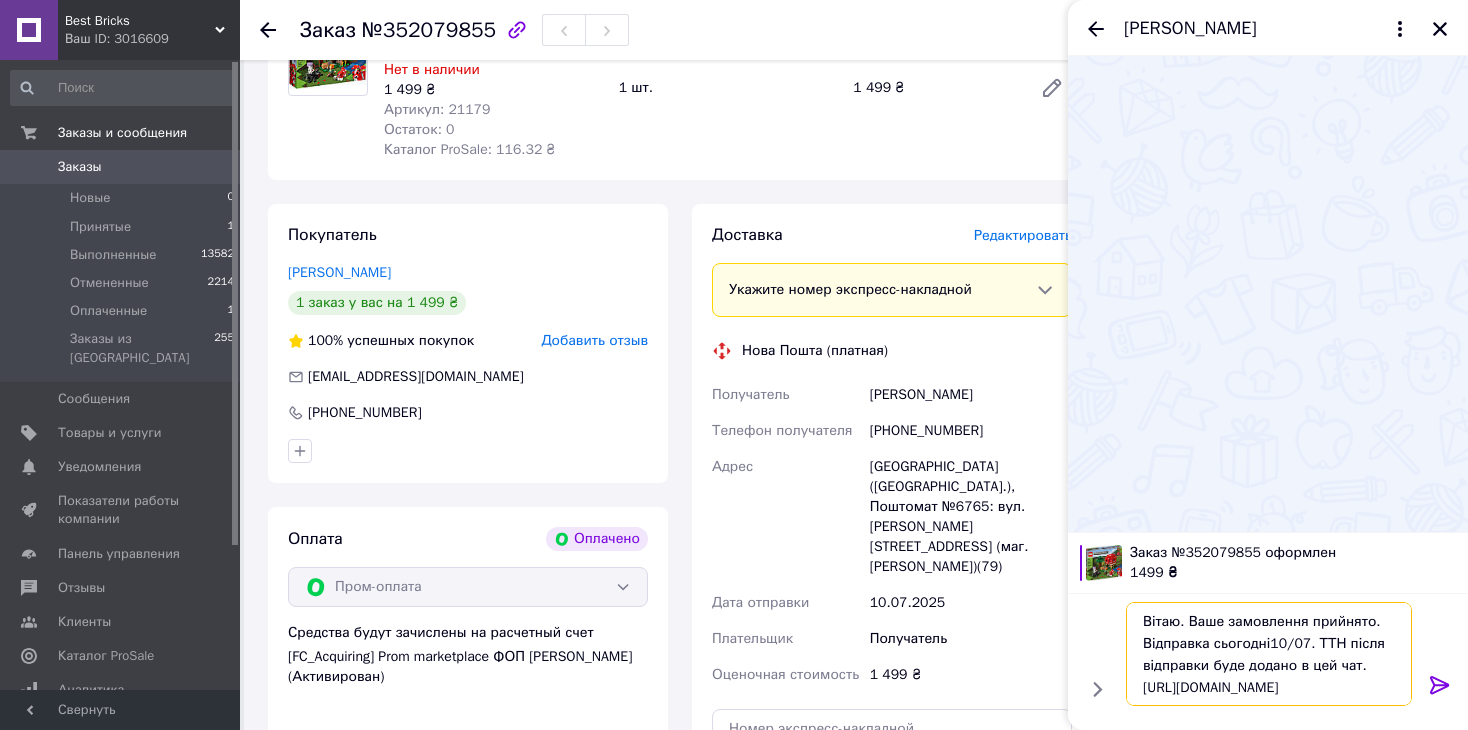 type on "Вітаю. Ваше замовлення прийнято. Відправка сьогодні 10/07. ТТН після відправки буде додано в цей чат. https://bestbricks.com.ua/ua" 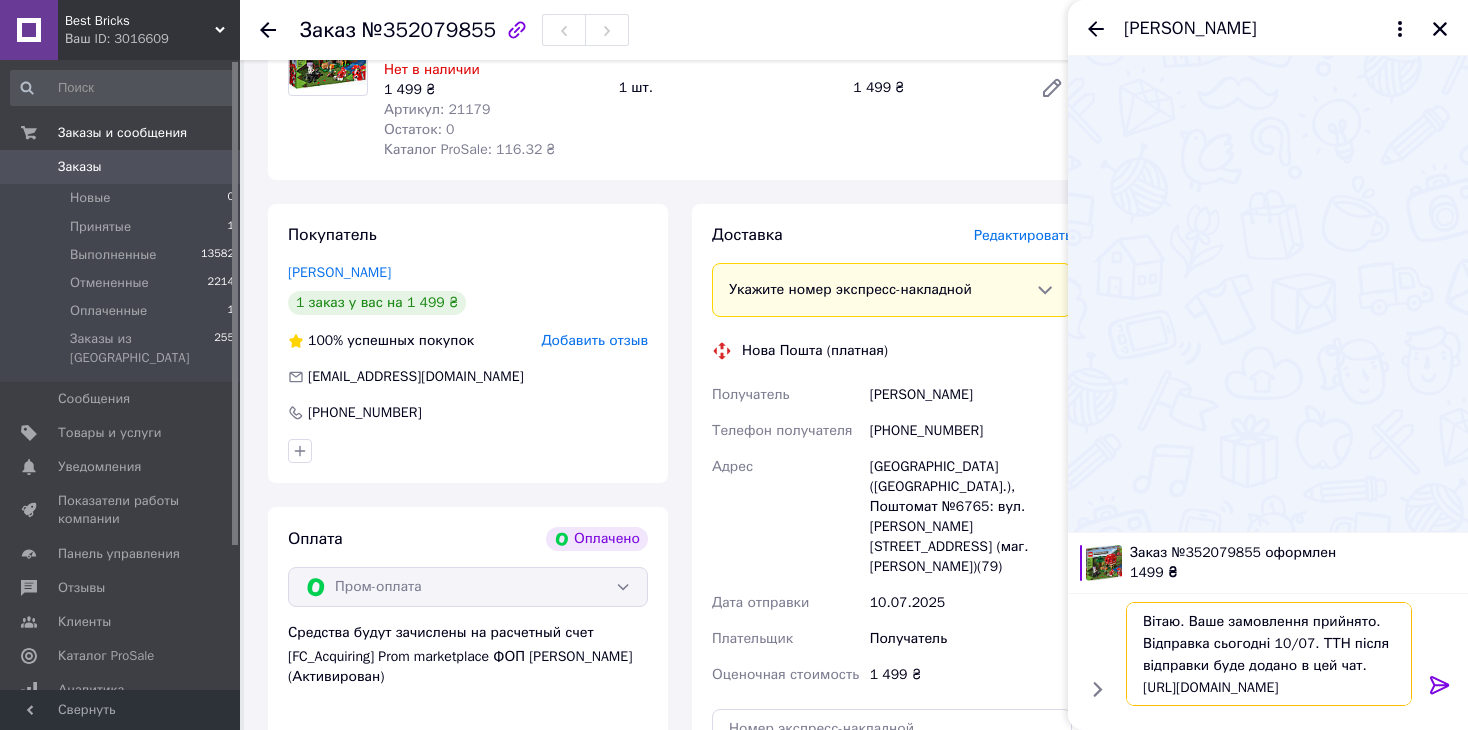 type 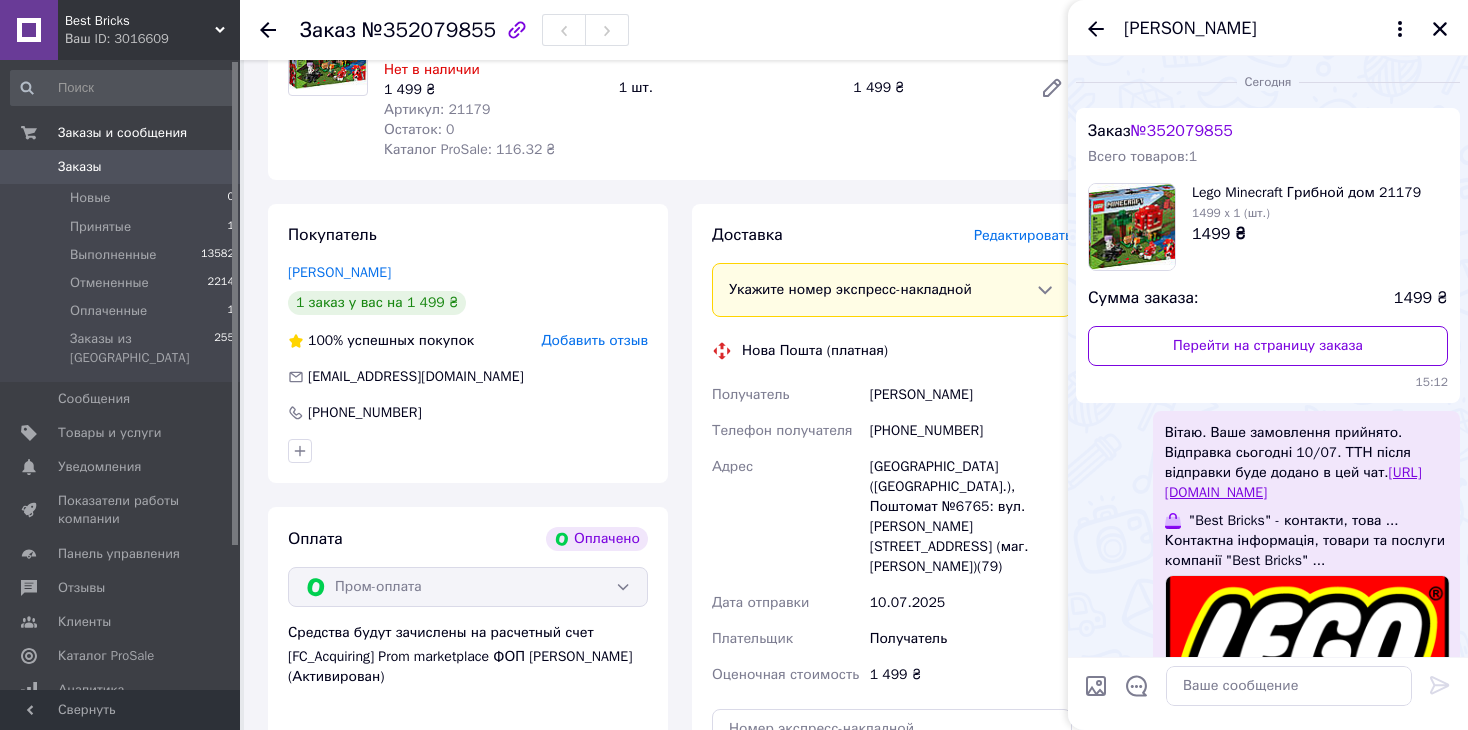 drag, startPoint x: 1303, startPoint y: 499, endPoint x: 1146, endPoint y: 426, distance: 173.14156 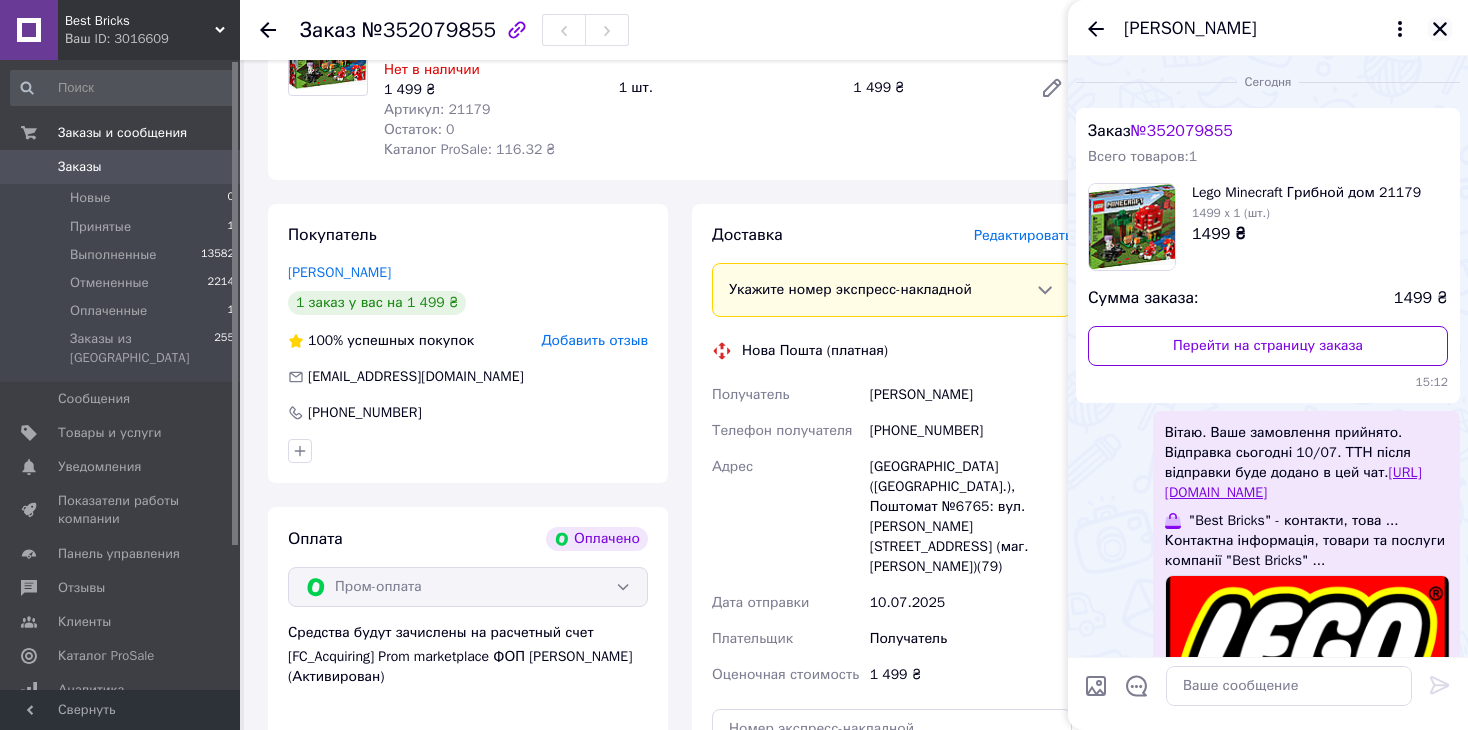 click 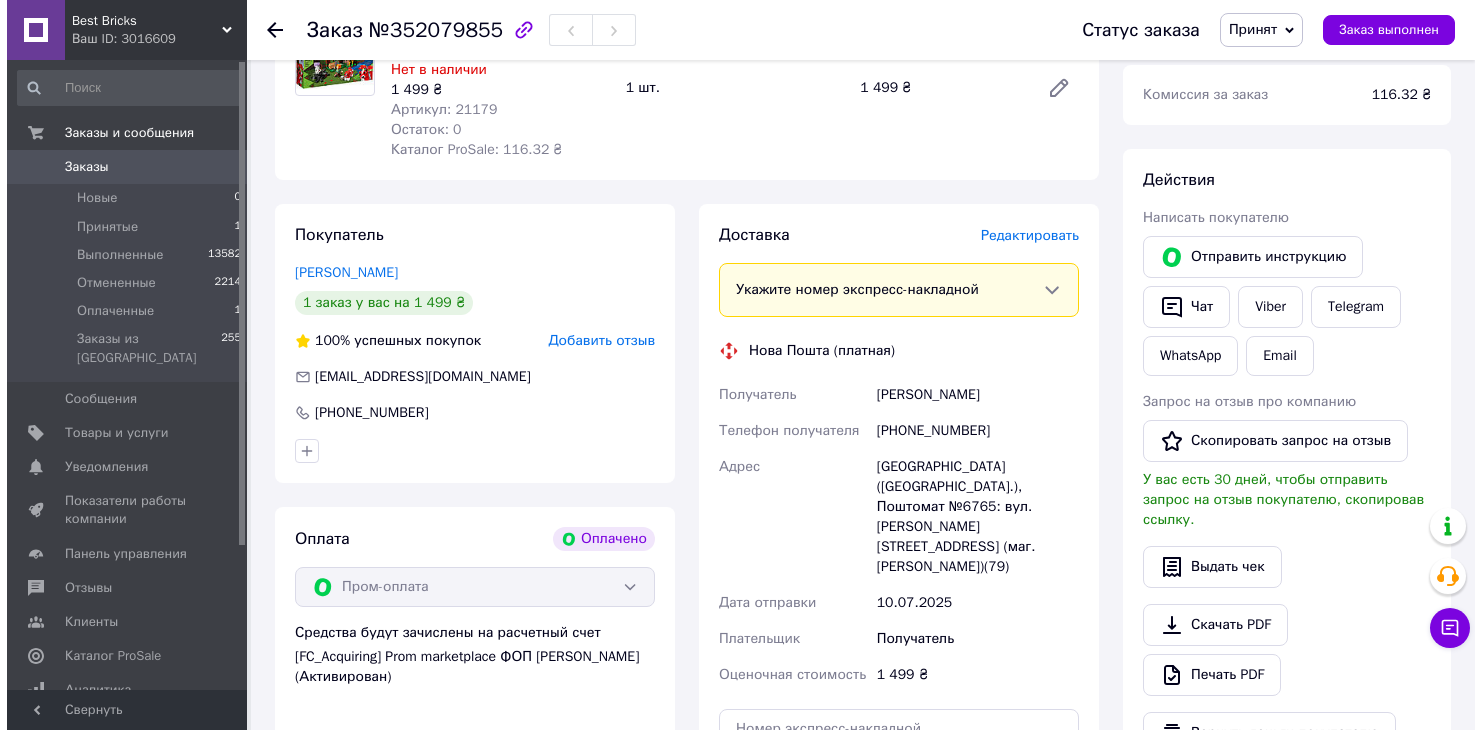 scroll, scrollTop: 572, scrollLeft: 0, axis: vertical 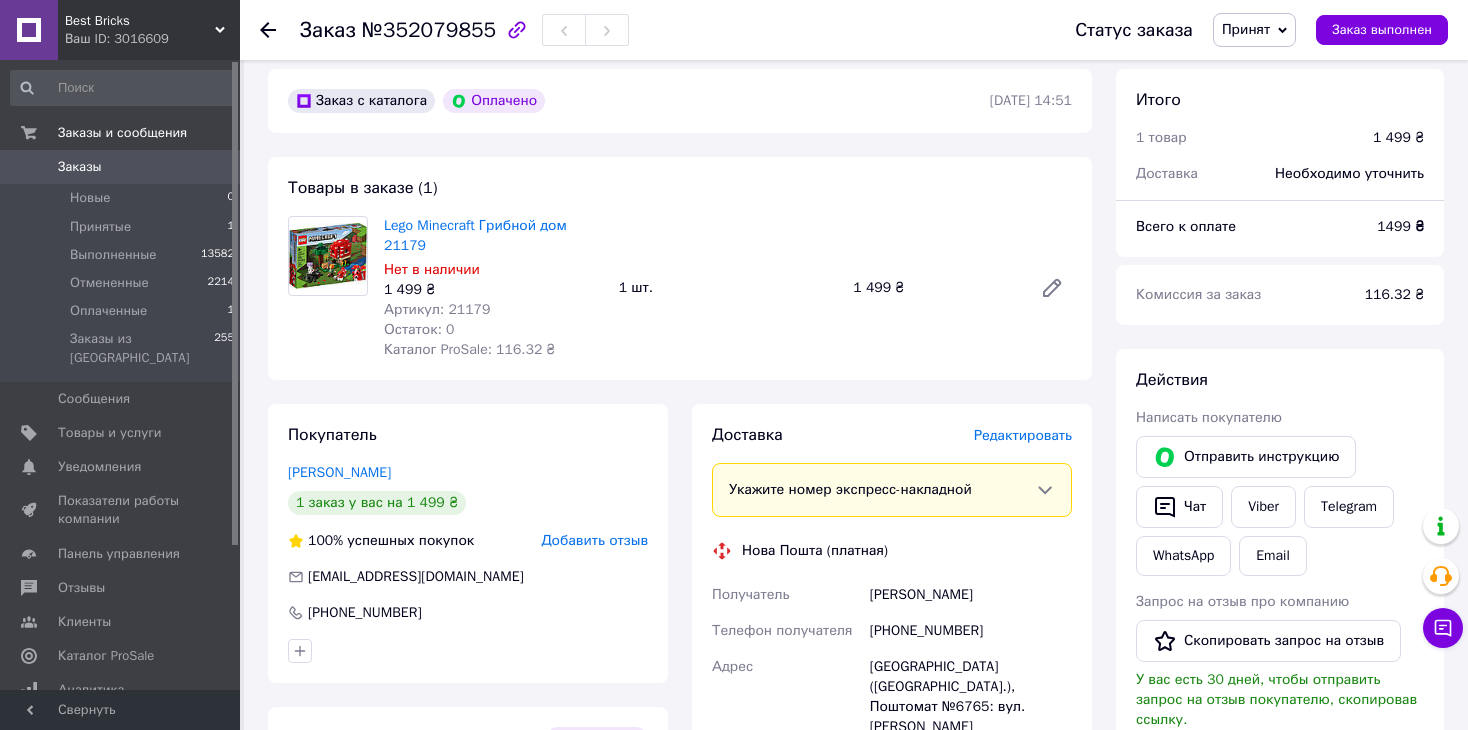 click on "Артикул: 21179" at bounding box center (437, 309) 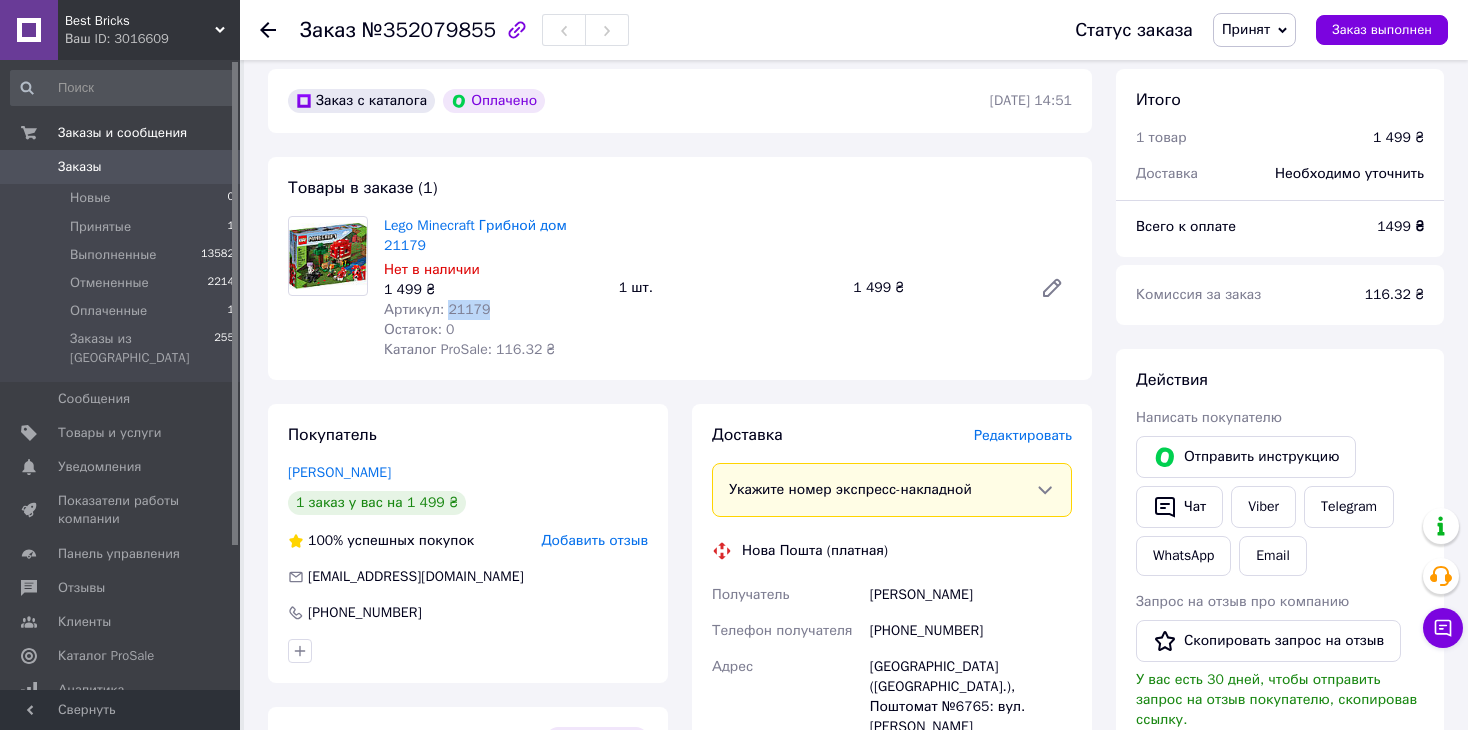 click on "Артикул: 21179" at bounding box center [437, 309] 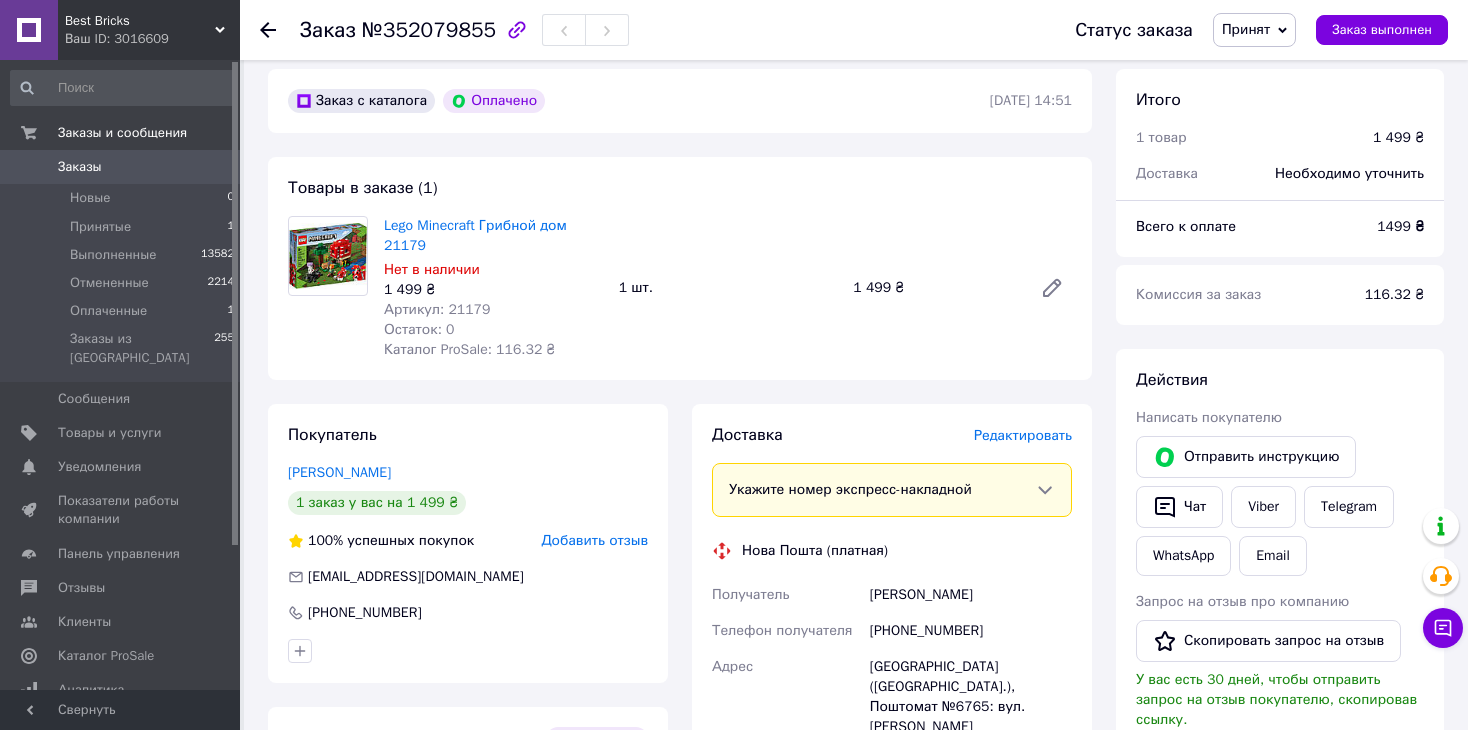 click on "Миняйло Сергей" at bounding box center (971, 595) 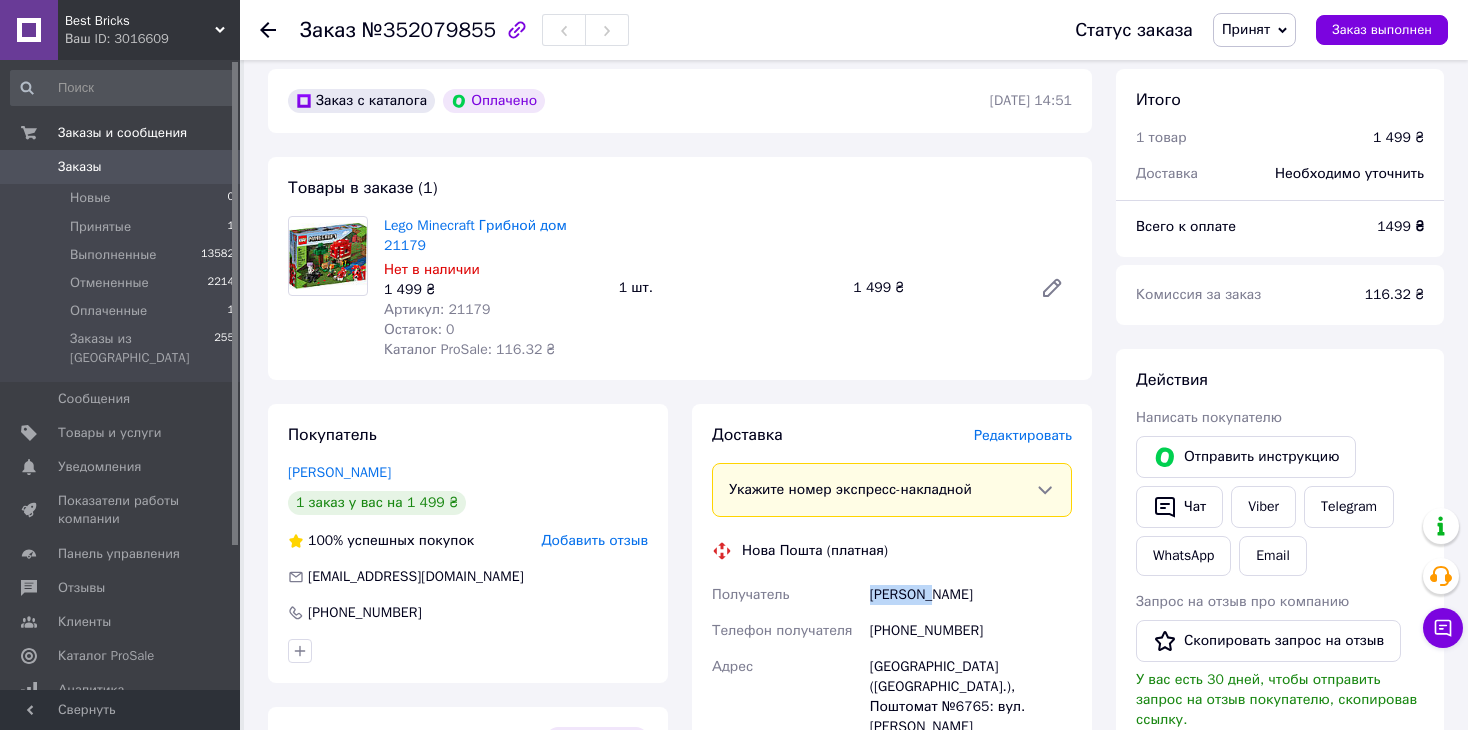 click on "Миняйло Сергей" at bounding box center [971, 595] 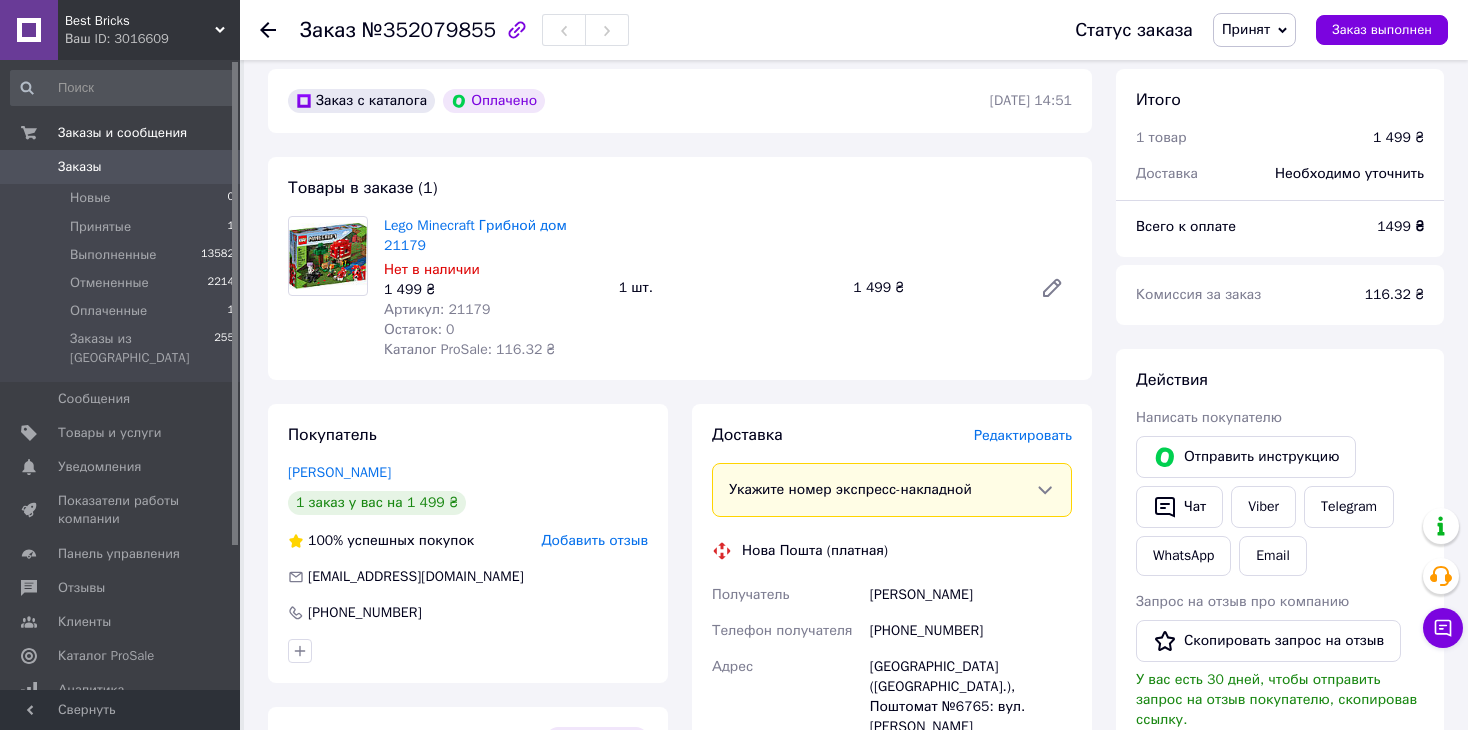click on "Редактировать" at bounding box center [1023, 435] 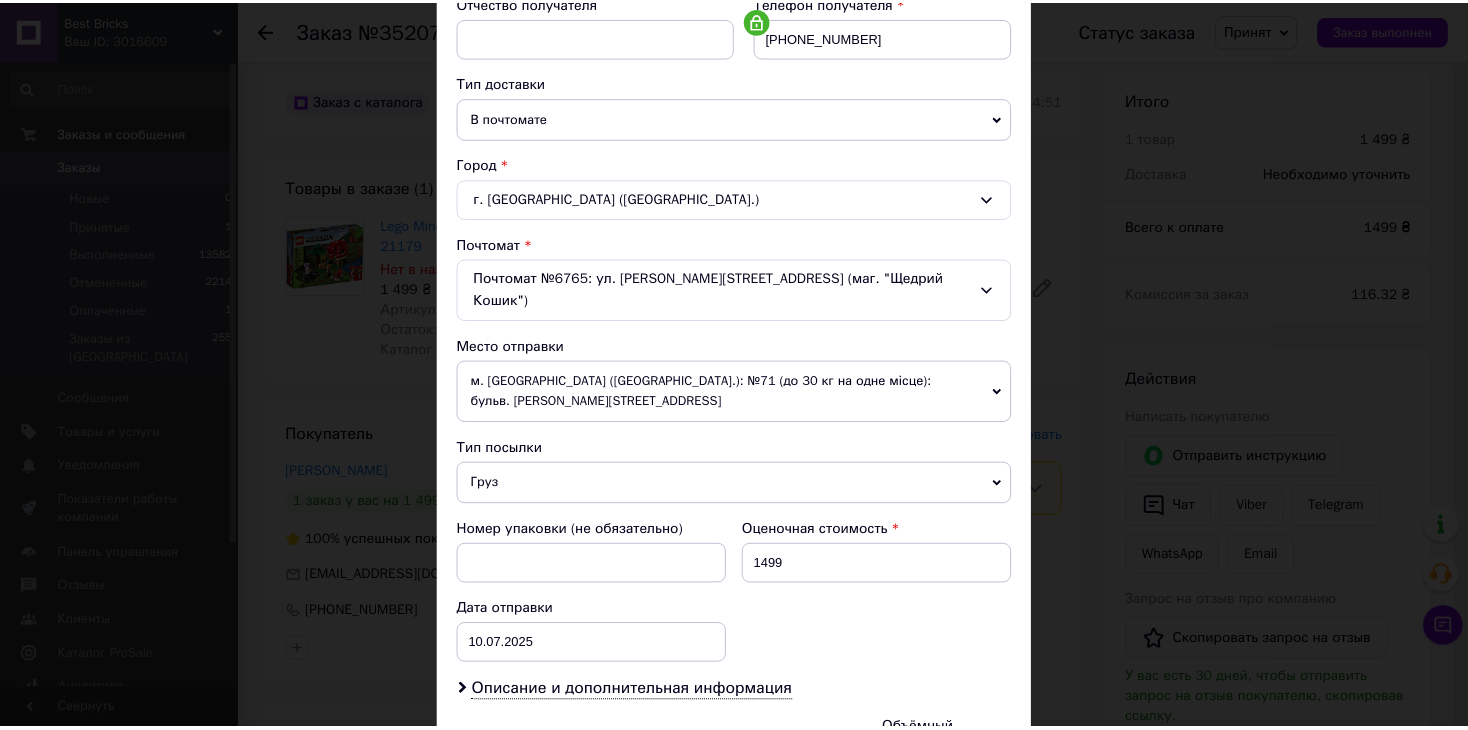 scroll, scrollTop: 592, scrollLeft: 0, axis: vertical 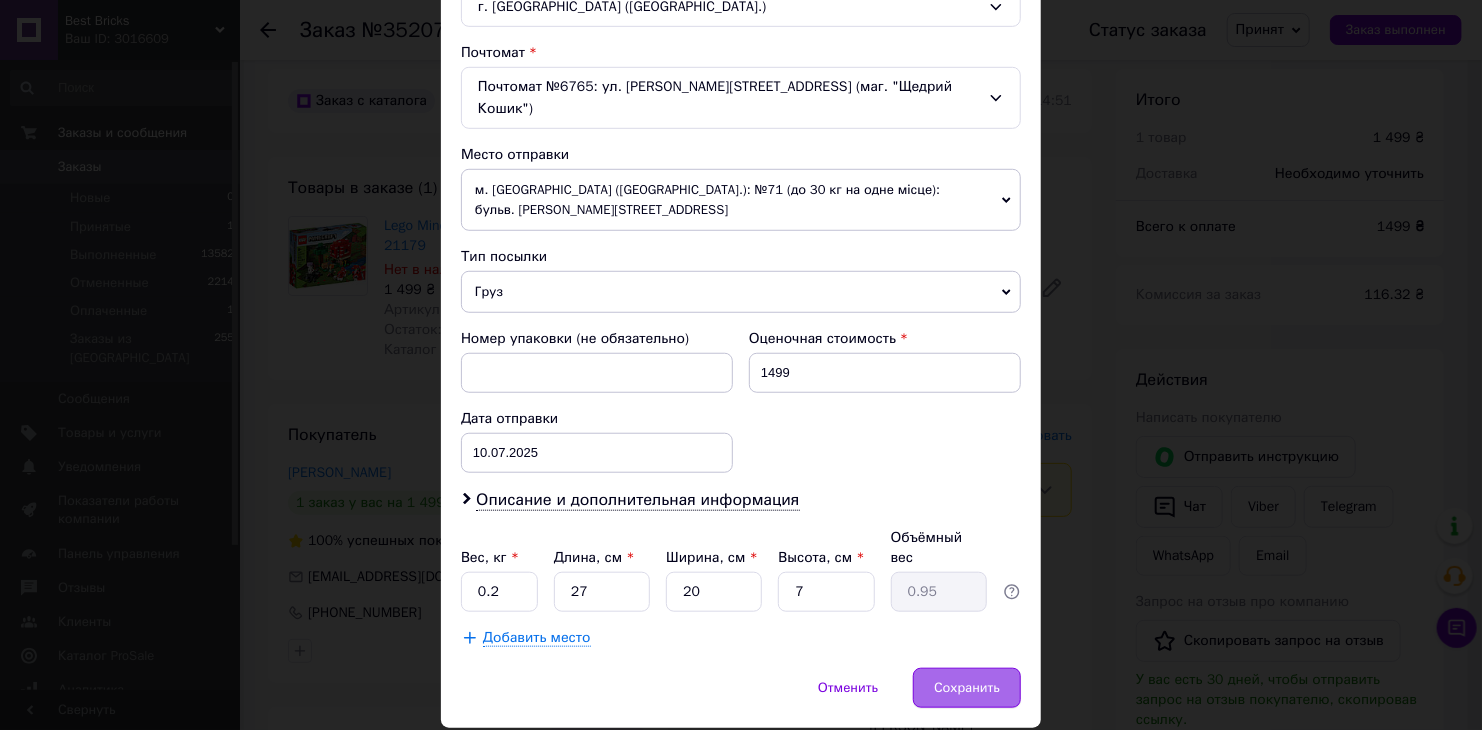 click on "Сохранить" at bounding box center (967, 688) 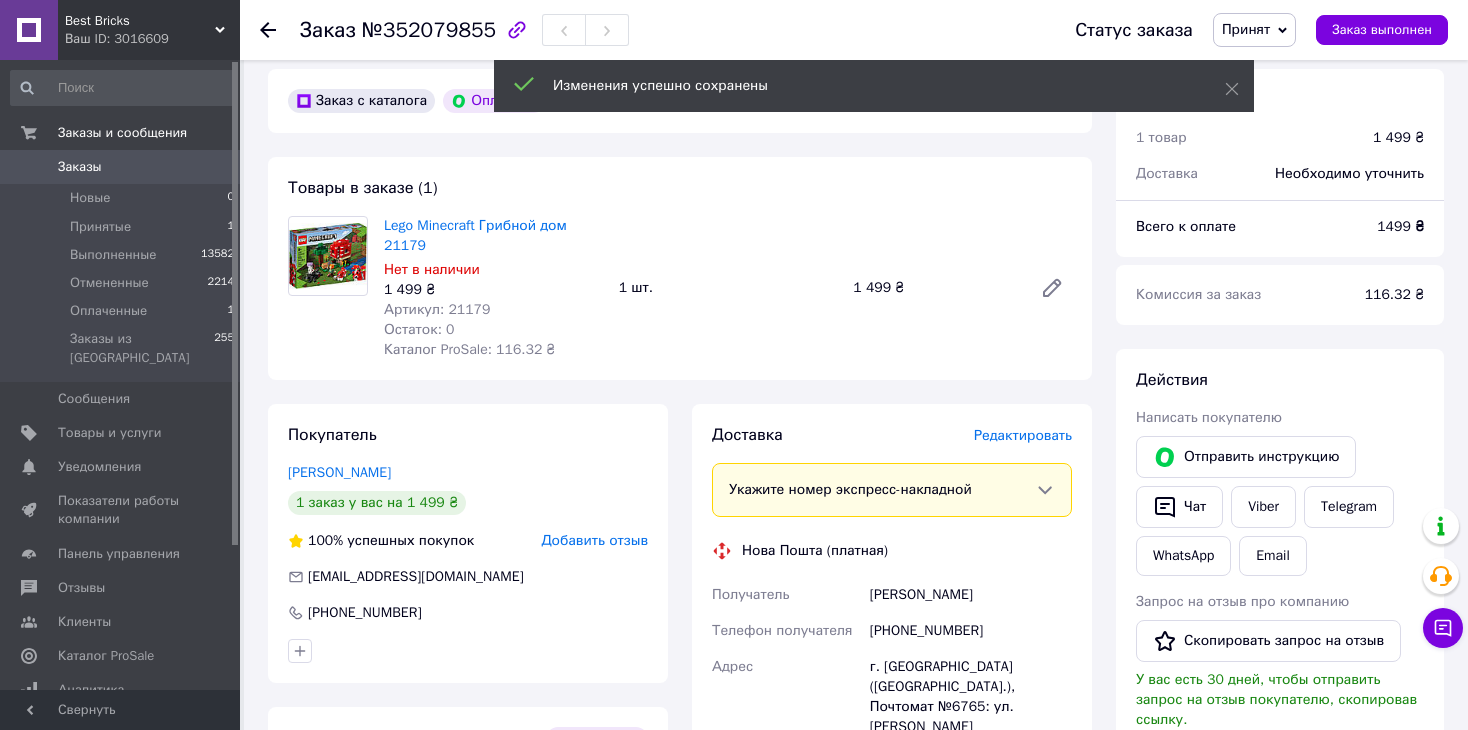 scroll, scrollTop: 1072, scrollLeft: 0, axis: vertical 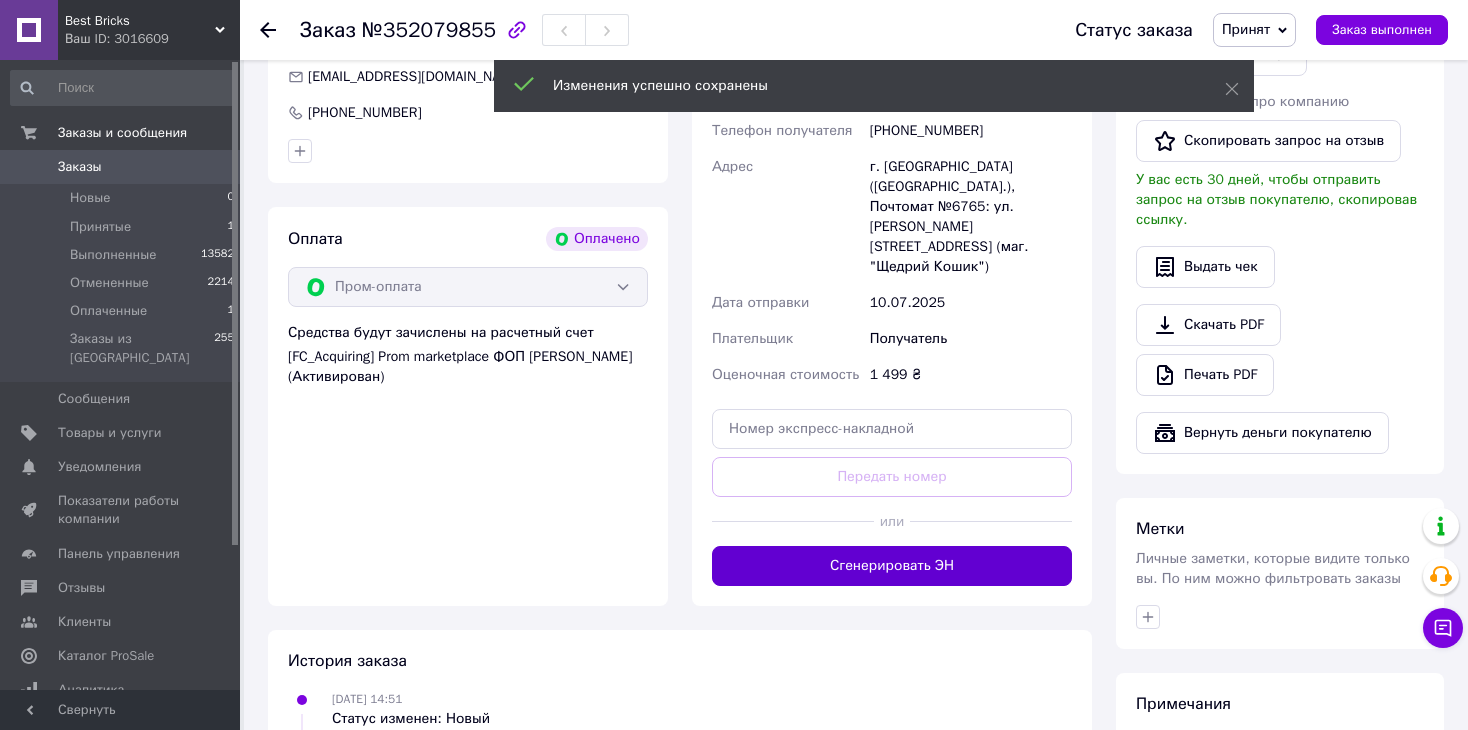 click on "Сгенерировать ЭН" at bounding box center (892, 566) 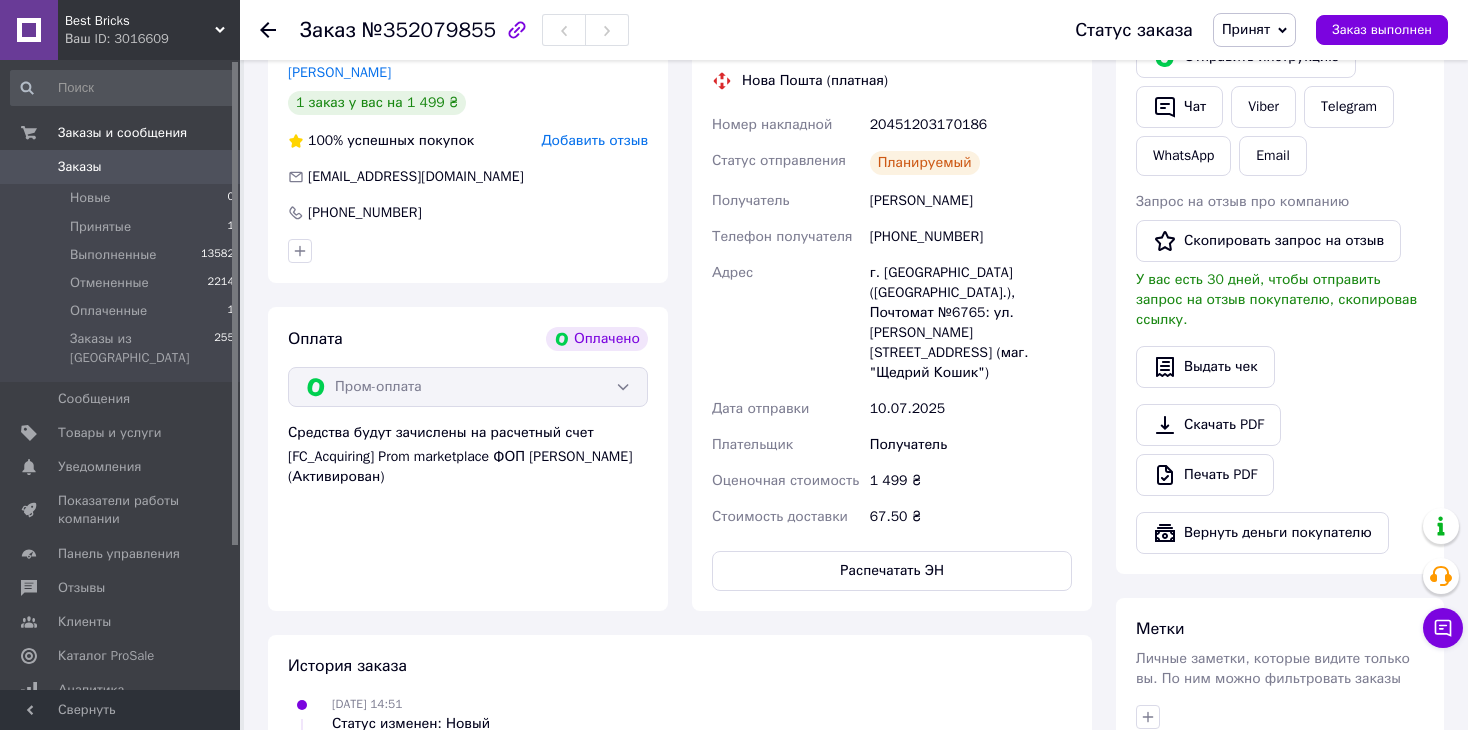 scroll, scrollTop: 772, scrollLeft: 0, axis: vertical 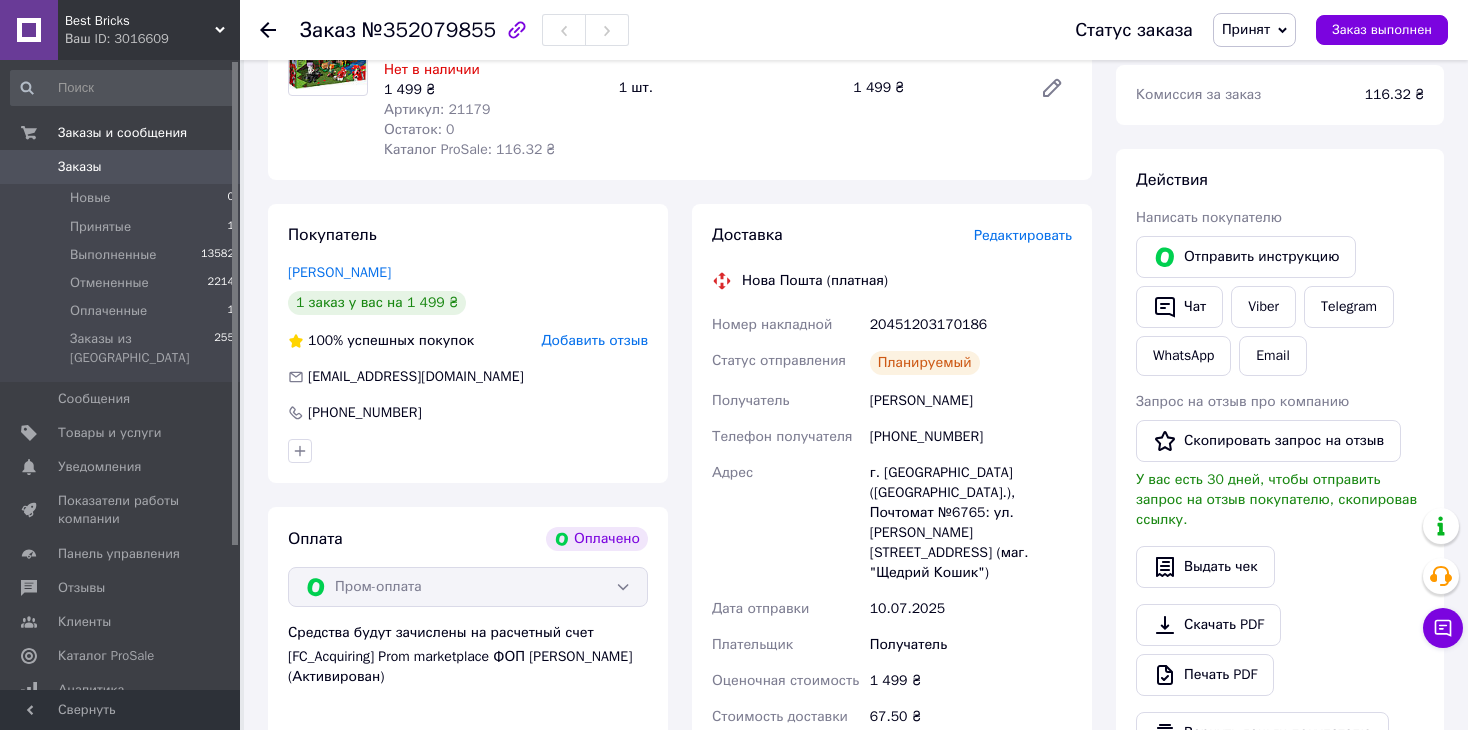 click on "20451203170186" at bounding box center [971, 325] 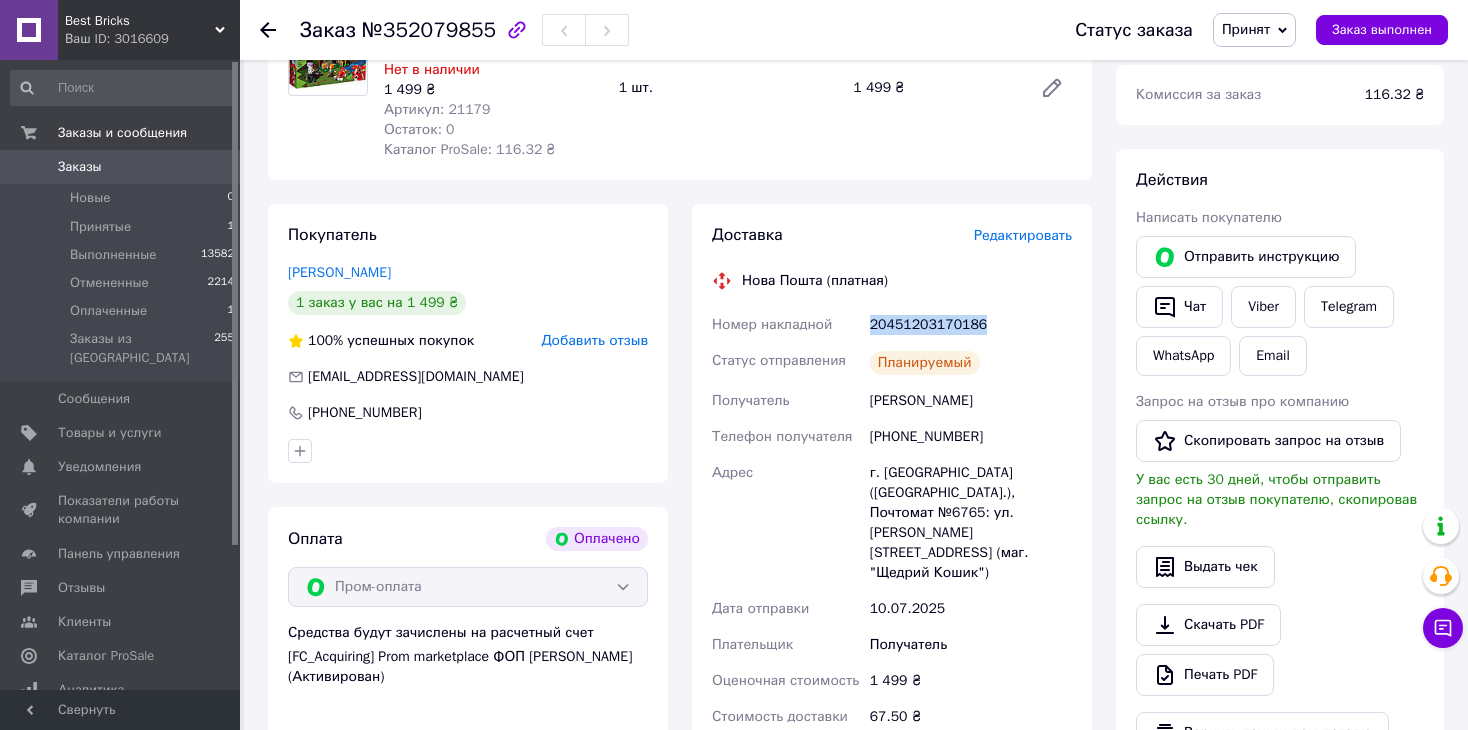 click on "20451203170186" at bounding box center (971, 325) 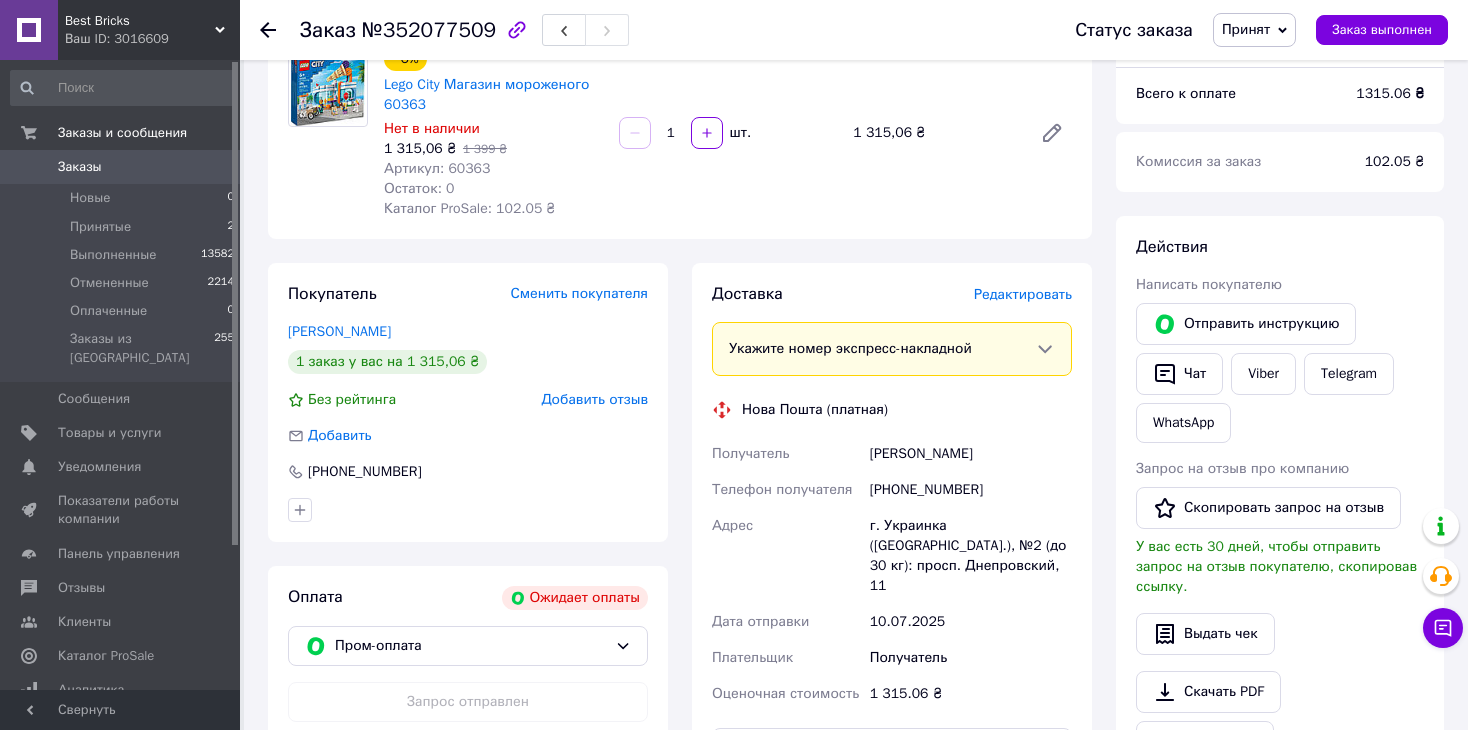 scroll, scrollTop: 584, scrollLeft: 0, axis: vertical 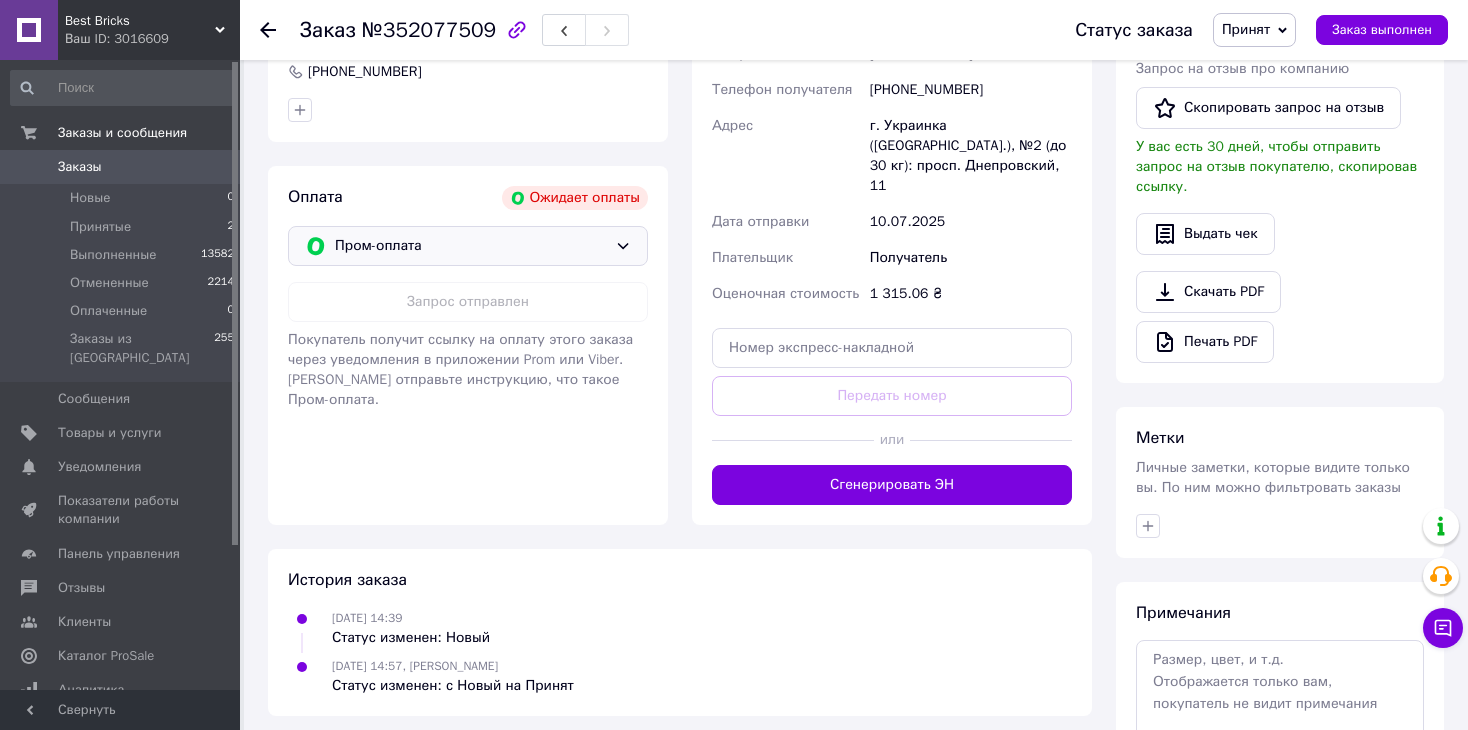 click 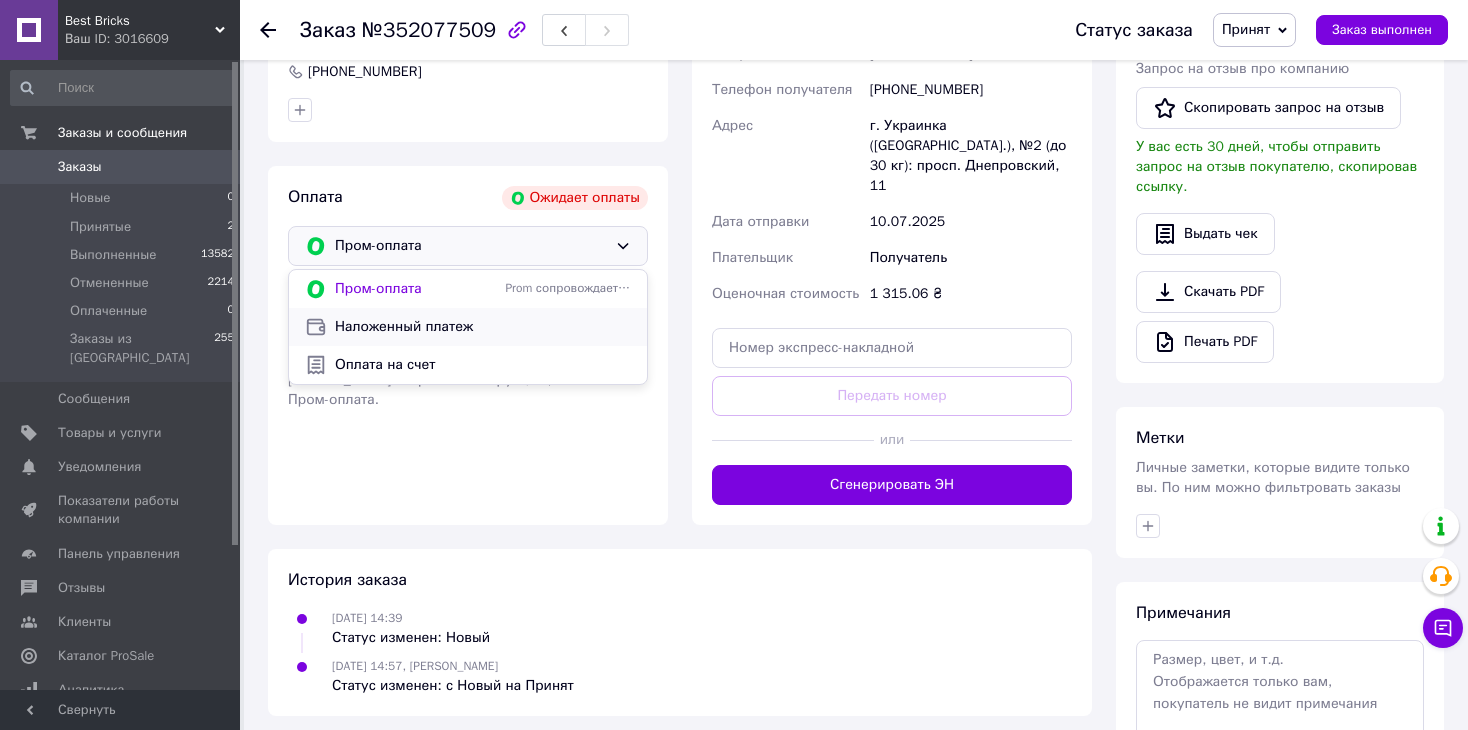 click on "Наложенный платеж" at bounding box center (483, 327) 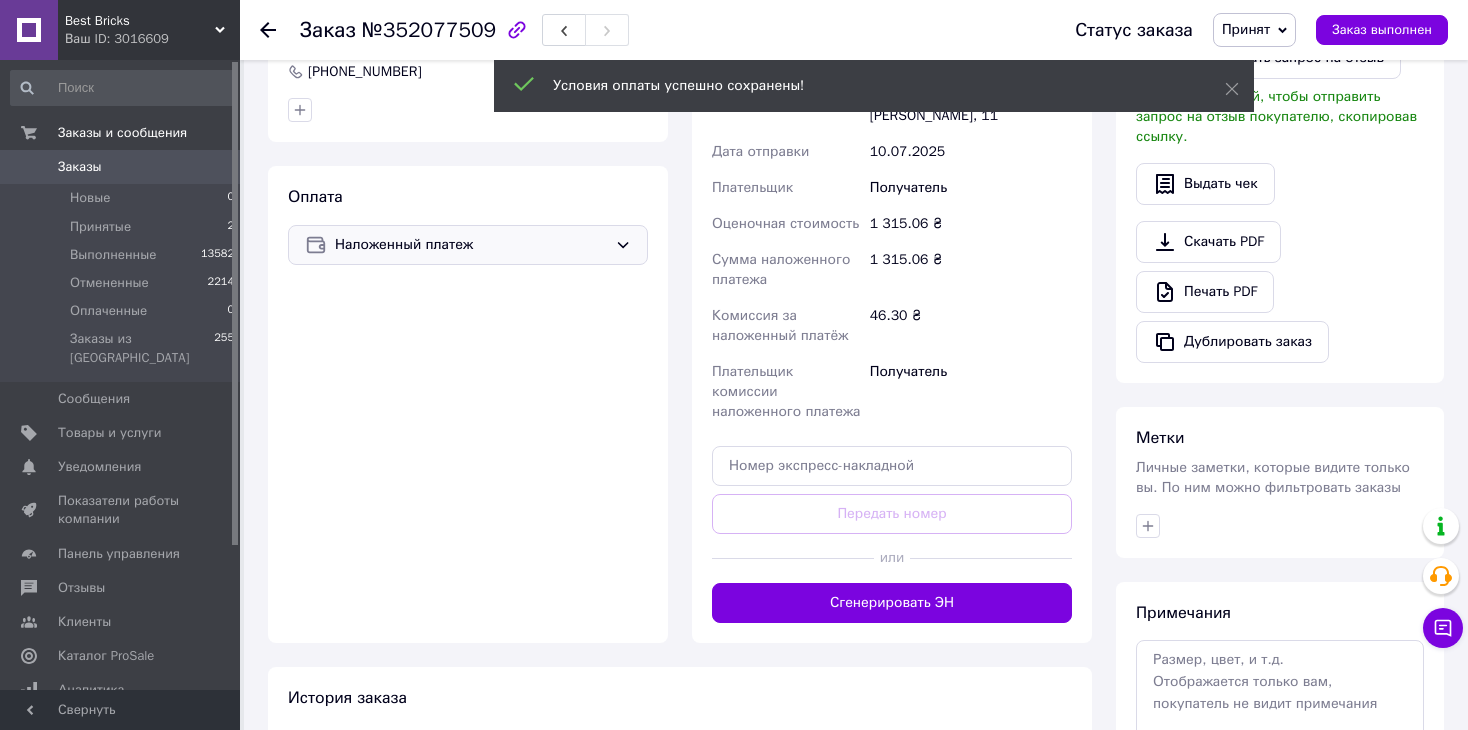 click on "Комиссия за наложенный платёж" at bounding box center [780, 325] 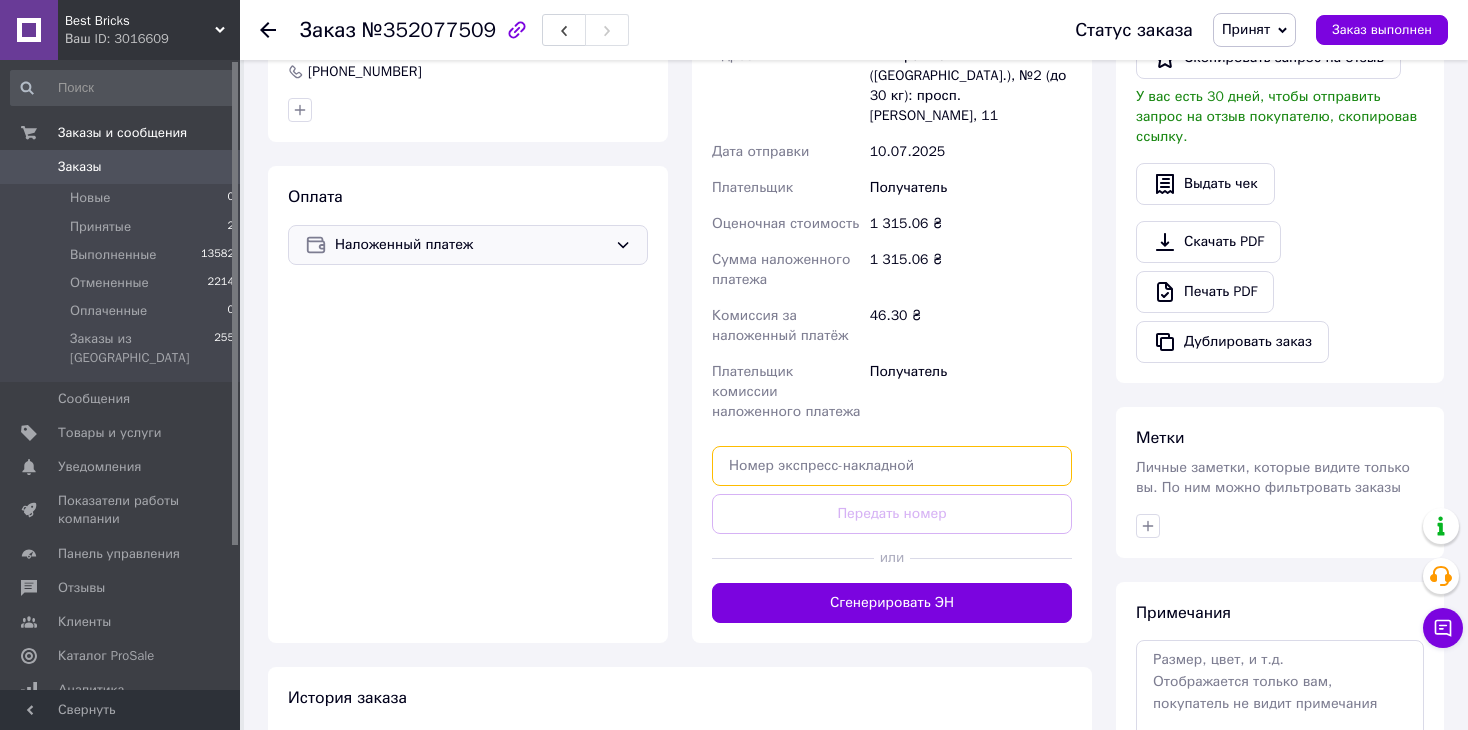 click at bounding box center (892, 466) 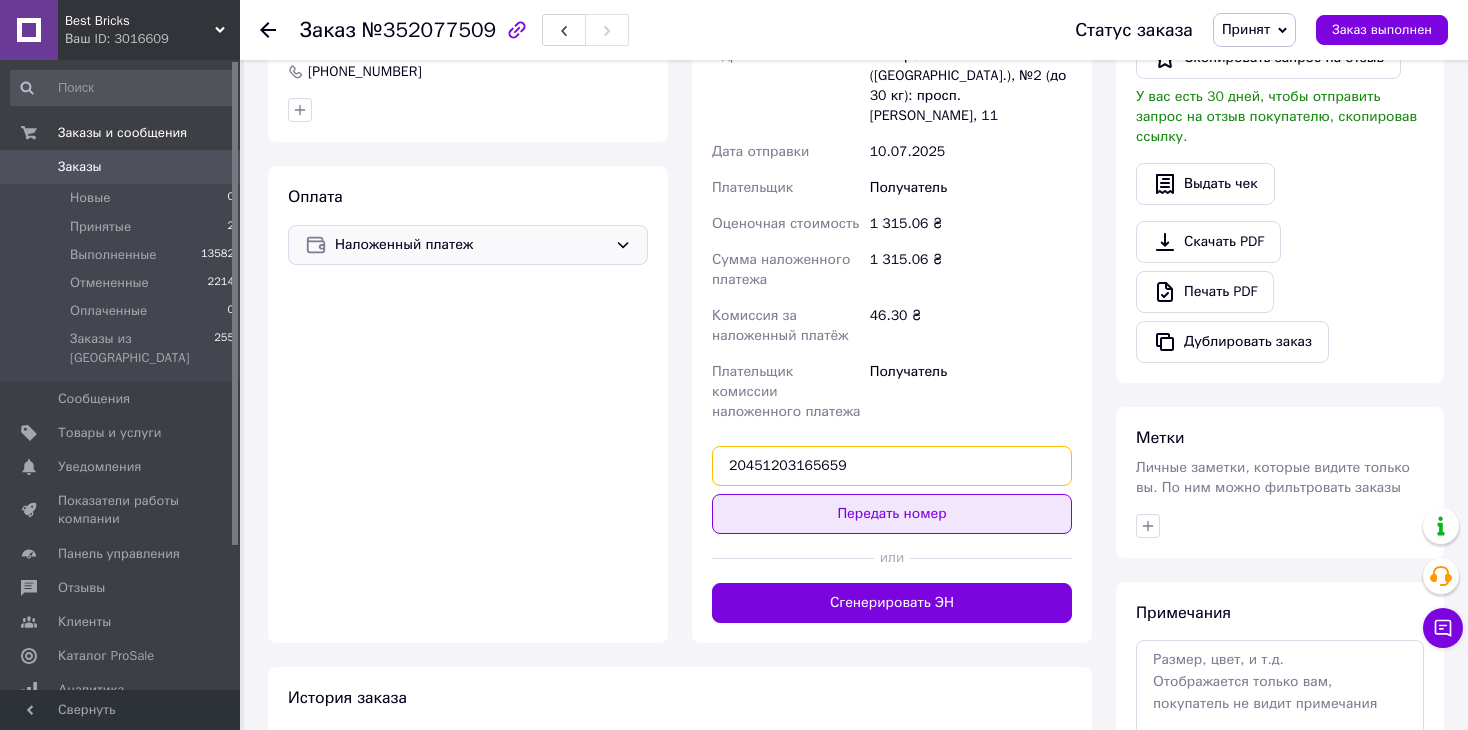 type on "20451203165659" 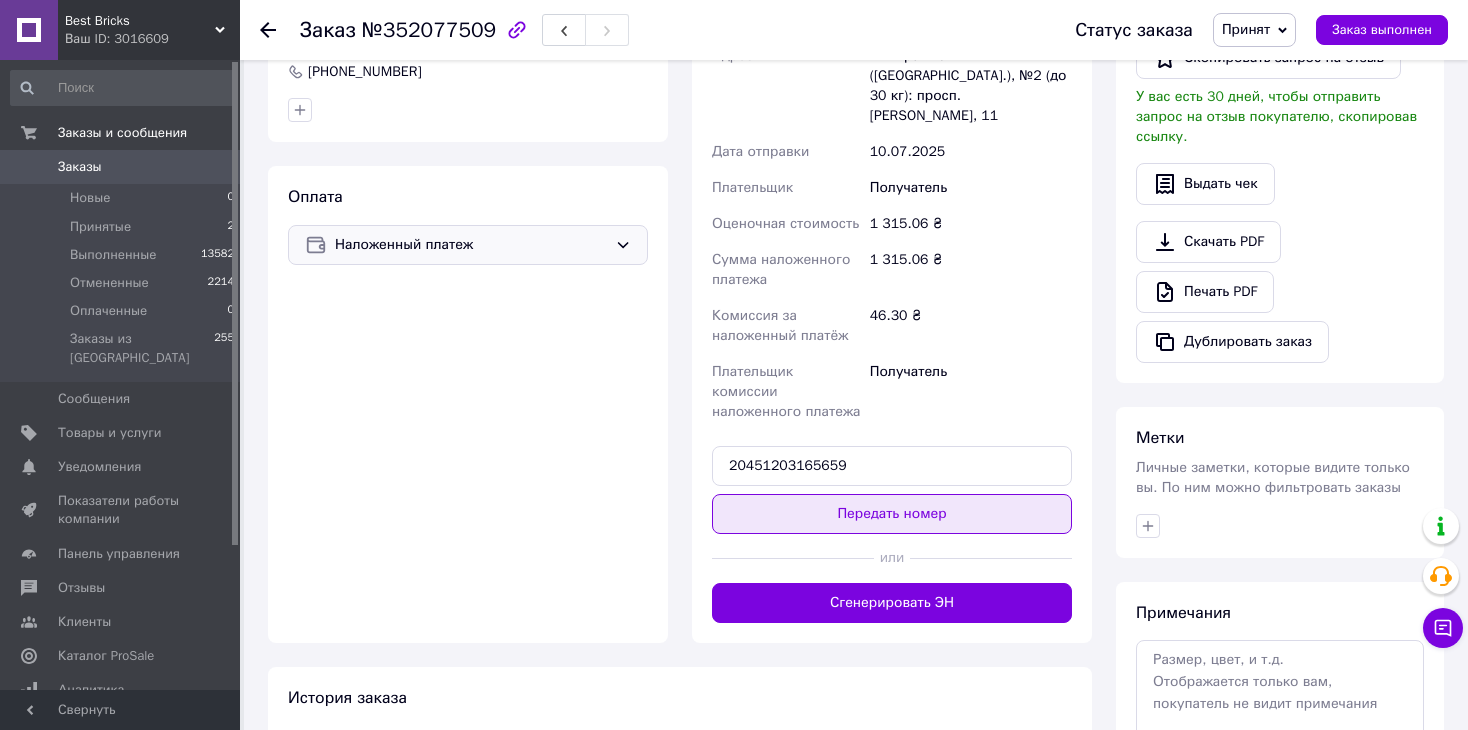 click on "Передать номер" at bounding box center [892, 514] 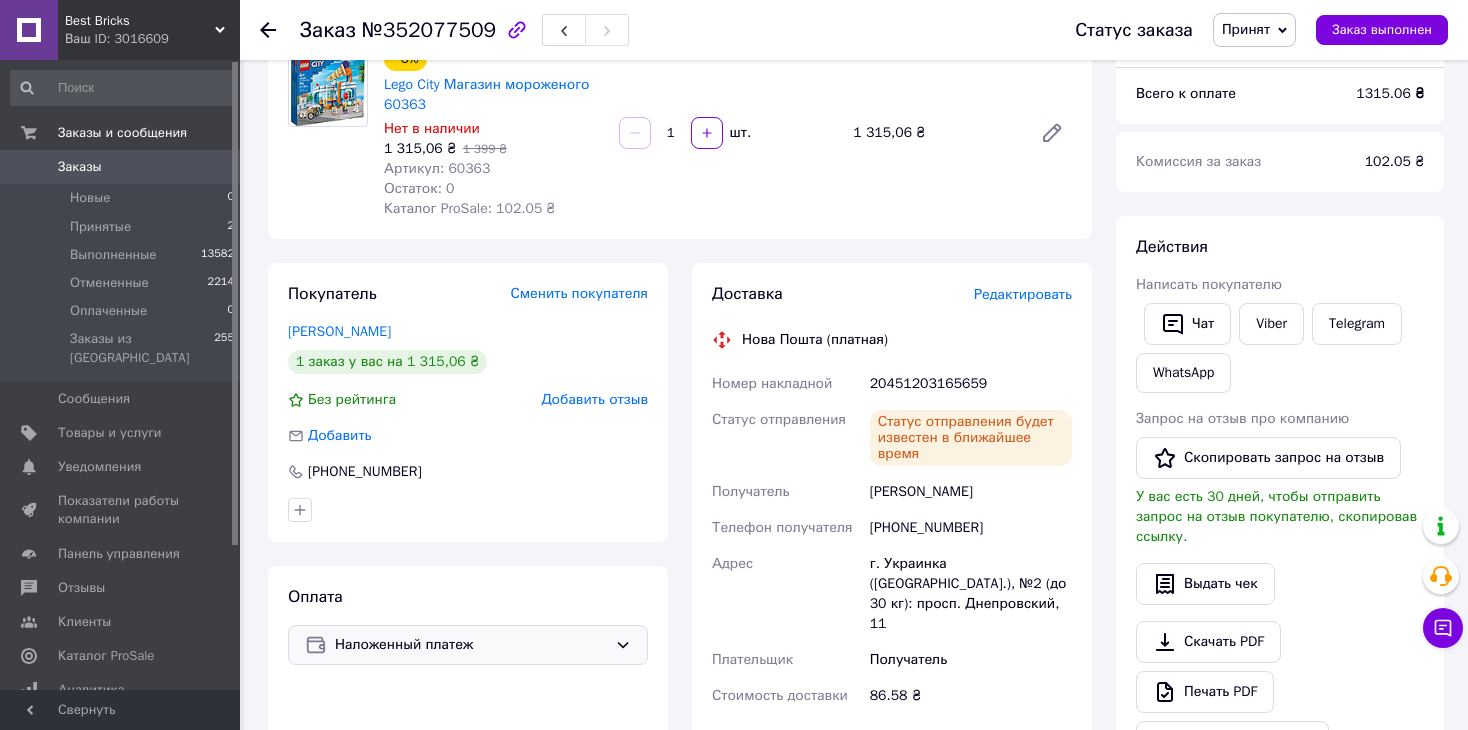 scroll, scrollTop: 0, scrollLeft: 0, axis: both 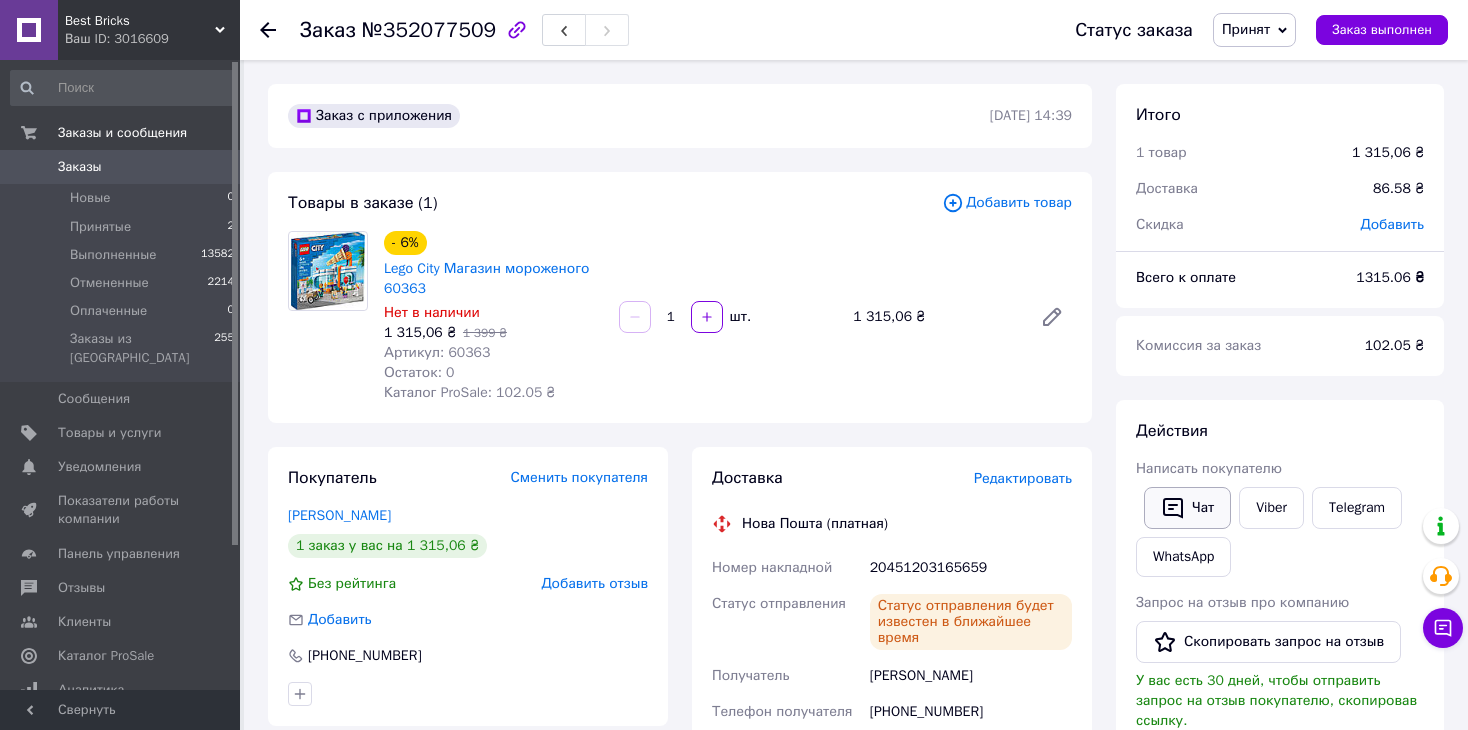 click on "Чат" at bounding box center [1187, 508] 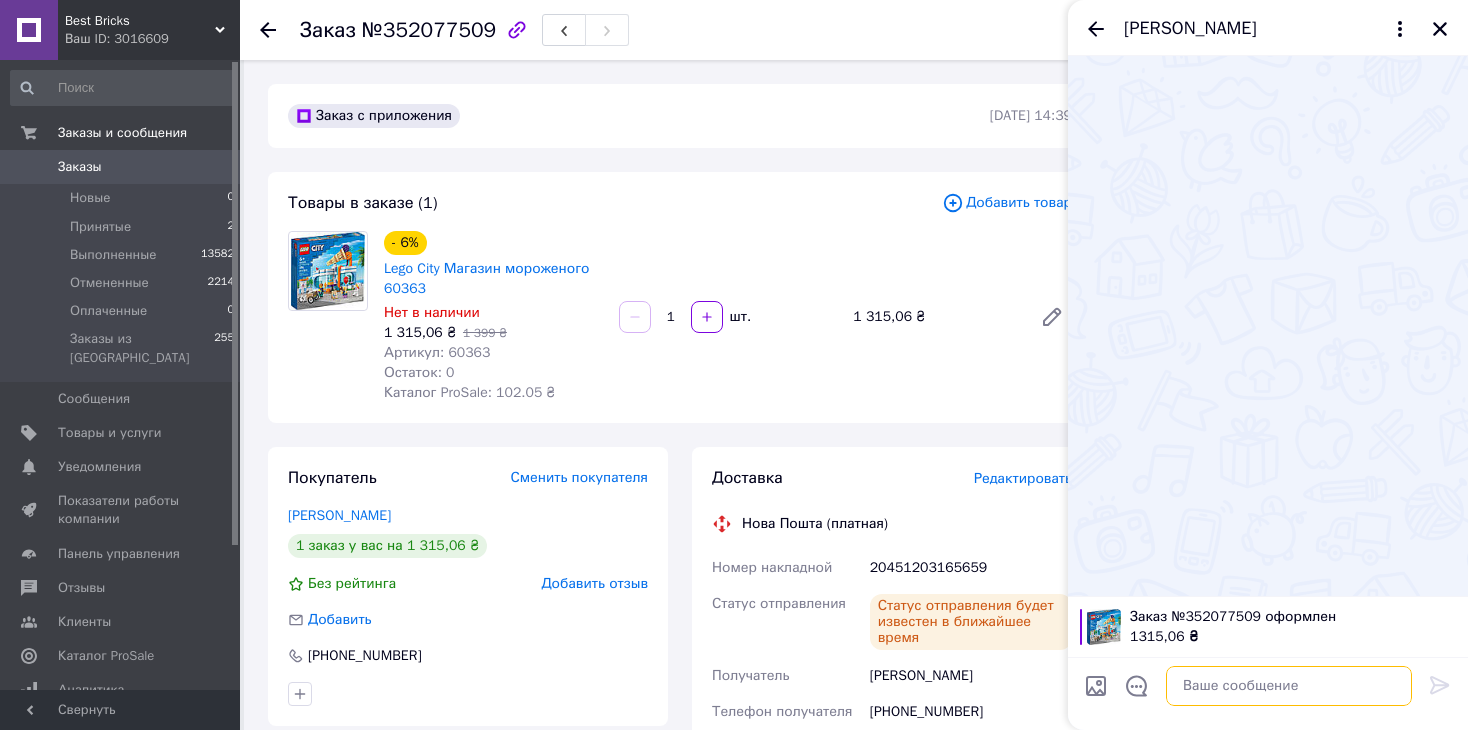 click at bounding box center (1289, 686) 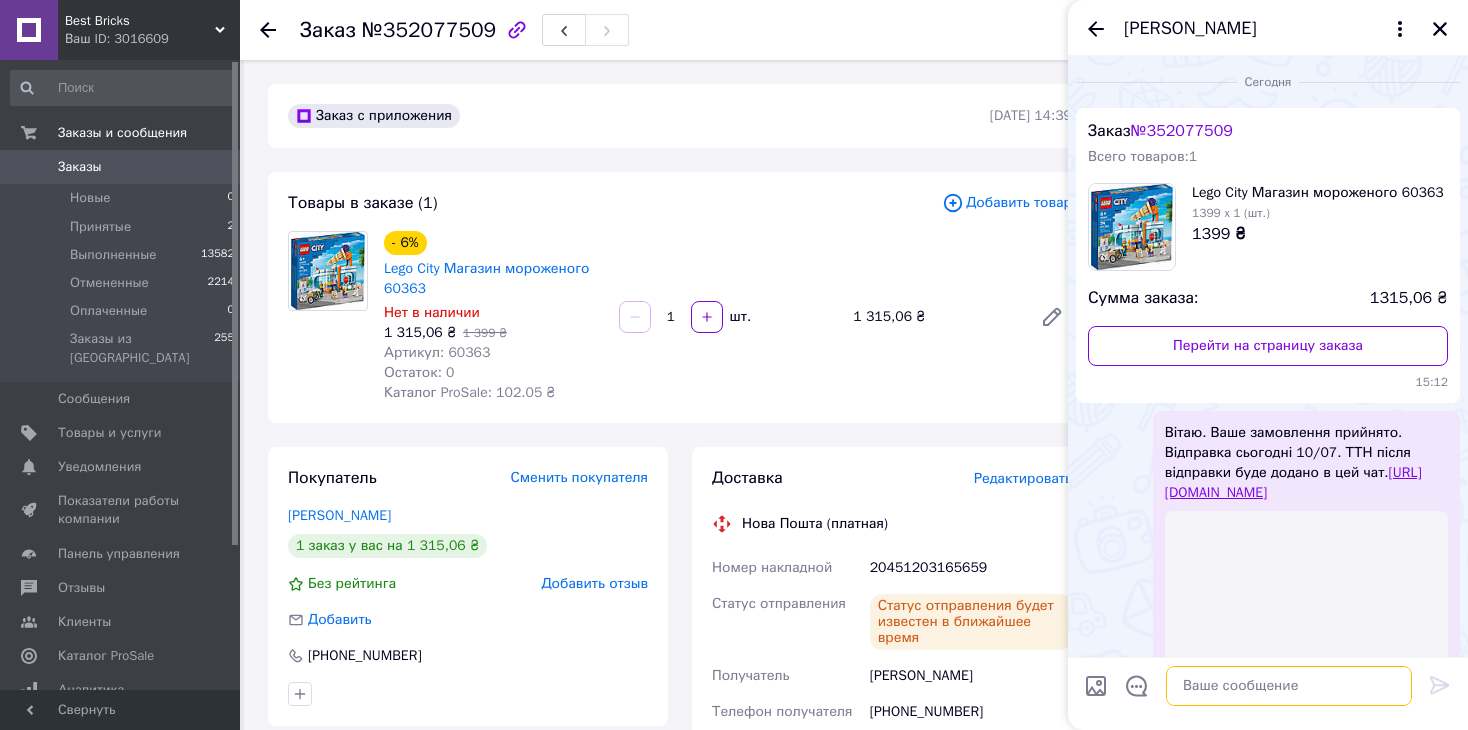 scroll, scrollTop: 110, scrollLeft: 0, axis: vertical 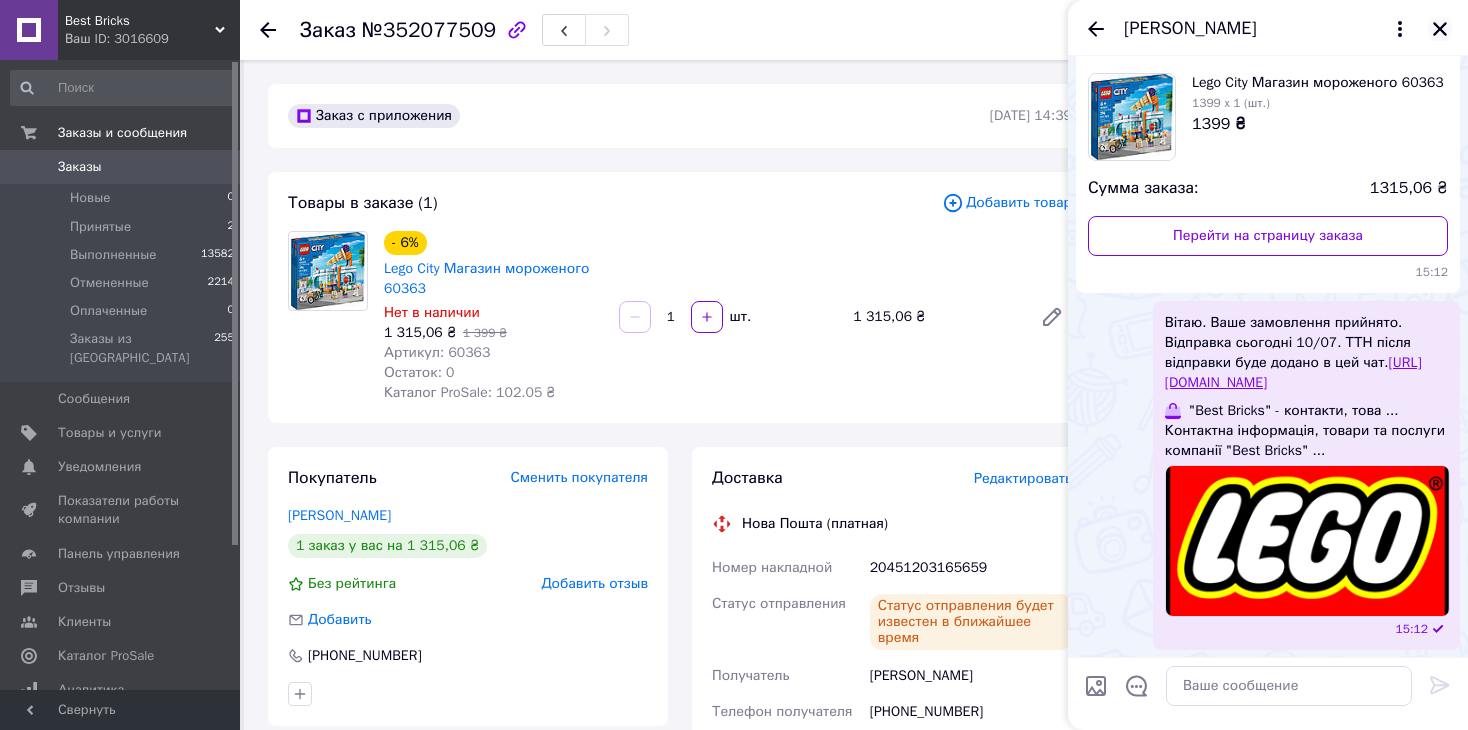 click 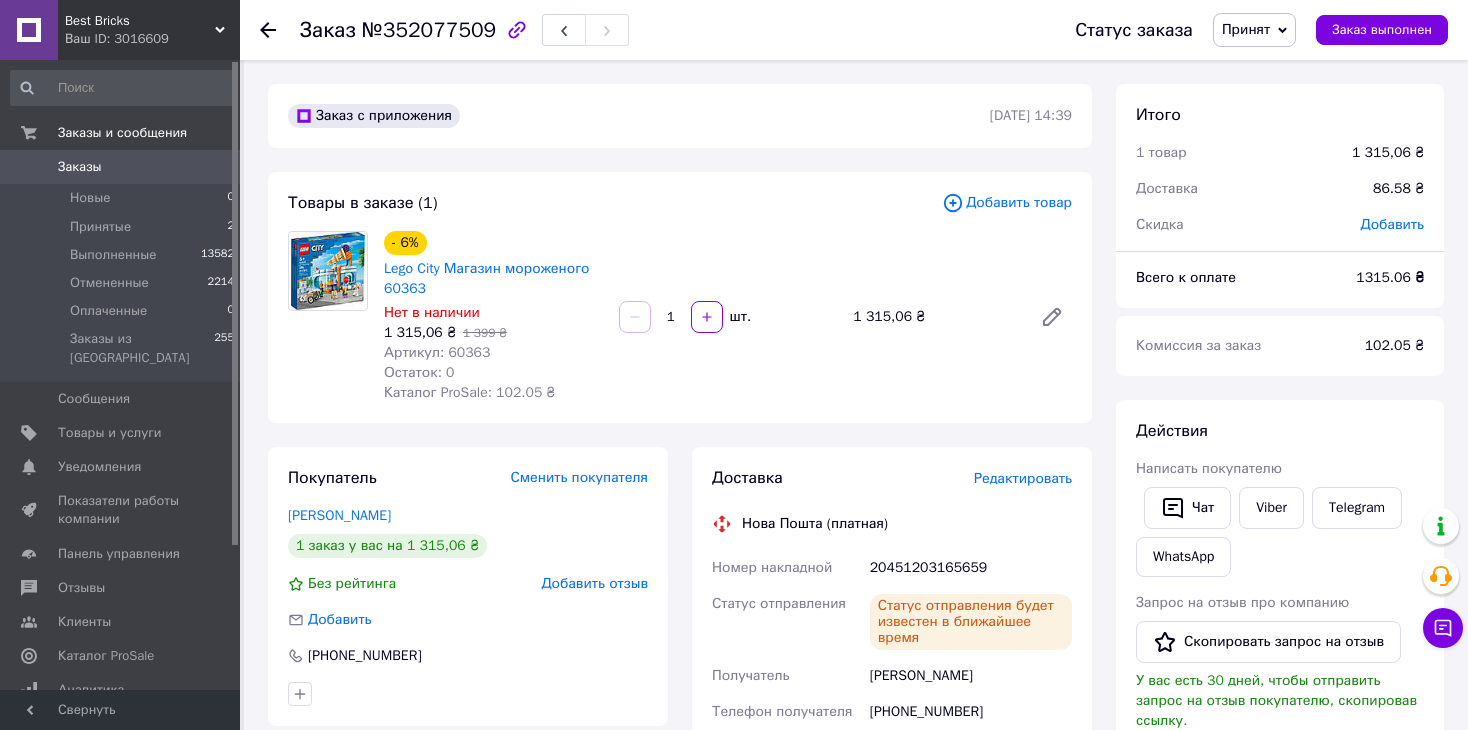 click 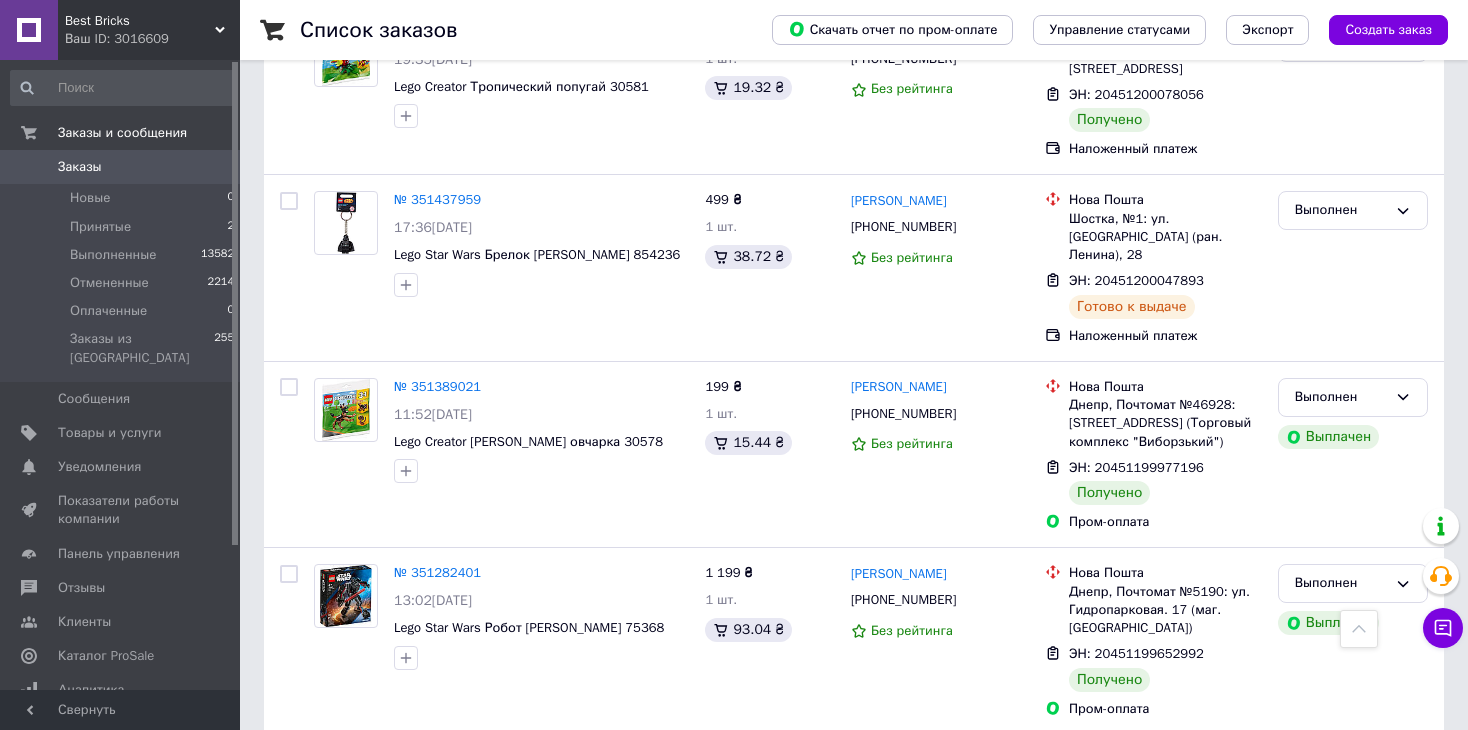 scroll, scrollTop: 3251, scrollLeft: 0, axis: vertical 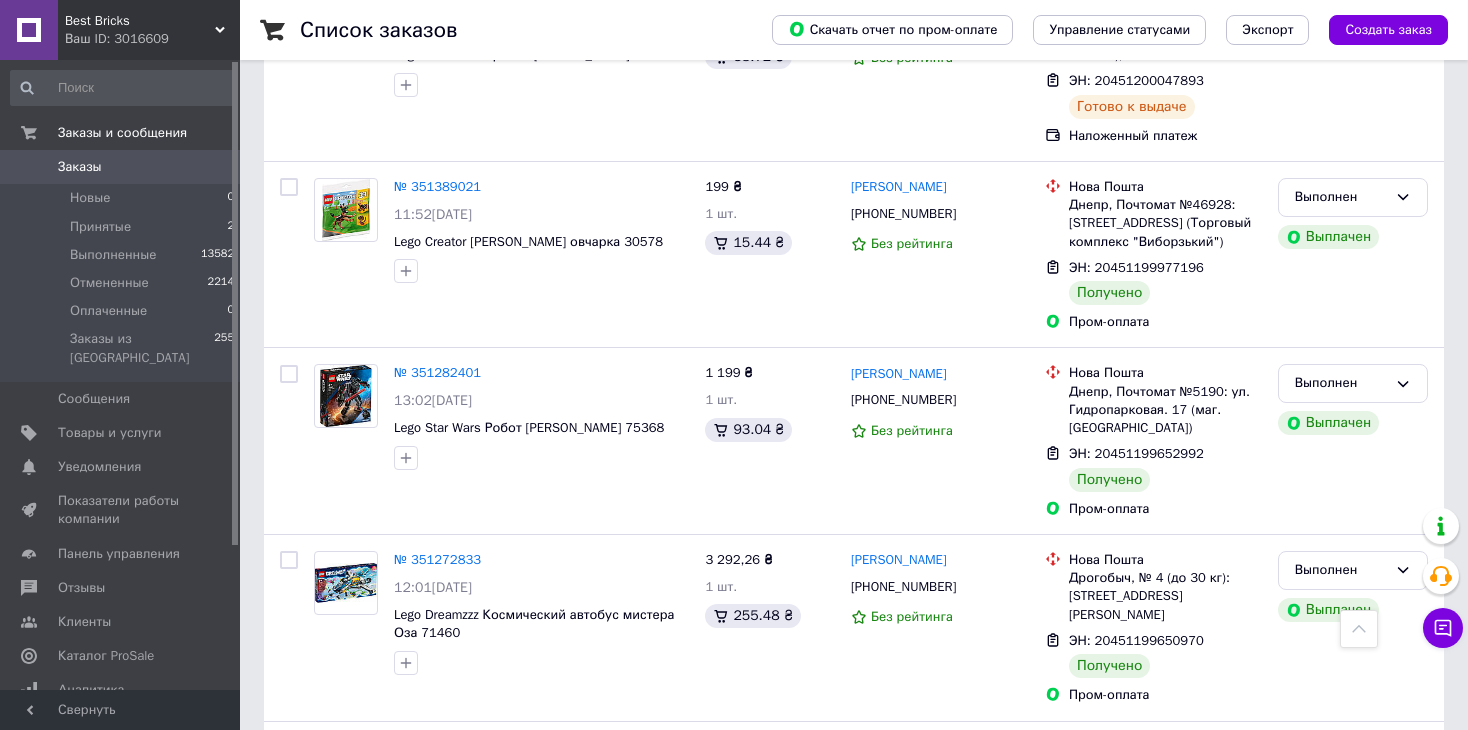 click on "2" at bounding box center (327, 922) 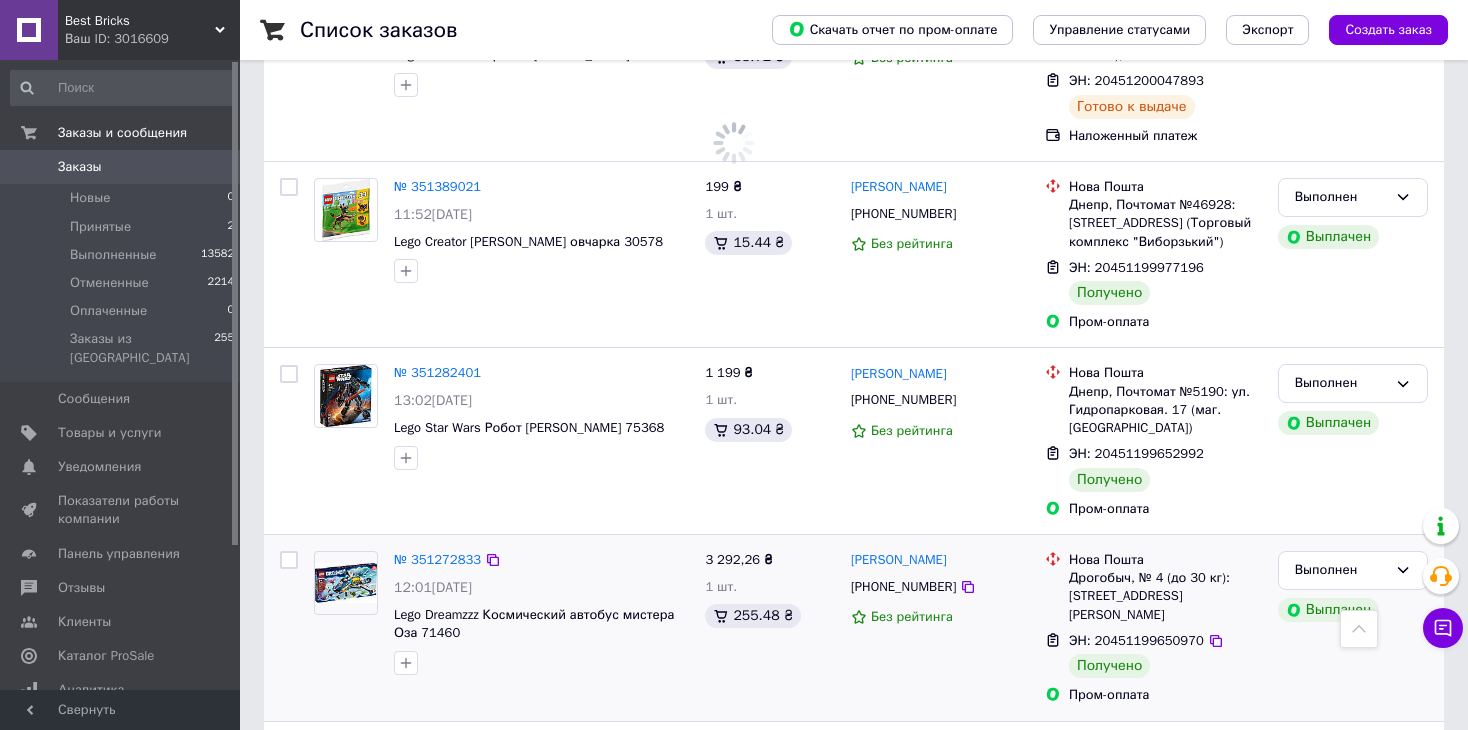 scroll, scrollTop: 0, scrollLeft: 0, axis: both 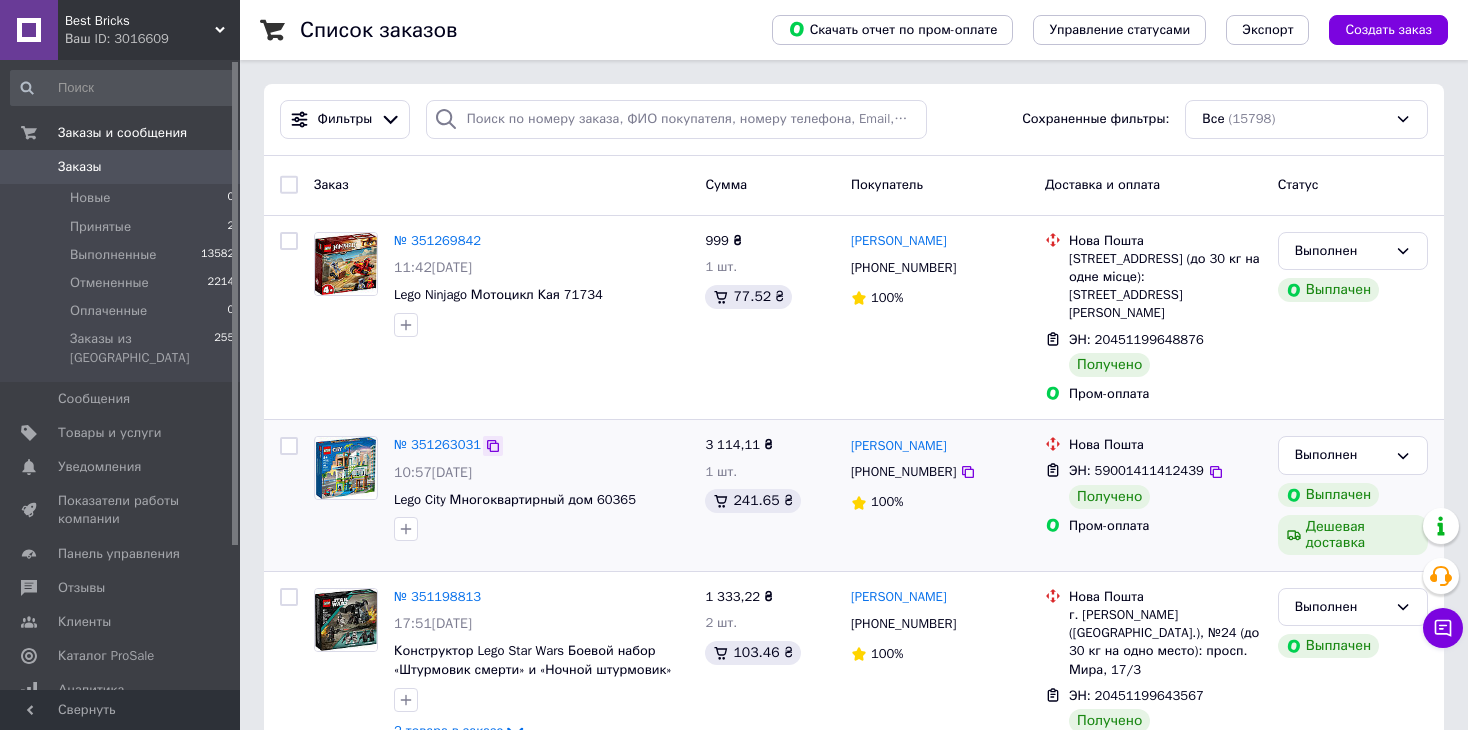 click 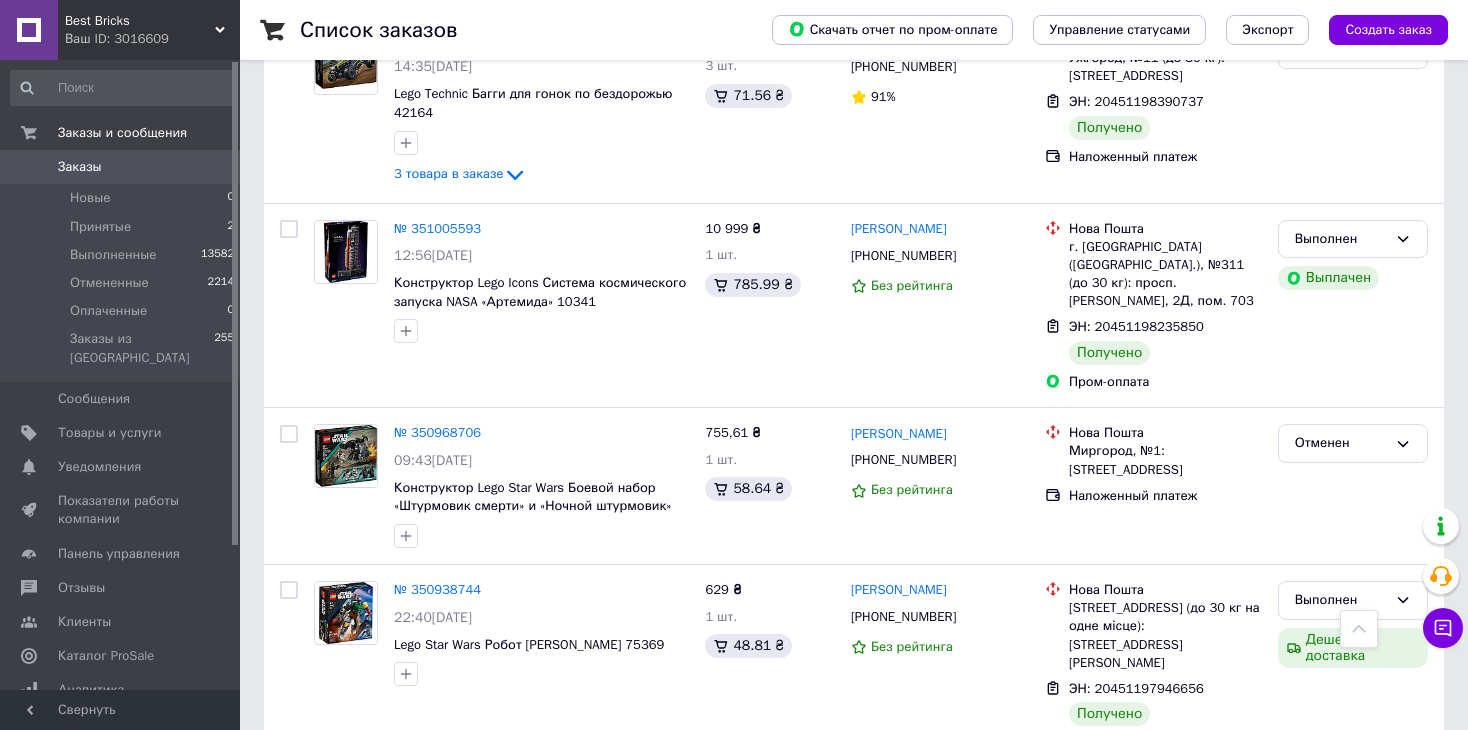 scroll, scrollTop: 3309, scrollLeft: 0, axis: vertical 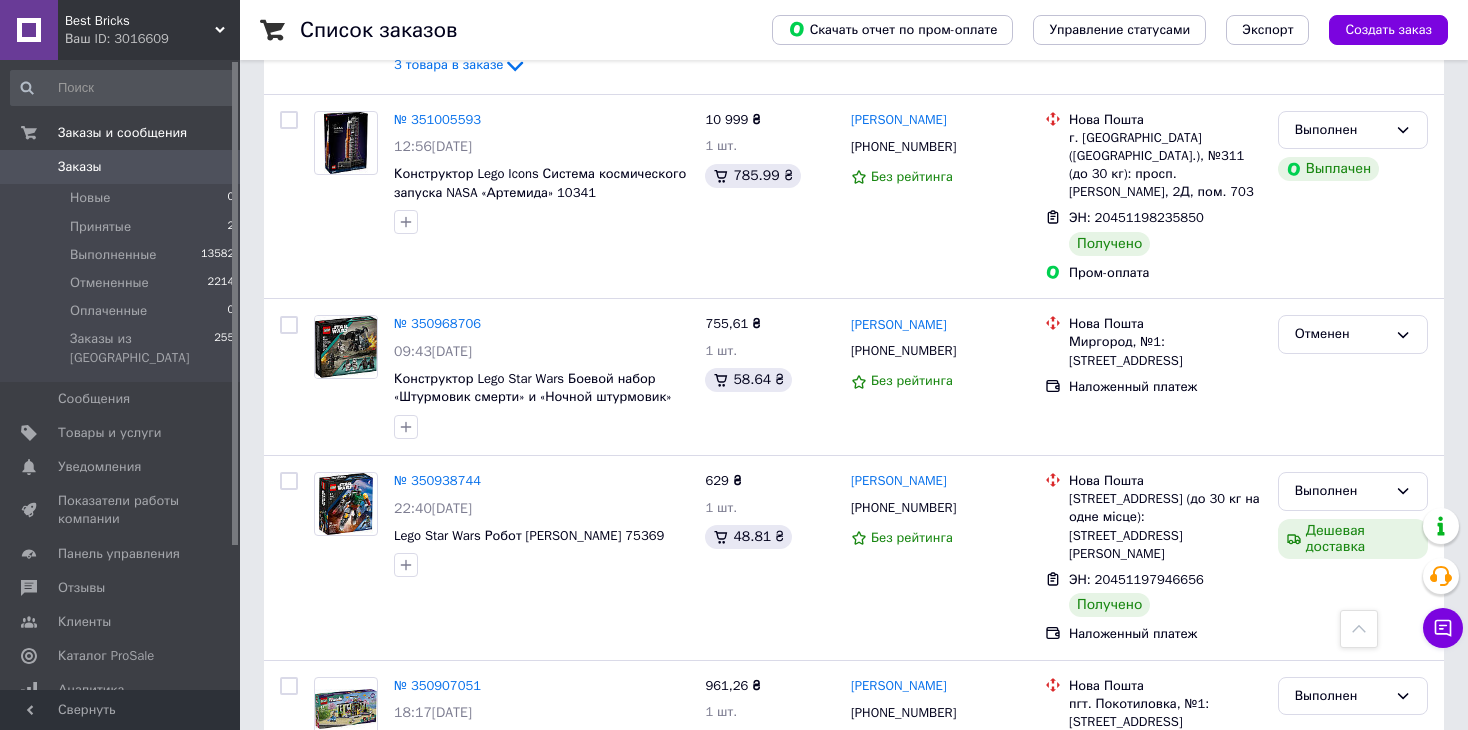 click on "1" at bounding box center [415, 873] 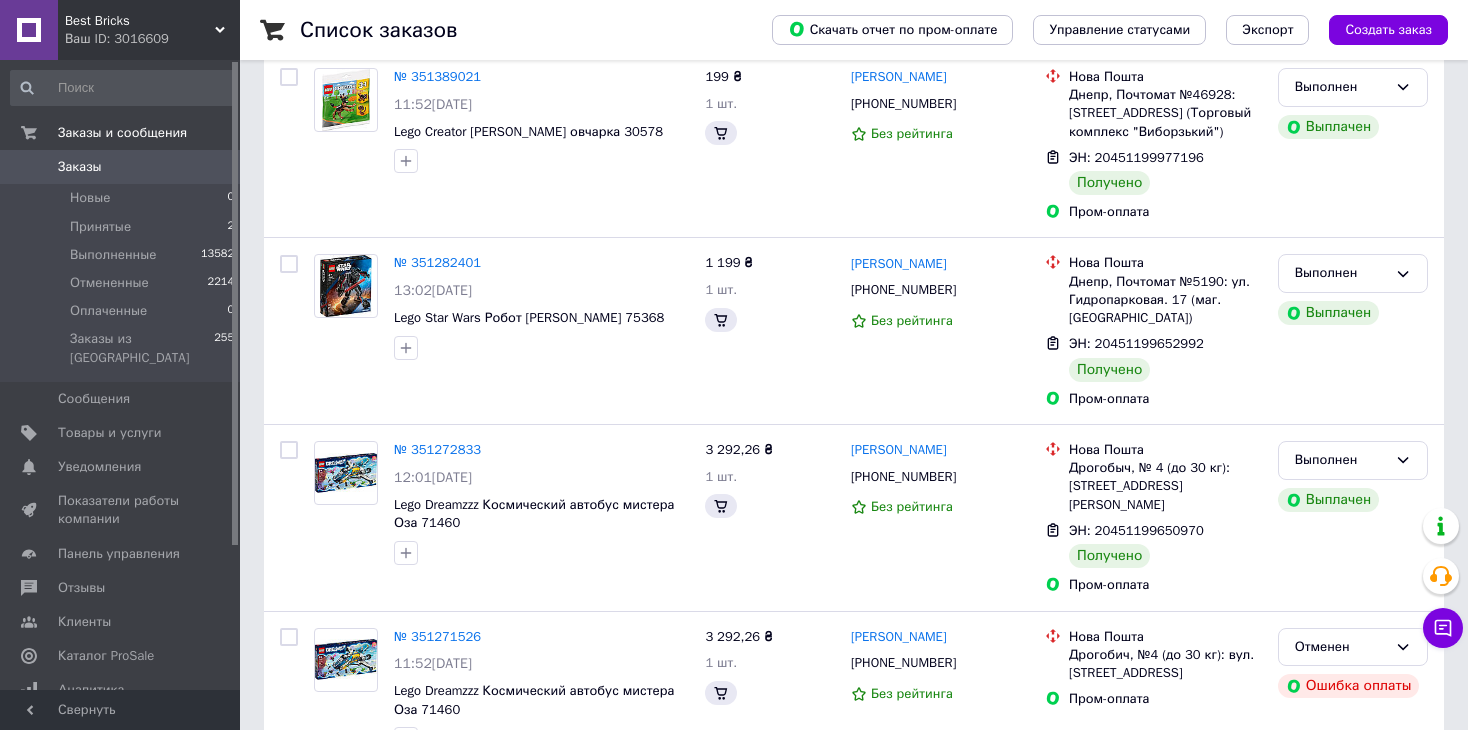 scroll, scrollTop: 0, scrollLeft: 0, axis: both 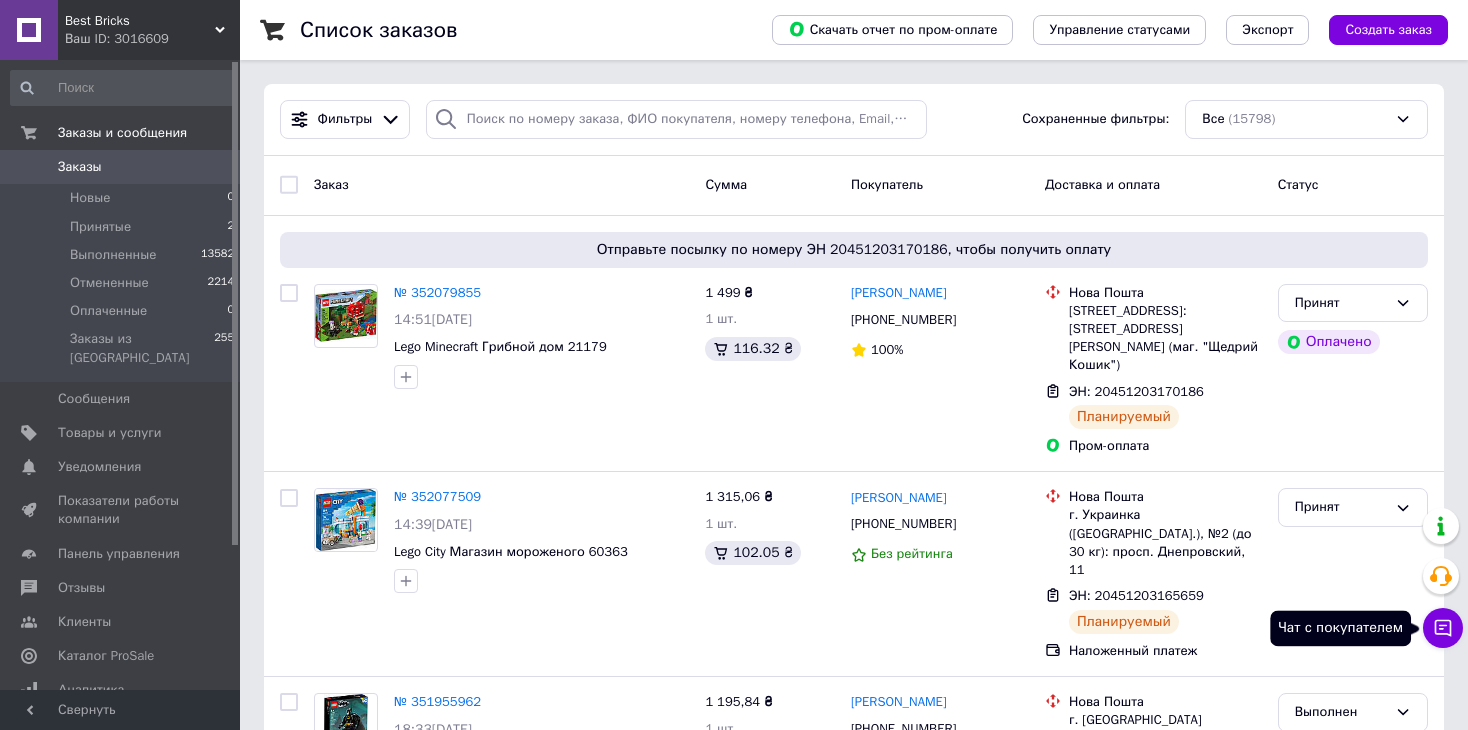 click 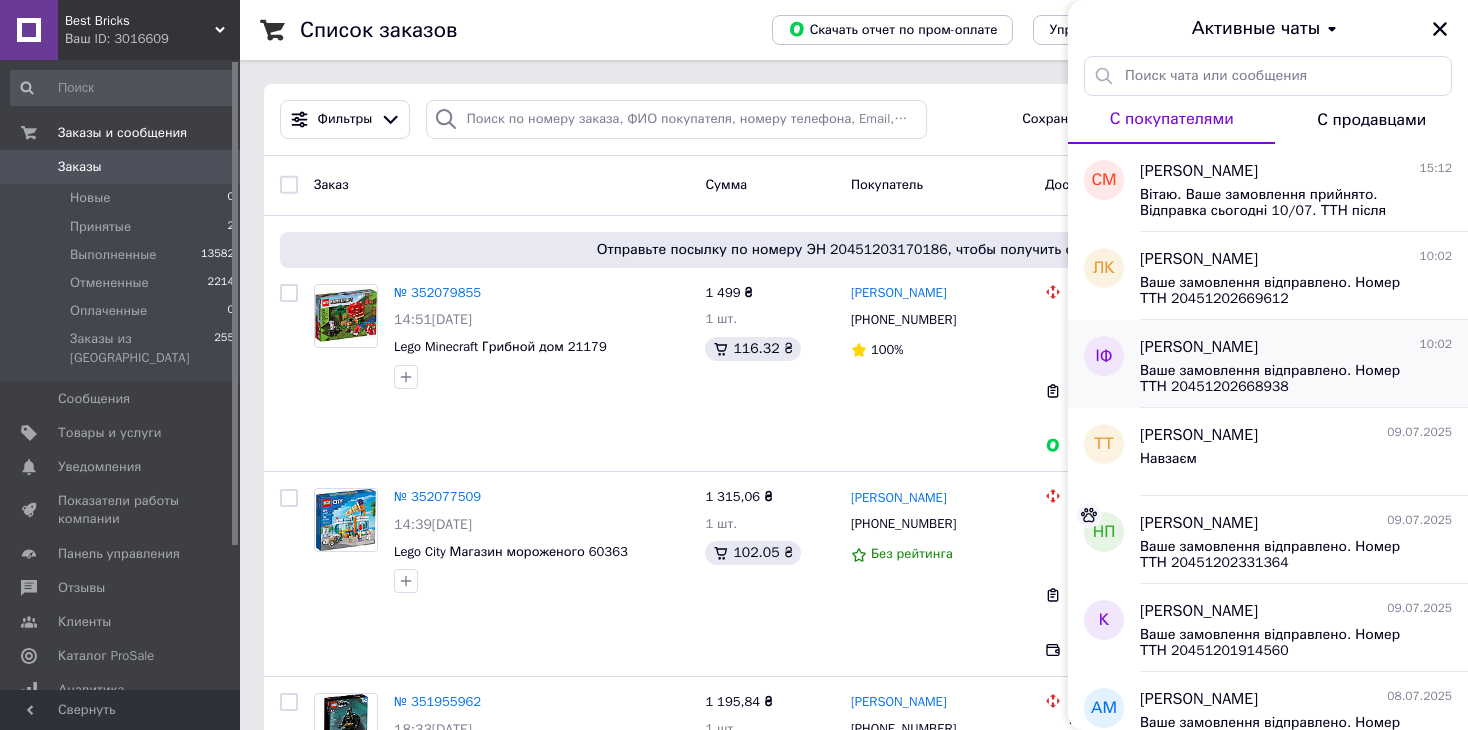 click on "Ваше замовлення відправлено. Номер ТТН 20451202668938" at bounding box center [1282, 379] 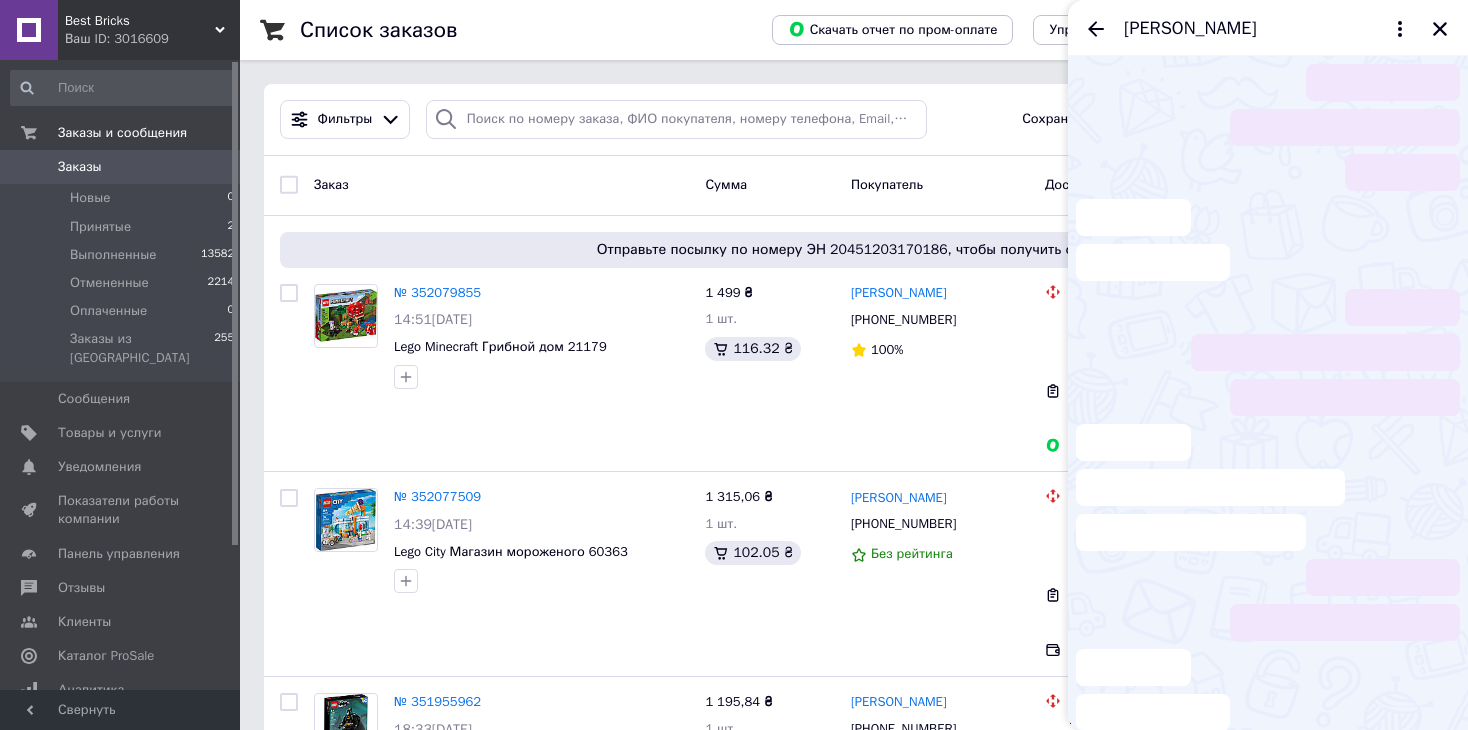 scroll, scrollTop: 256, scrollLeft: 0, axis: vertical 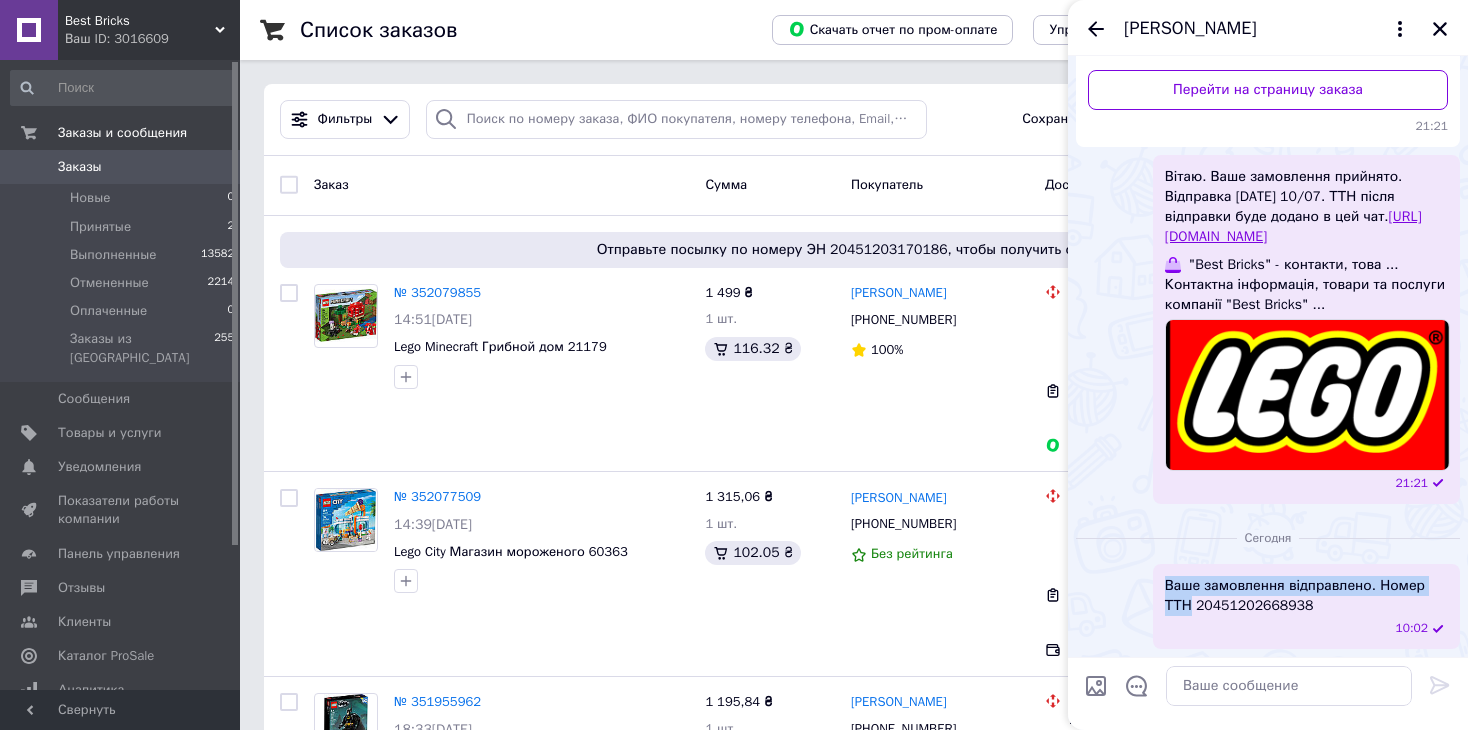 drag, startPoint x: 1447, startPoint y: 587, endPoint x: 1164, endPoint y: 585, distance: 283.00708 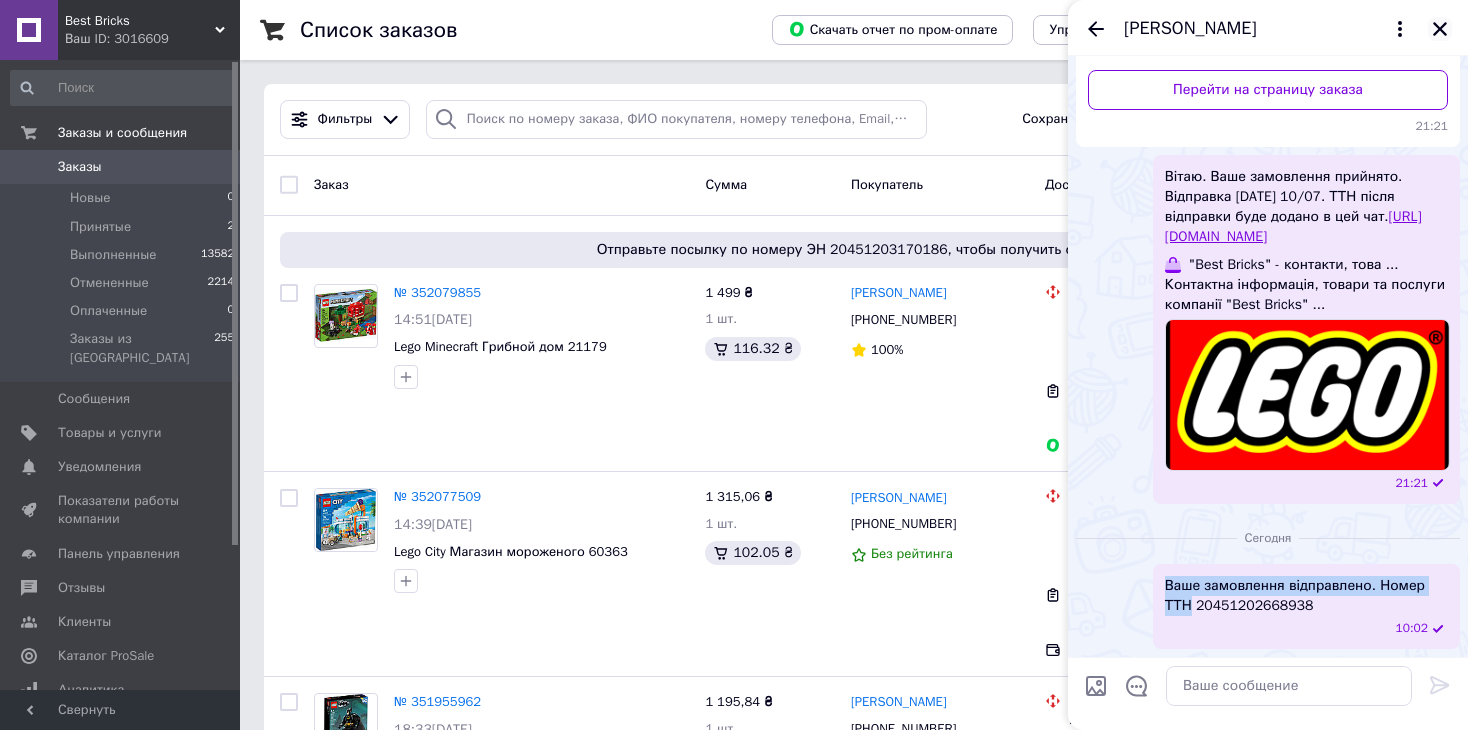 click 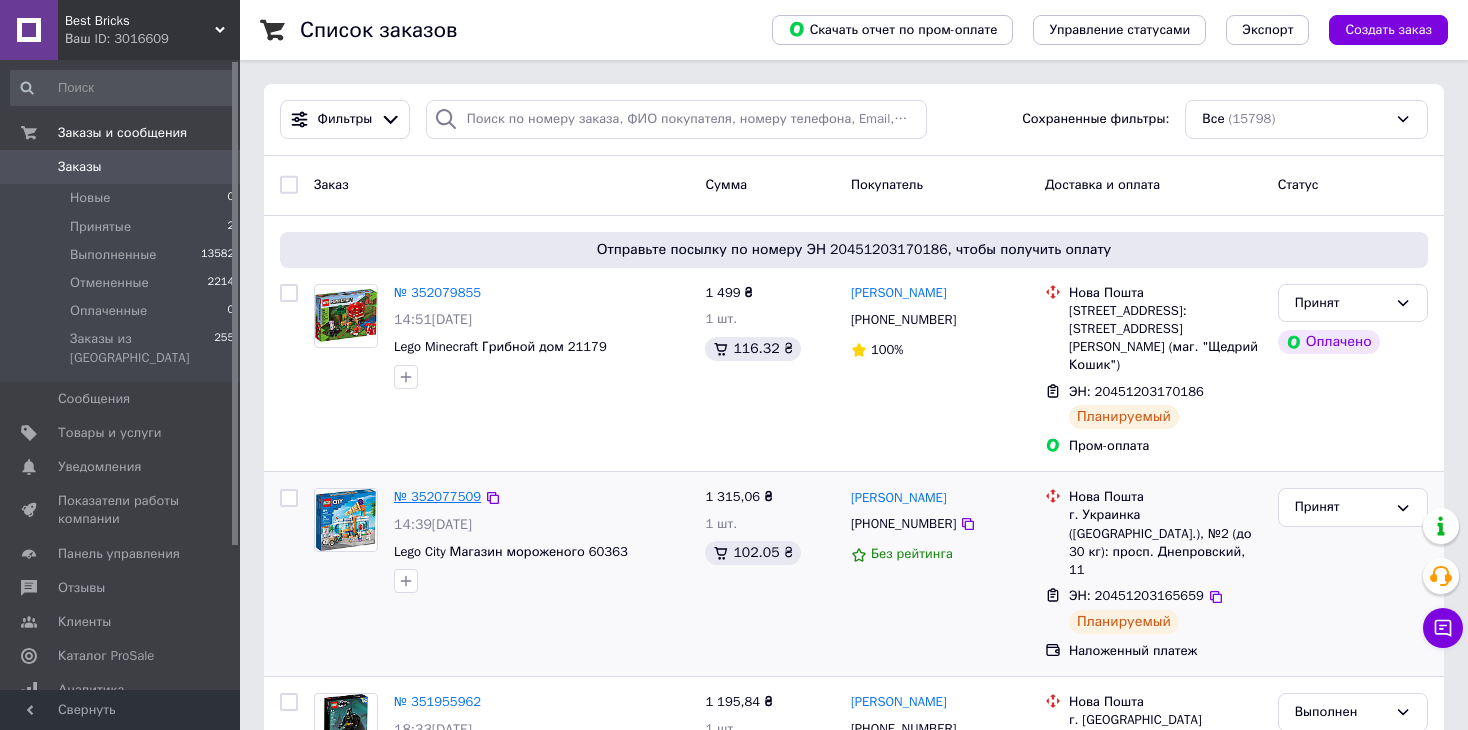 click on "№ 352077509" at bounding box center [437, 496] 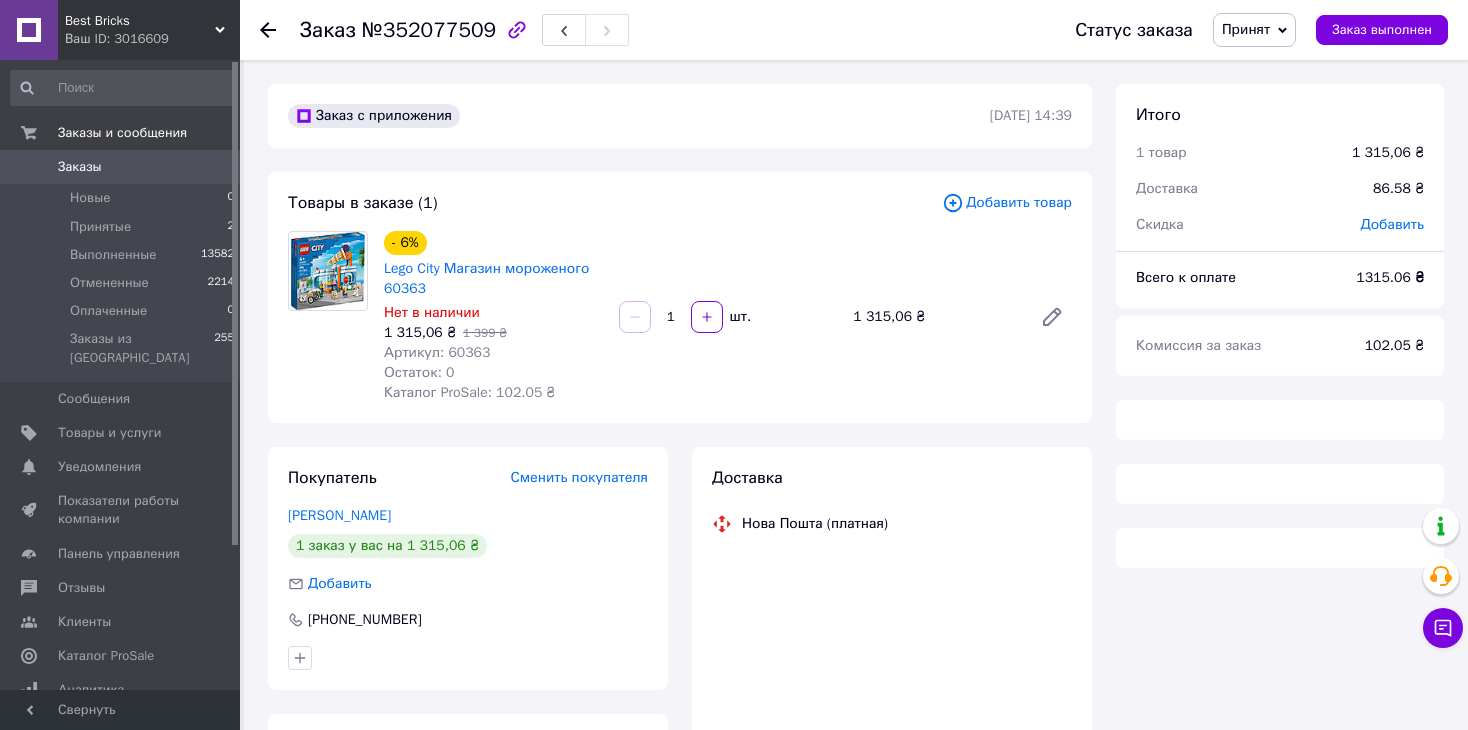 click on "Заказ выполнен" at bounding box center (1382, 30) 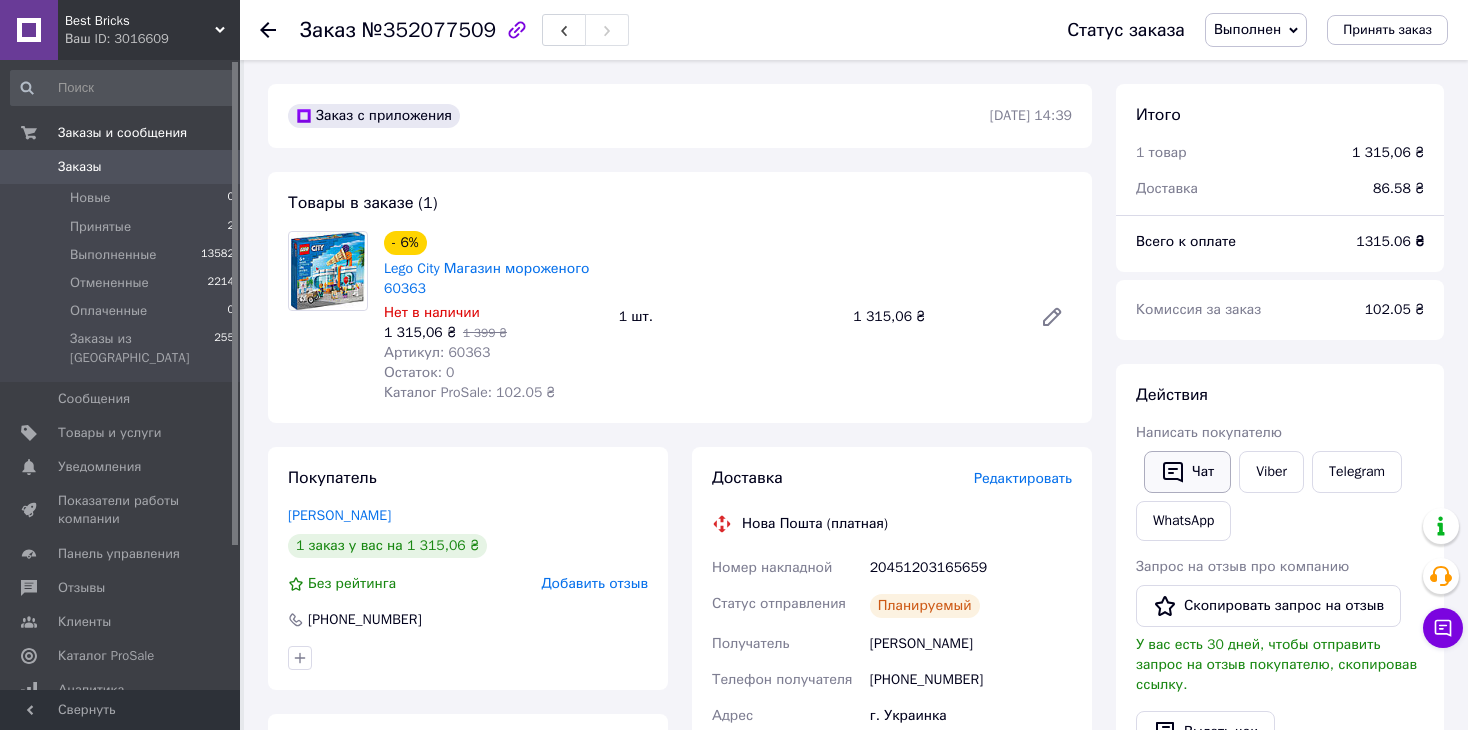 click on "Чат" at bounding box center [1187, 472] 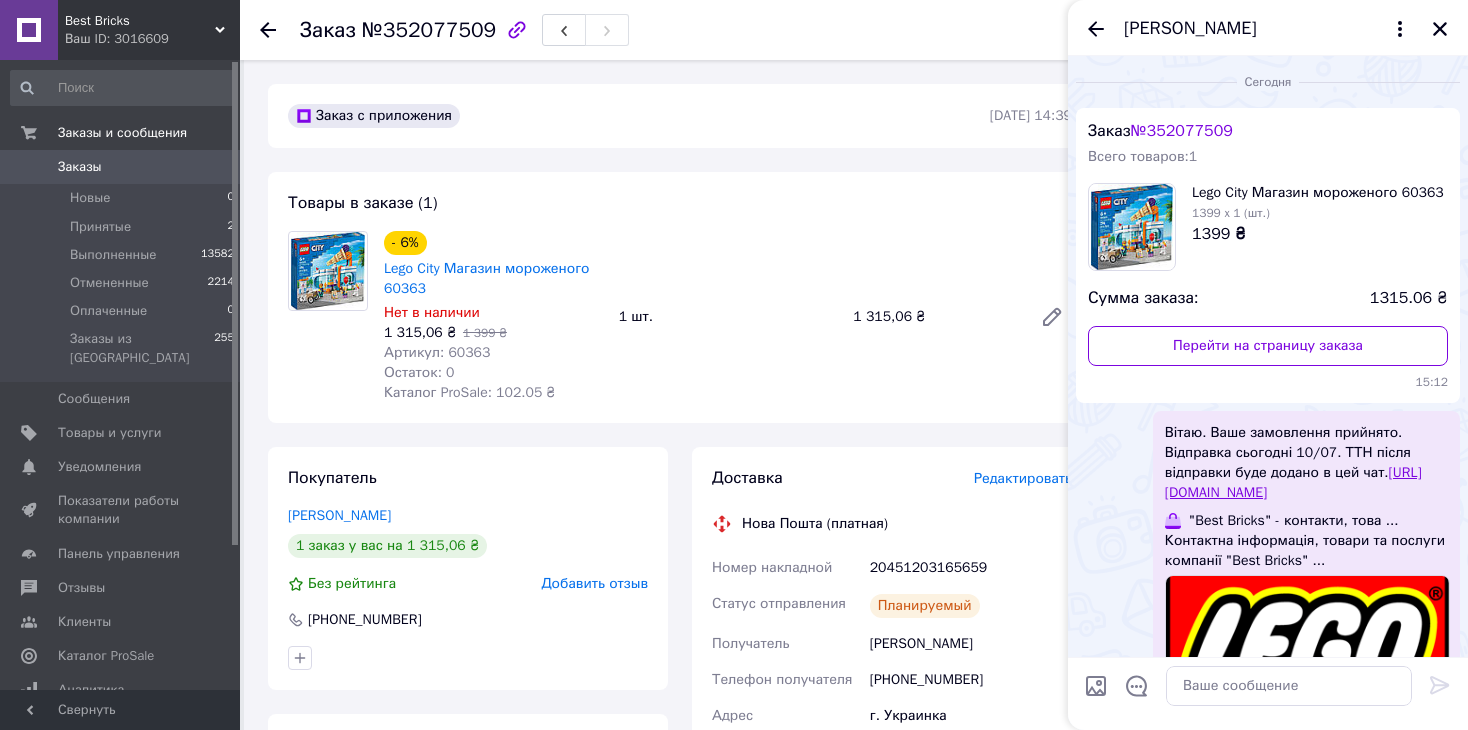 scroll, scrollTop: 110, scrollLeft: 0, axis: vertical 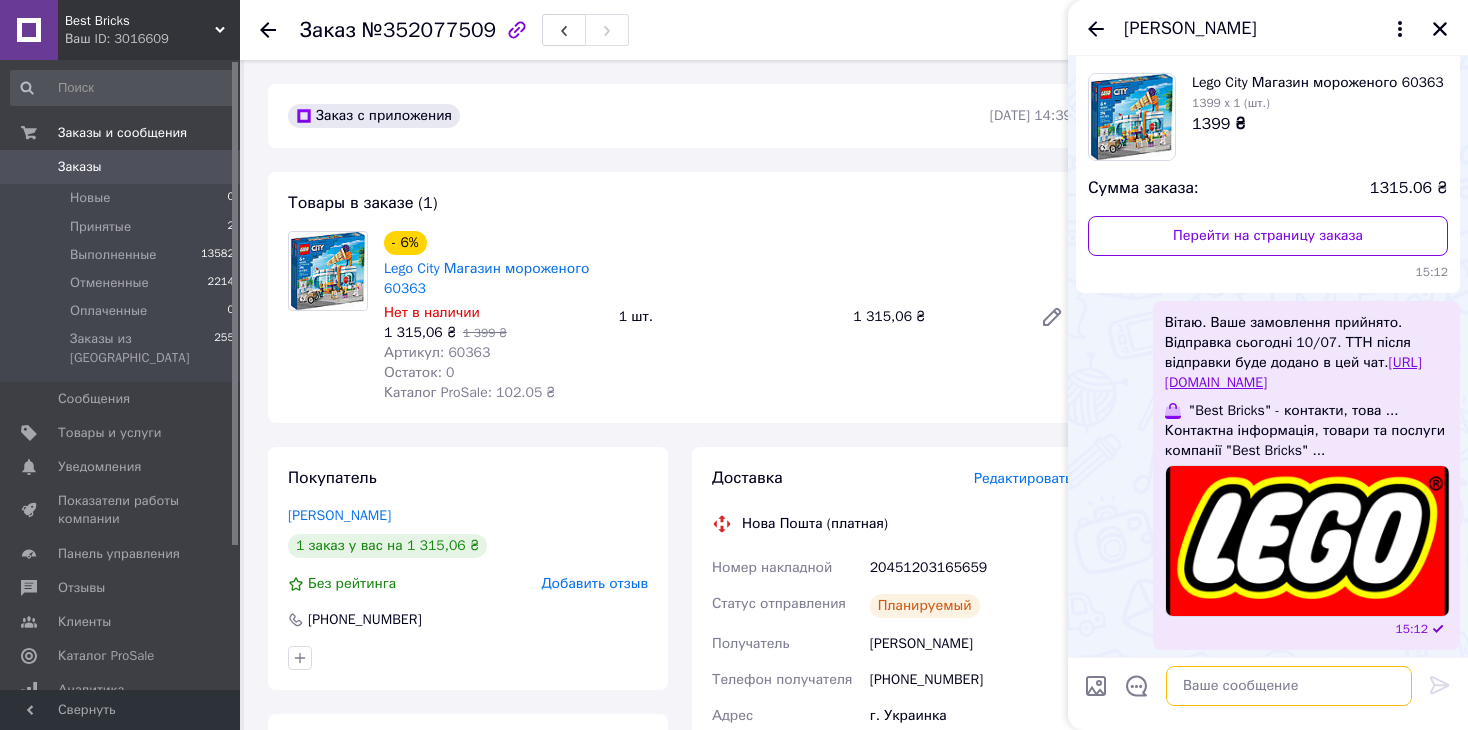 click at bounding box center [1289, 686] 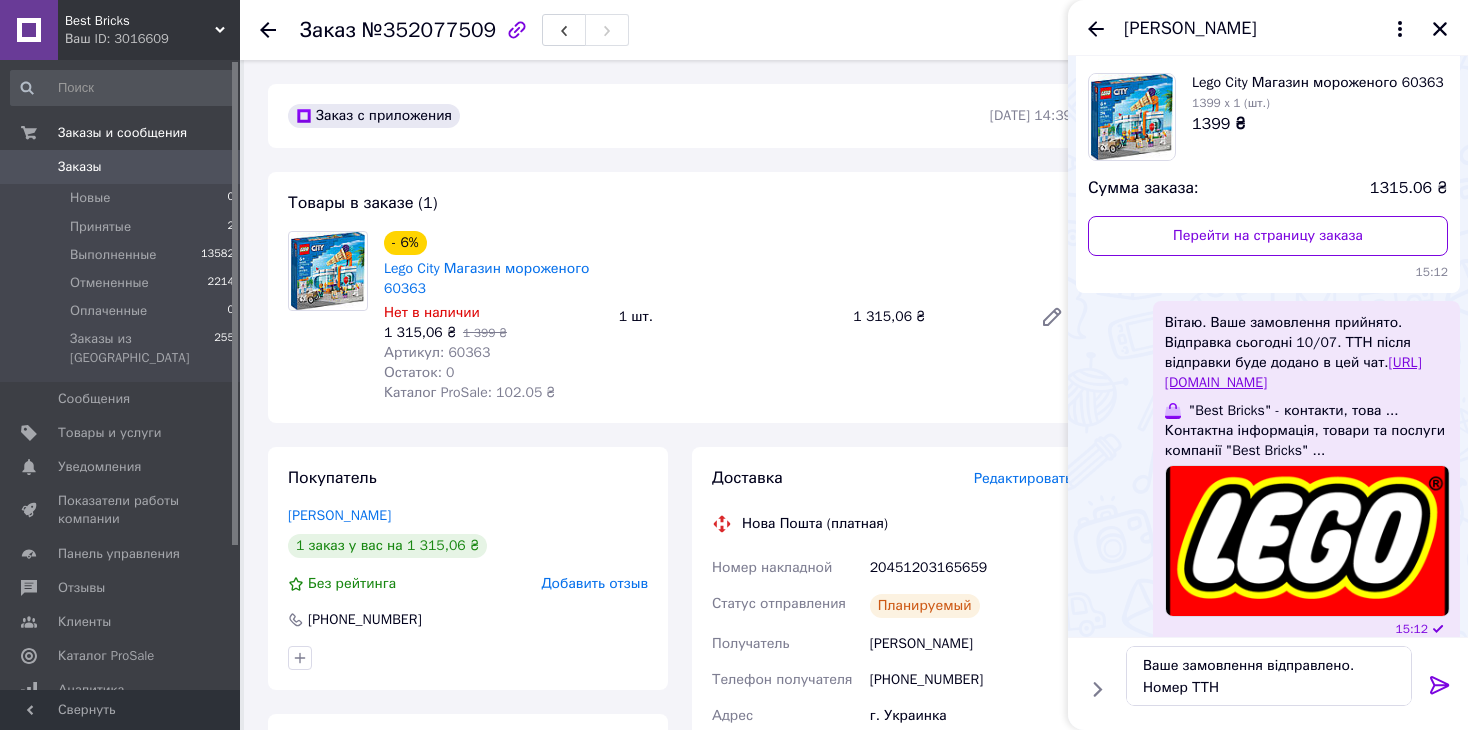 click on "20451203165659" at bounding box center [971, 568] 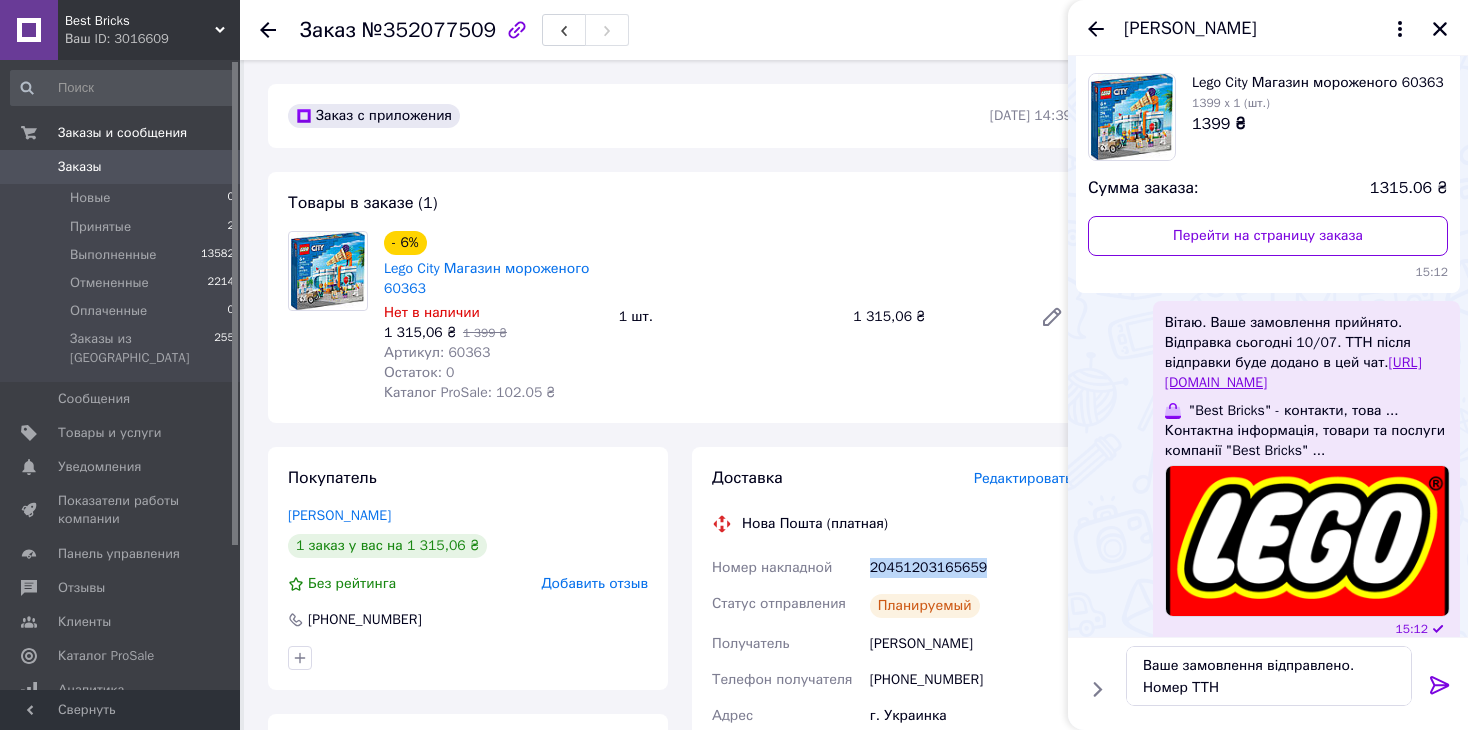 click on "20451203165659" at bounding box center (971, 568) 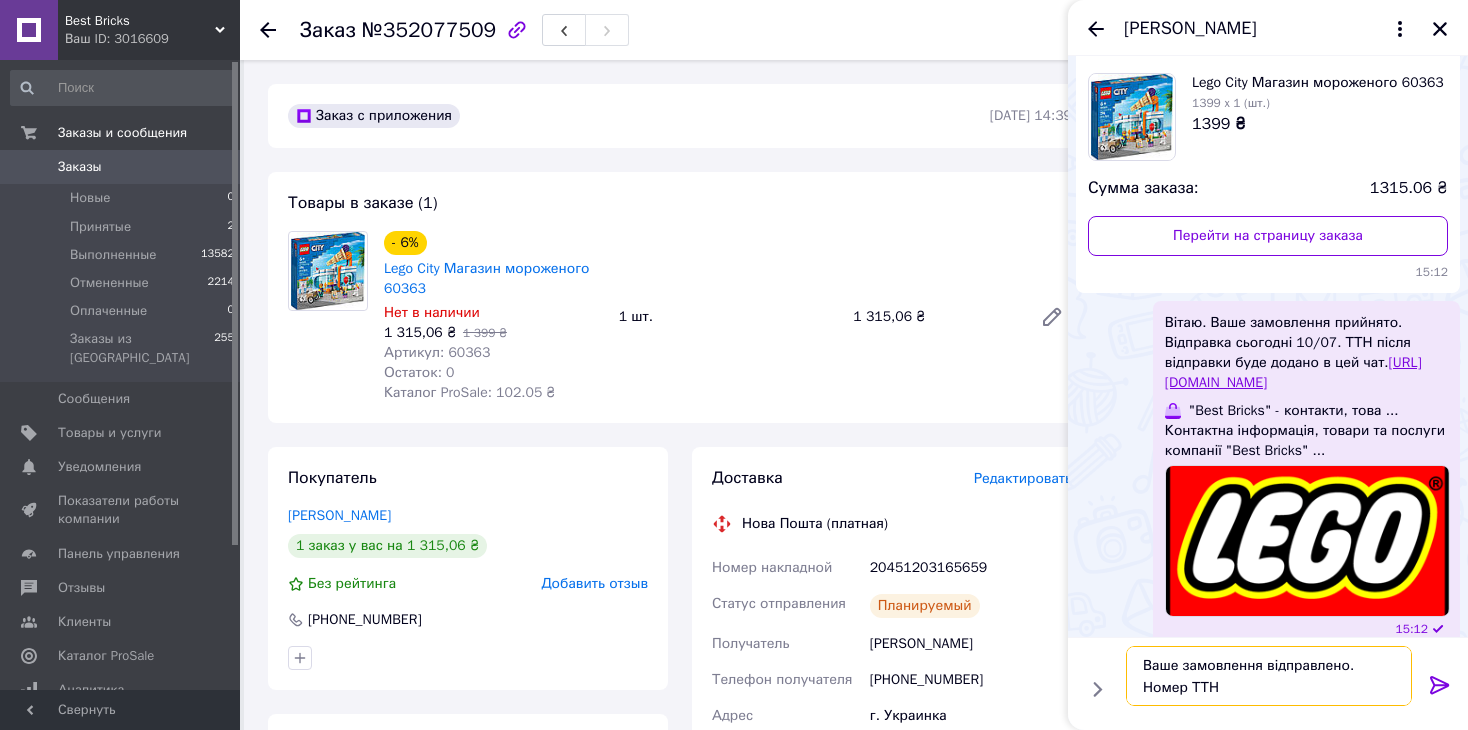 click on "Ваше замовлення відправлено. Номер ТТН" at bounding box center [1269, 676] 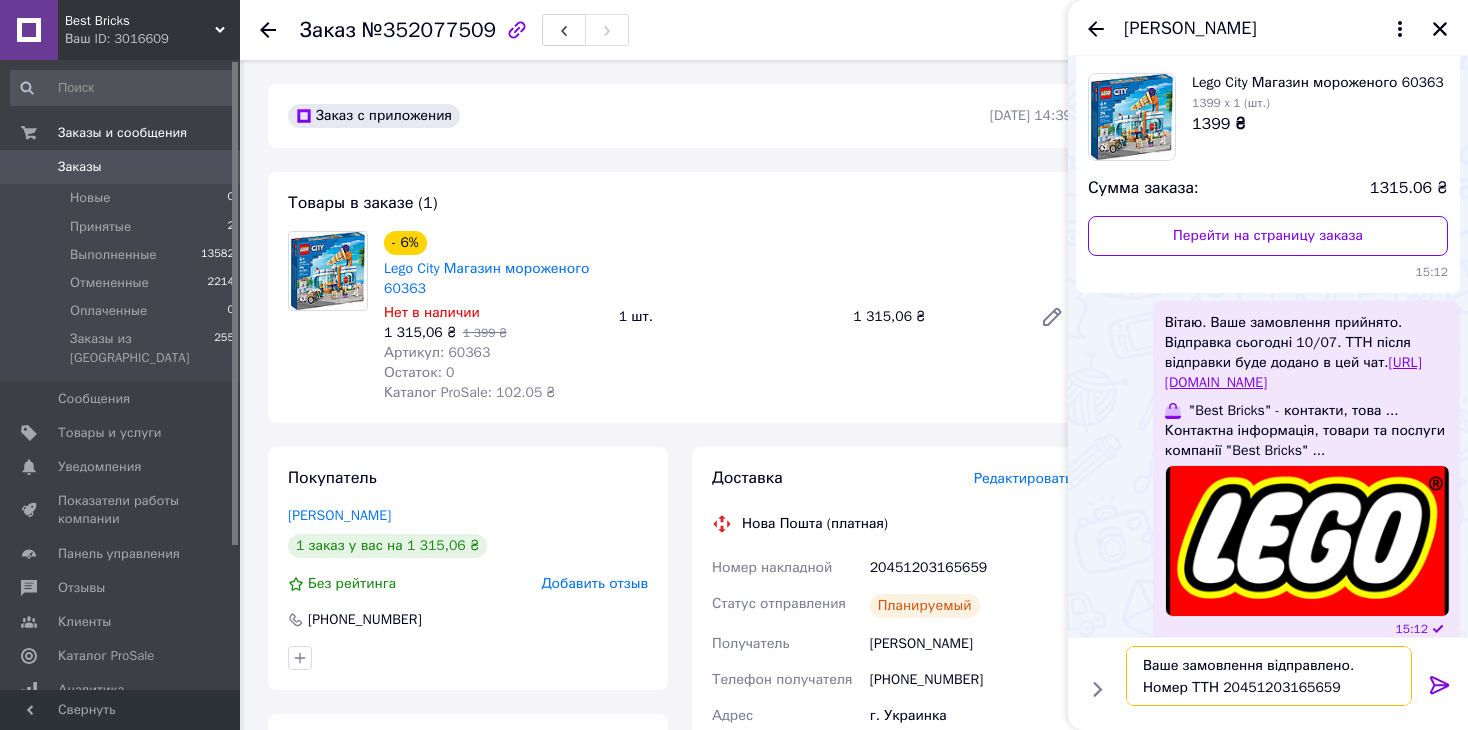 type on "Ваше замовлення відправлено. Номер ТТН 20451203165659" 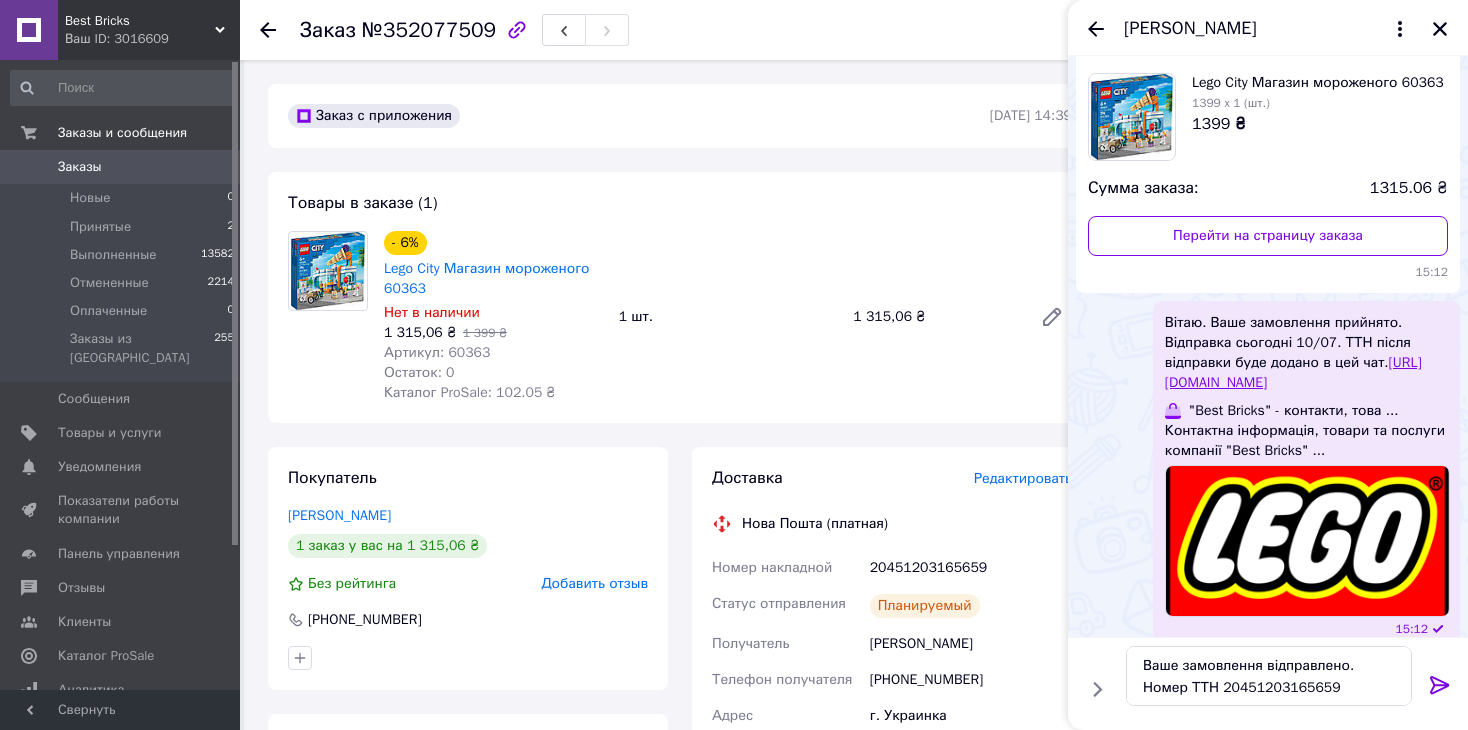 click 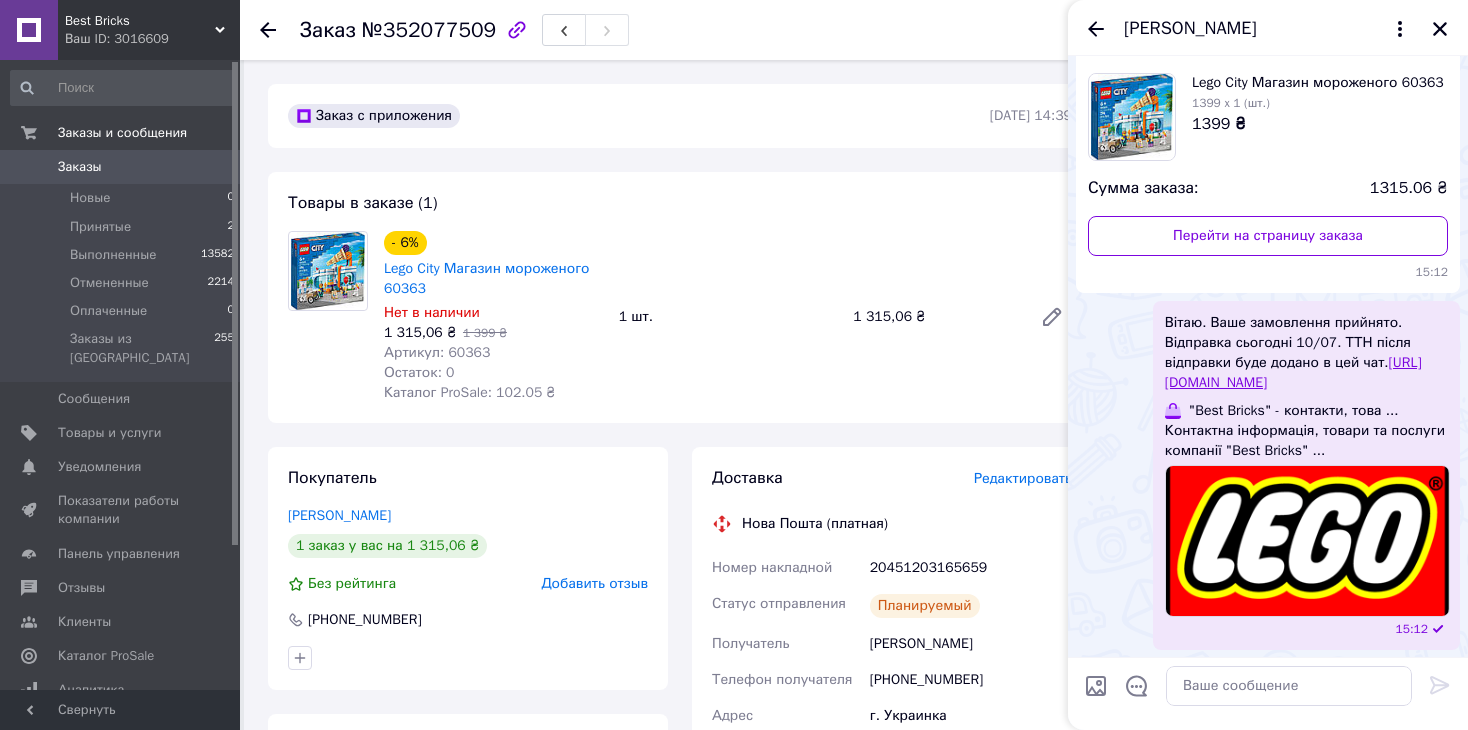 scroll, scrollTop: 204, scrollLeft: 0, axis: vertical 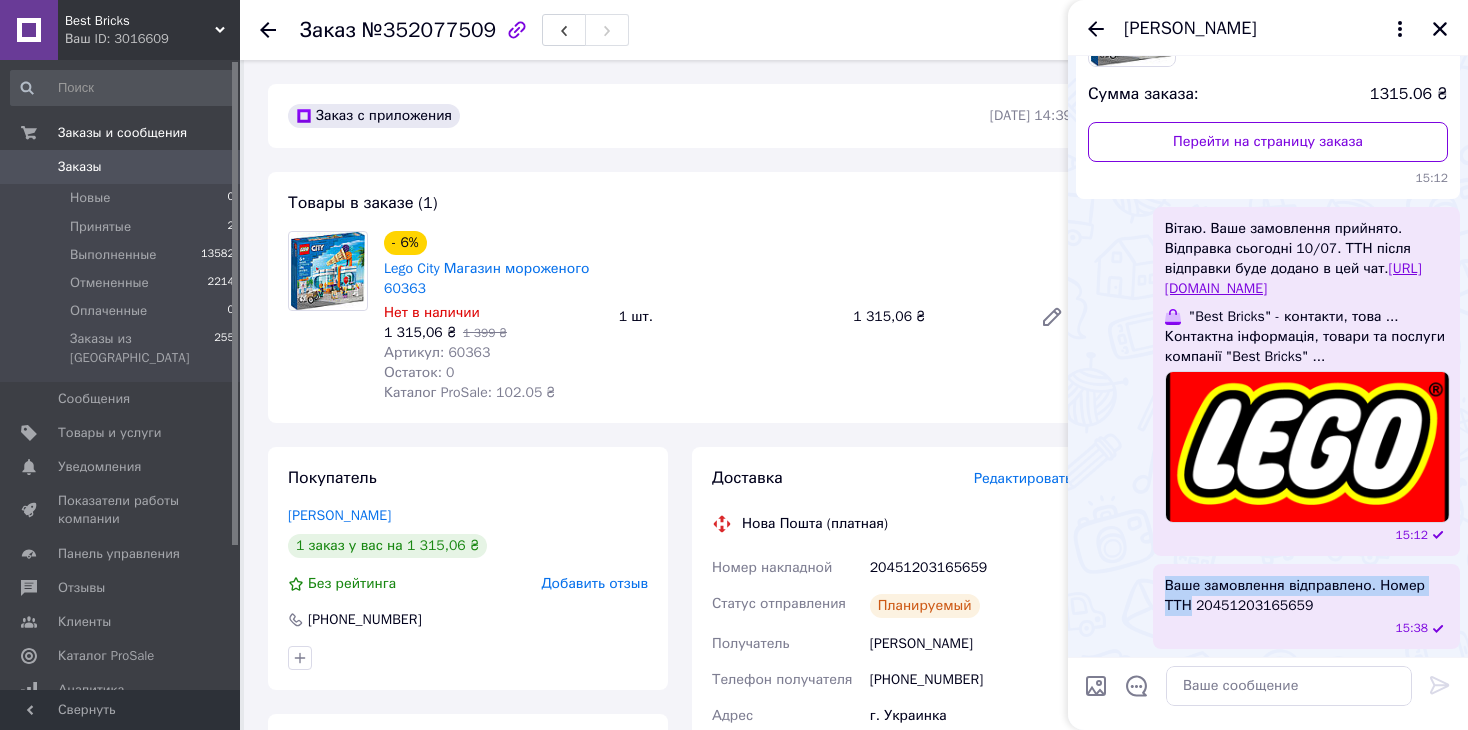 drag, startPoint x: 1450, startPoint y: 582, endPoint x: 1164, endPoint y: 582, distance: 286 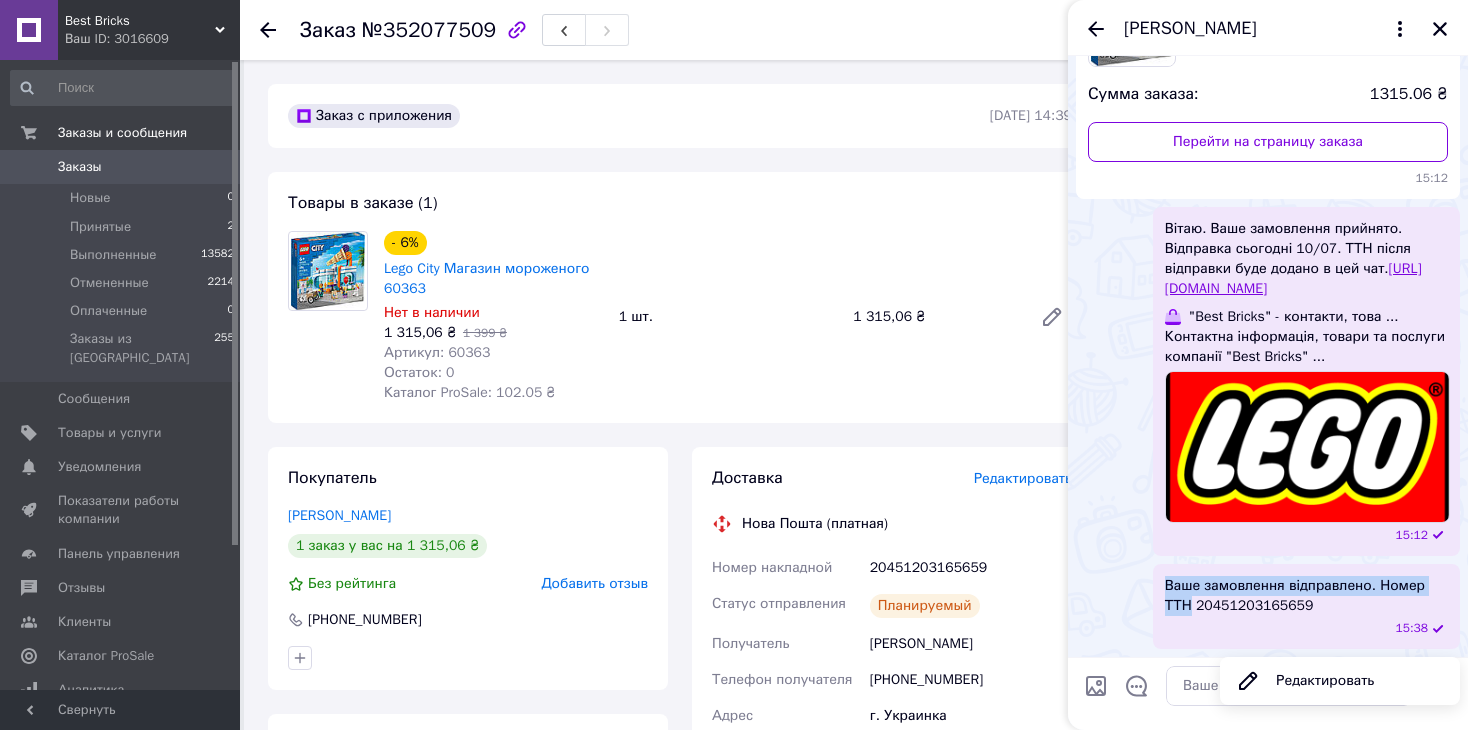 copy on "Ваше замовлення відправлено. Номер ТТН" 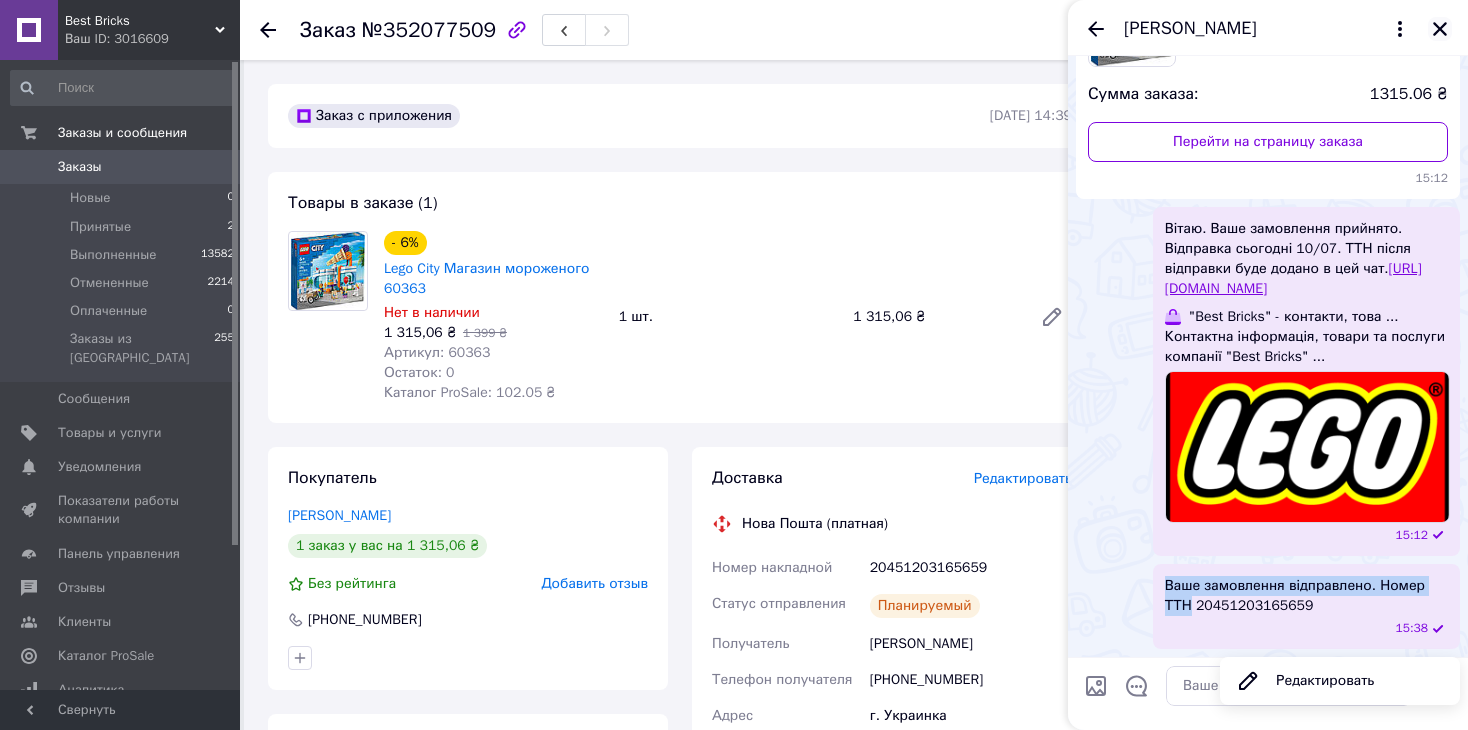 click 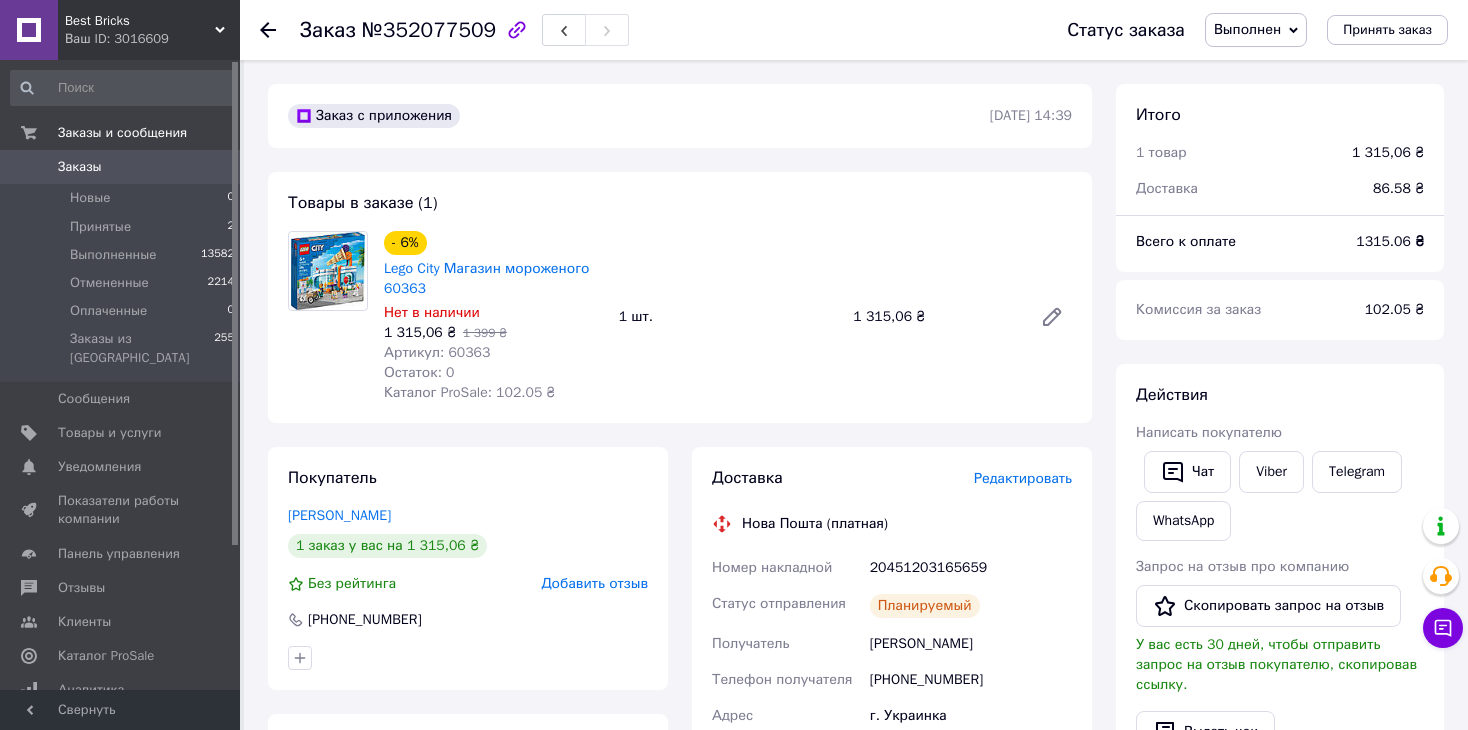 click 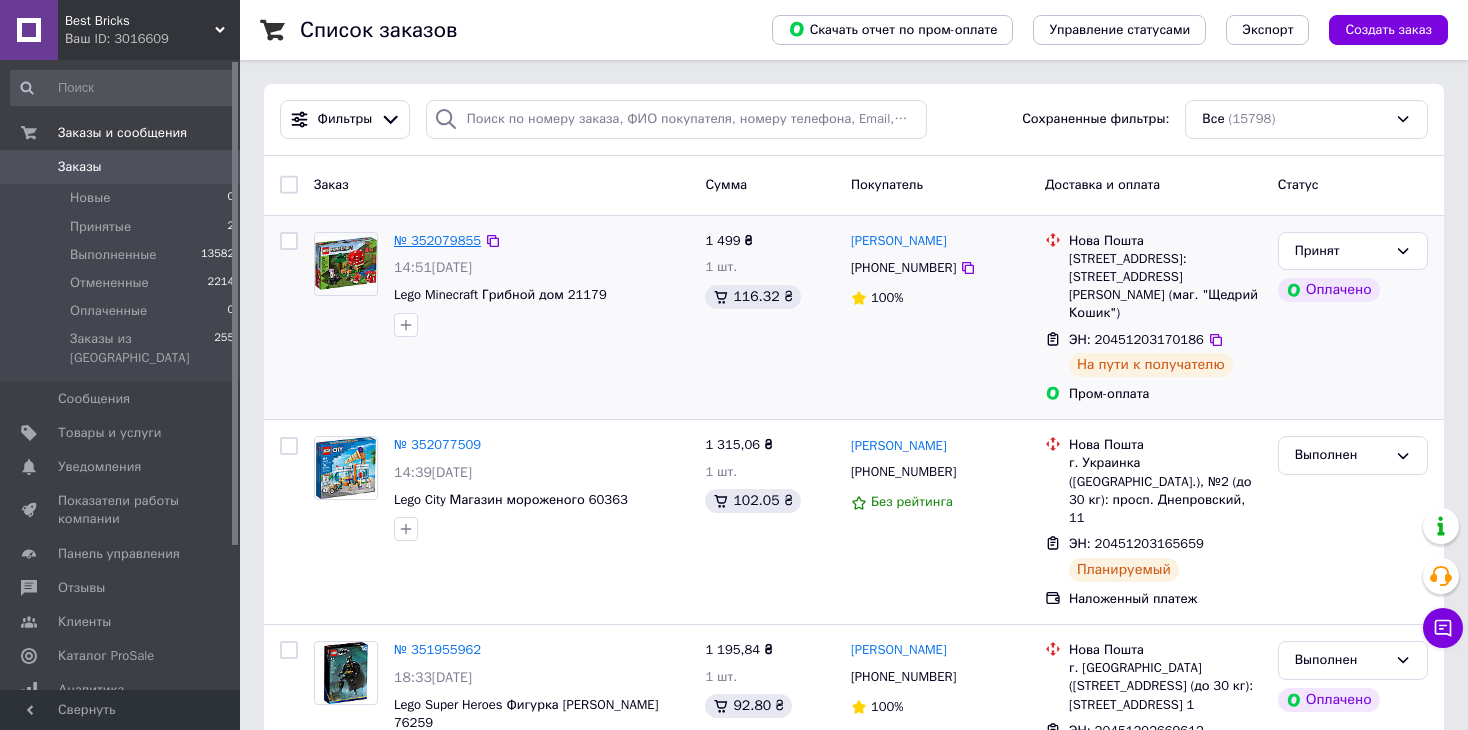 click on "№ 352079855" at bounding box center [437, 240] 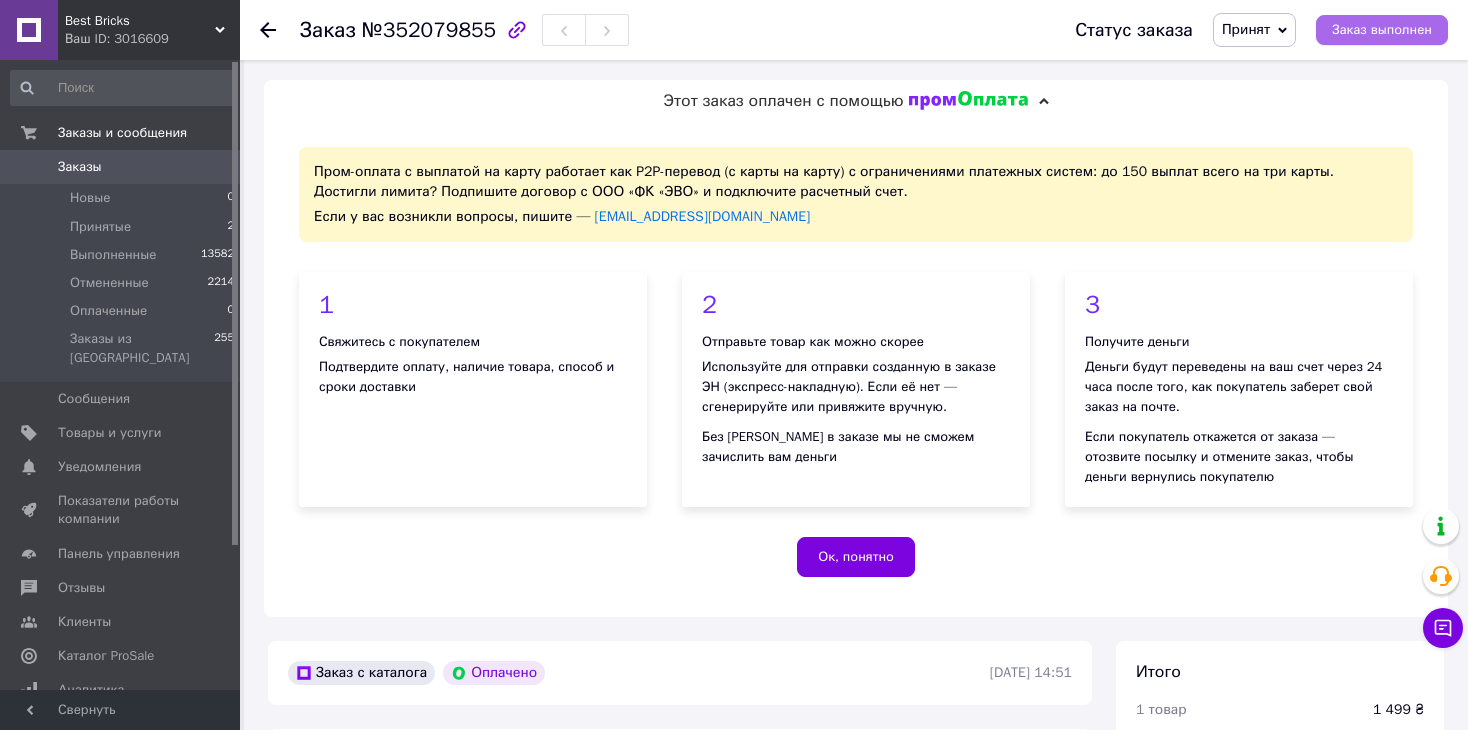 click on "Заказ выполнен" at bounding box center [1382, 30] 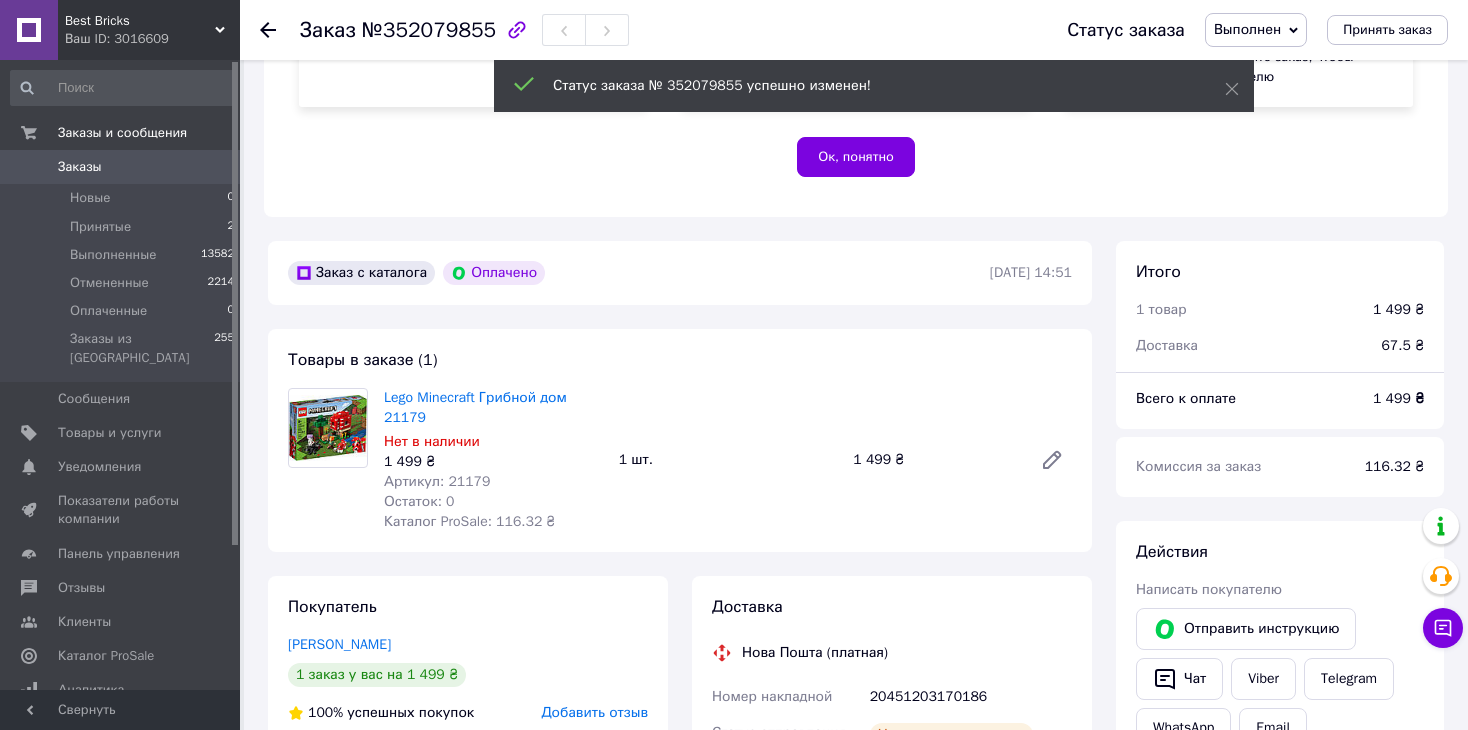 scroll, scrollTop: 700, scrollLeft: 0, axis: vertical 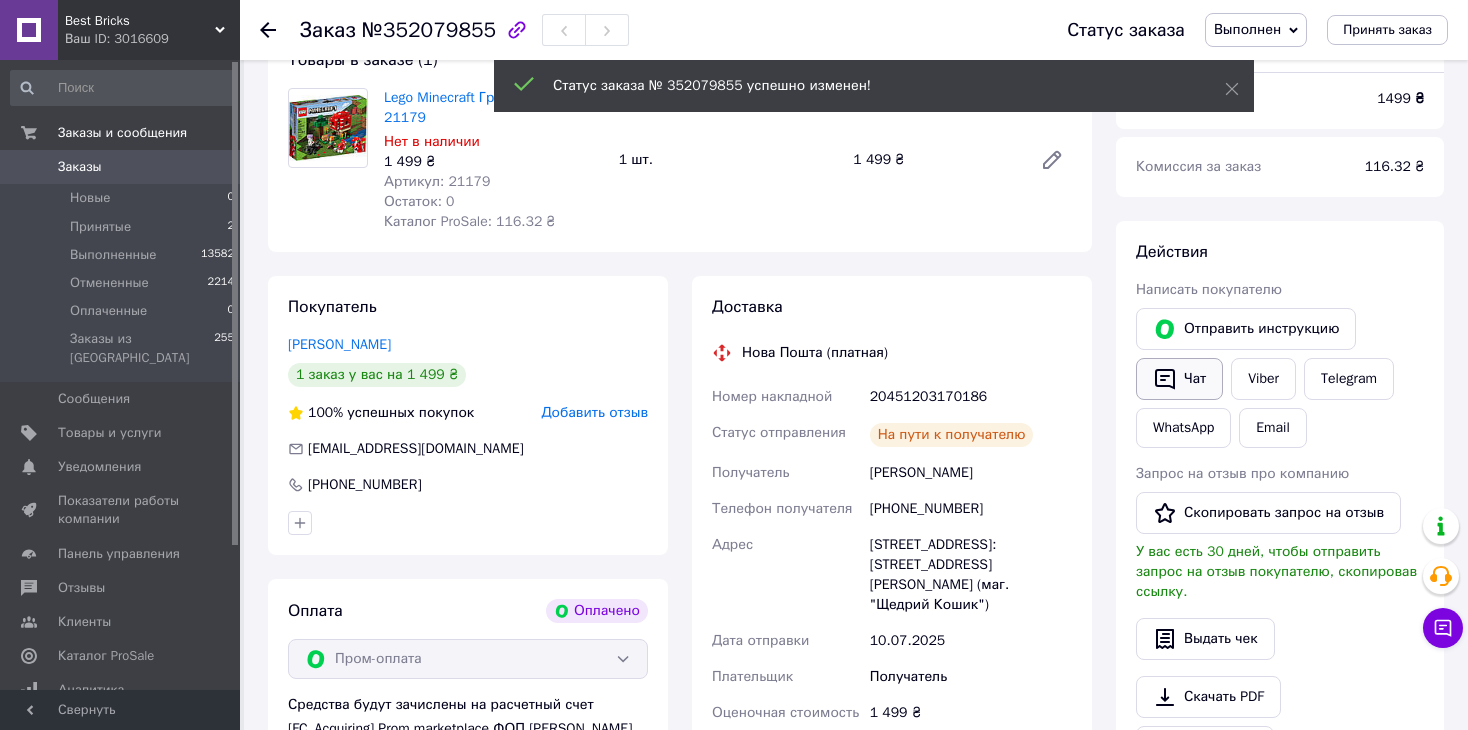 click on "Чат" at bounding box center [1179, 379] 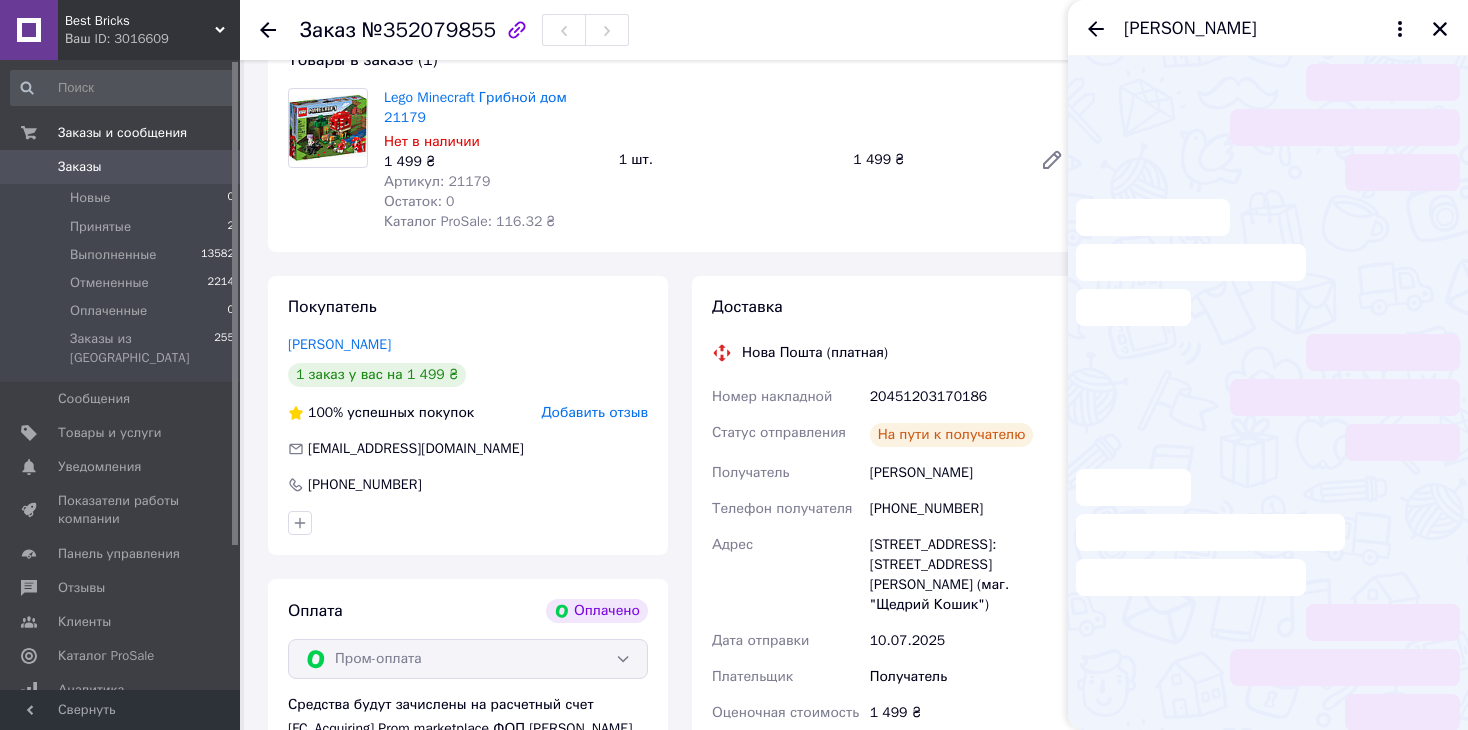 scroll, scrollTop: 110, scrollLeft: 0, axis: vertical 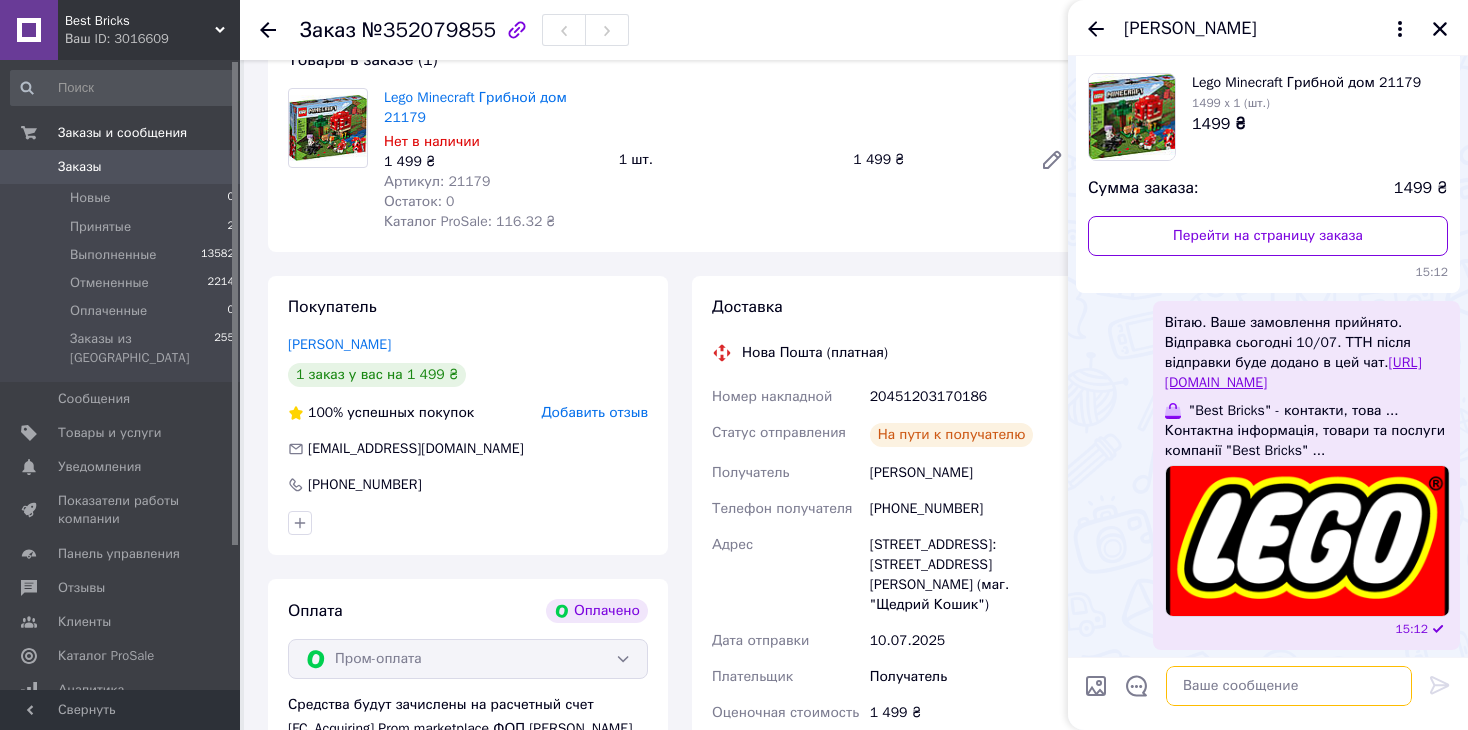 click at bounding box center [1289, 686] 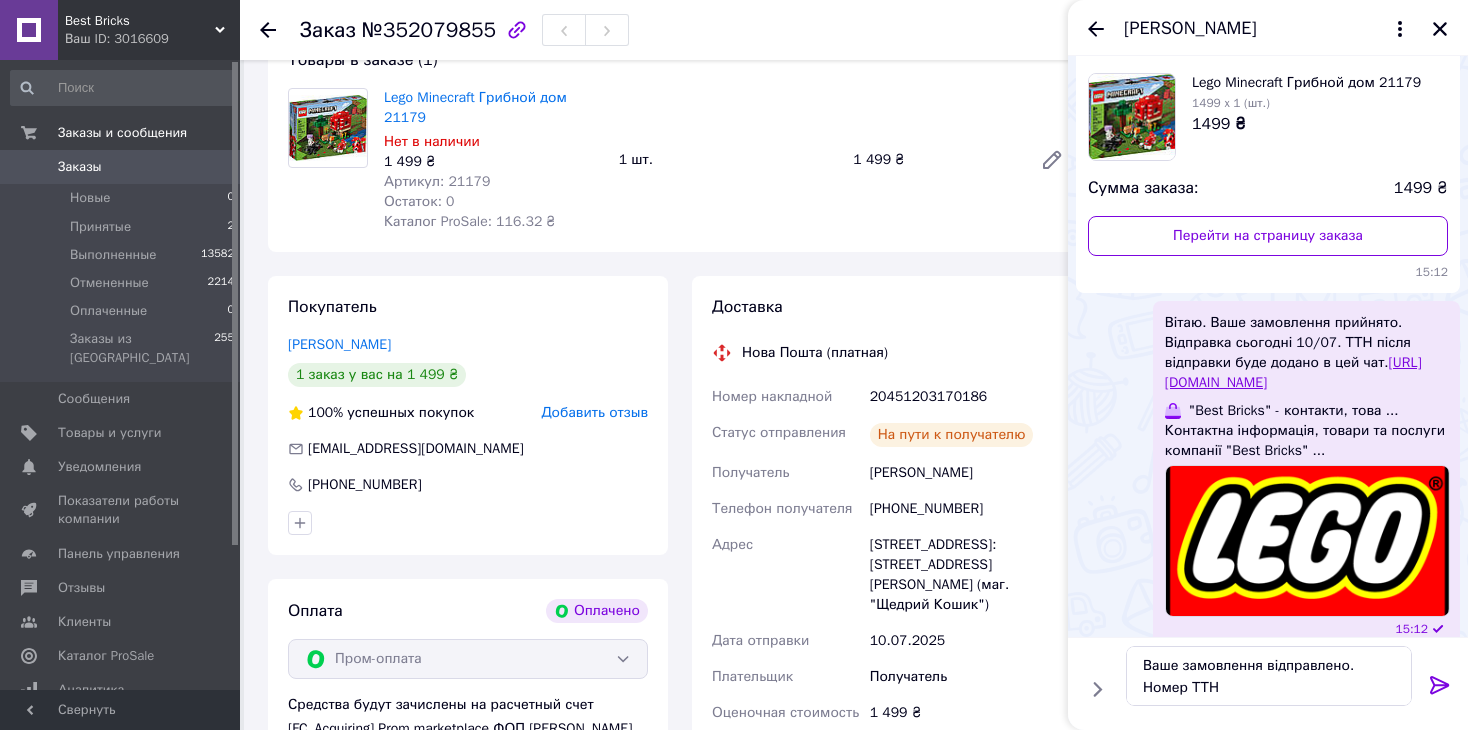 click on "20451203170186" at bounding box center (971, 397) 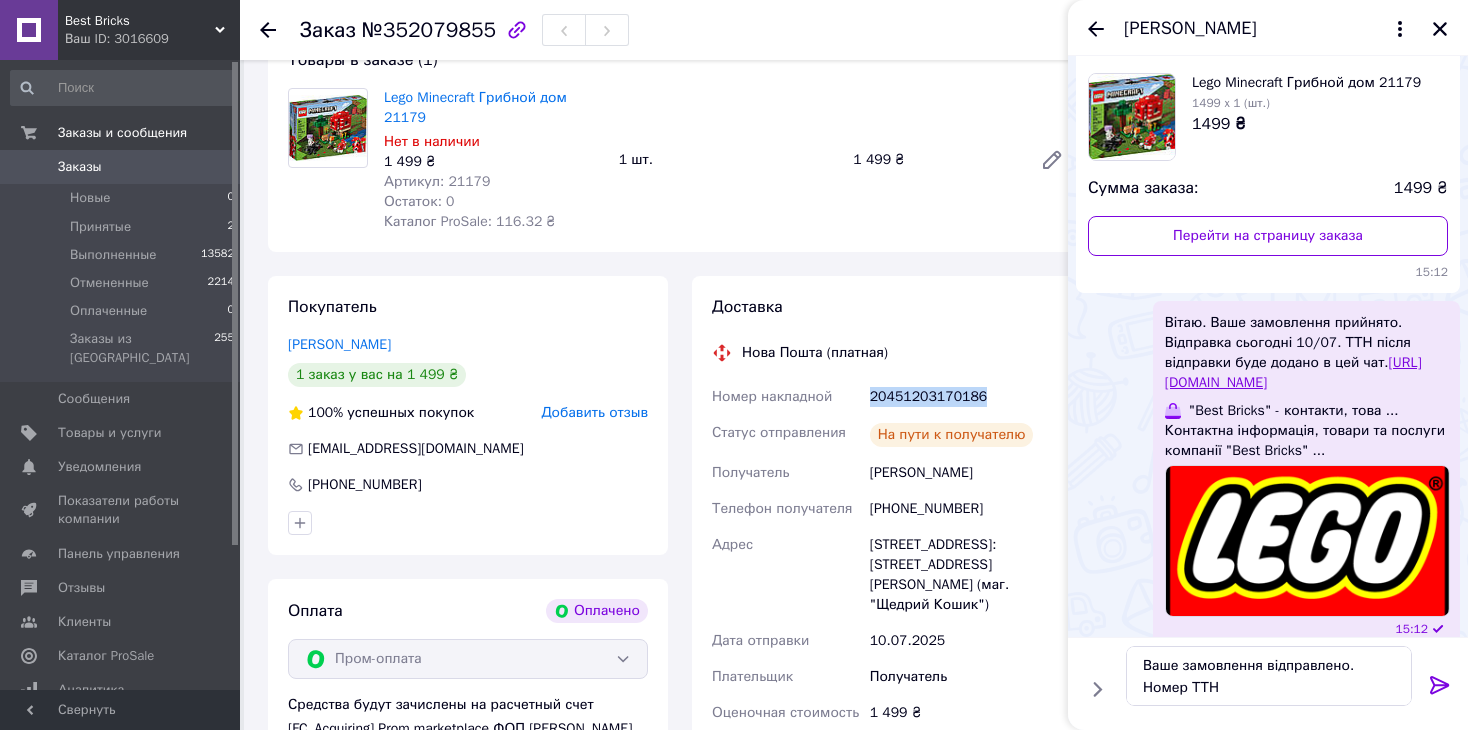 click on "20451203170186" at bounding box center (971, 397) 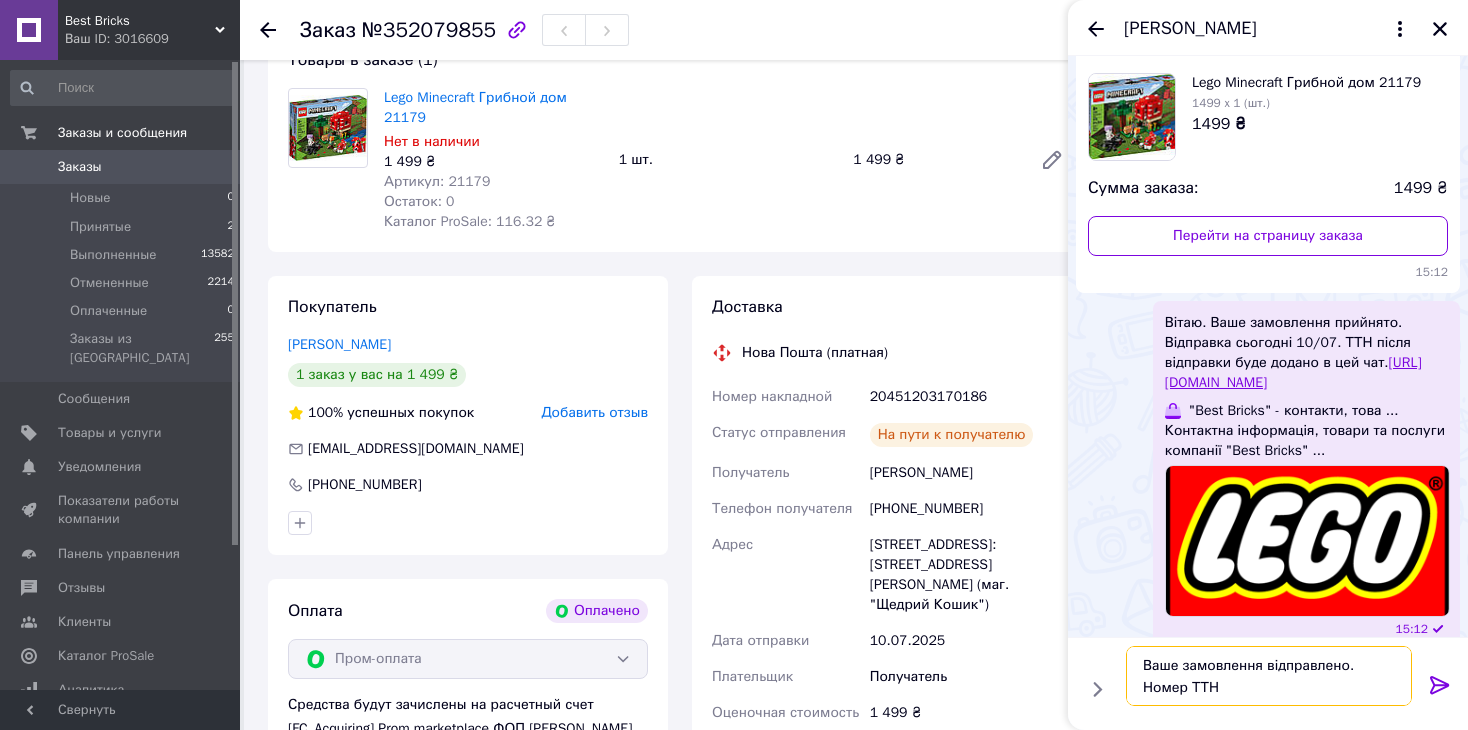 click on "Ваше замовлення відправлено. Номер ТТН" at bounding box center [1269, 676] 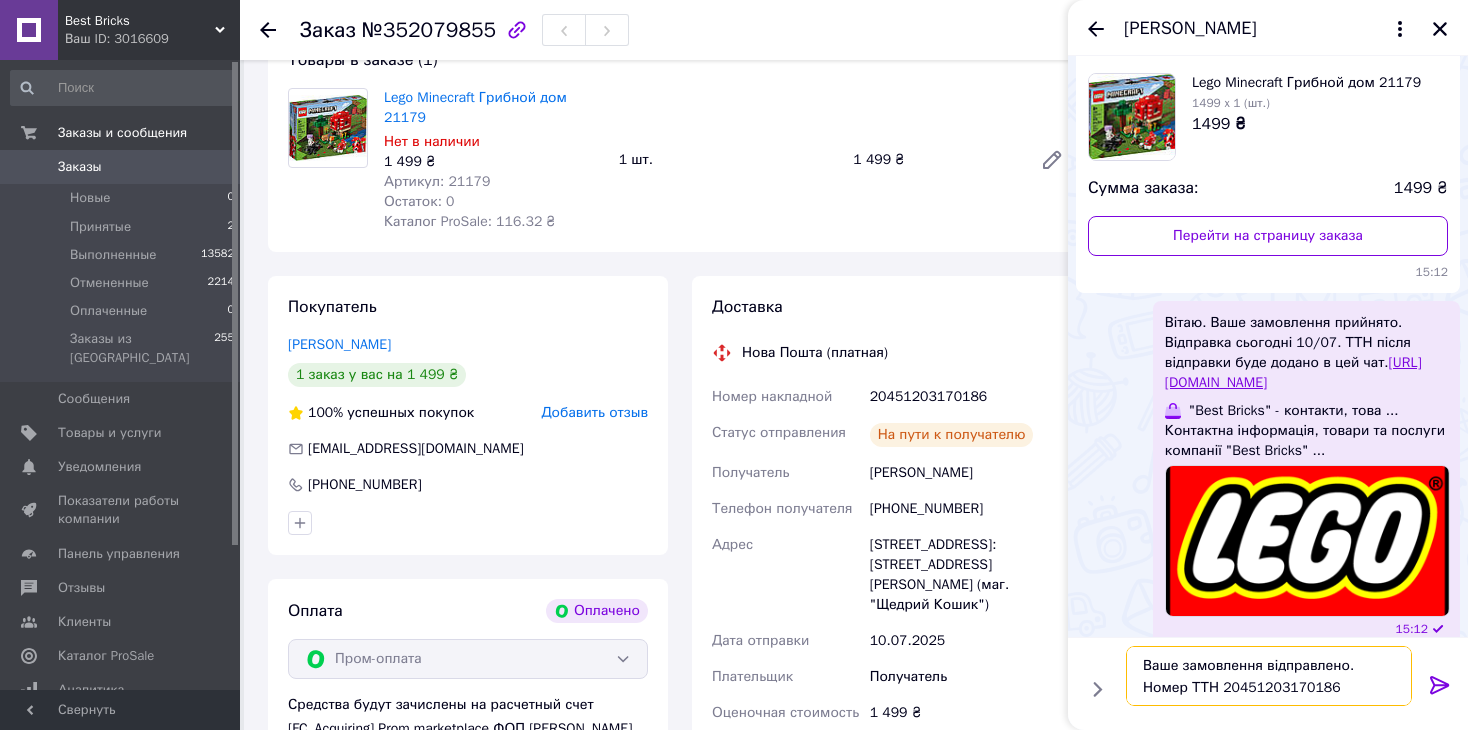 type on "Ваше замовлення відправлено. Номер ТТН 20451203170186" 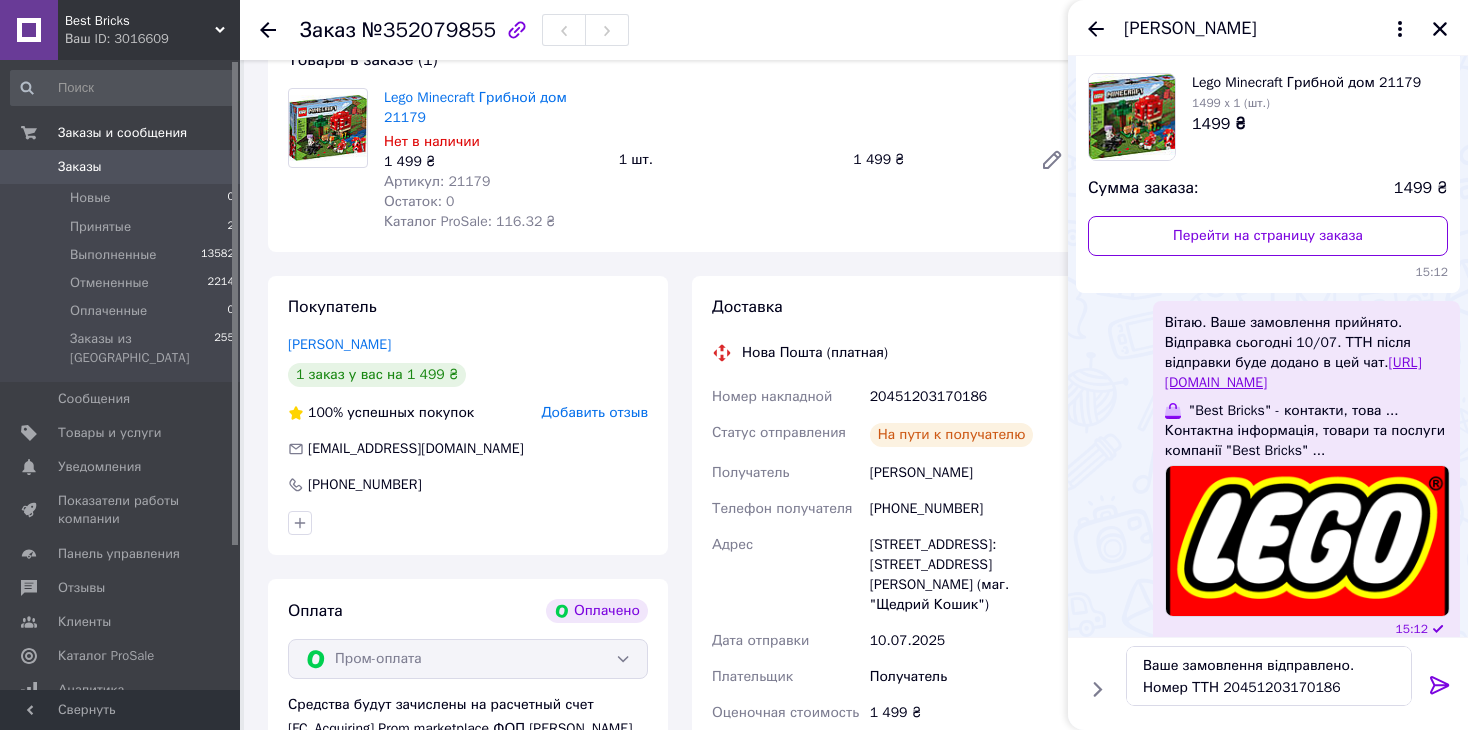 click 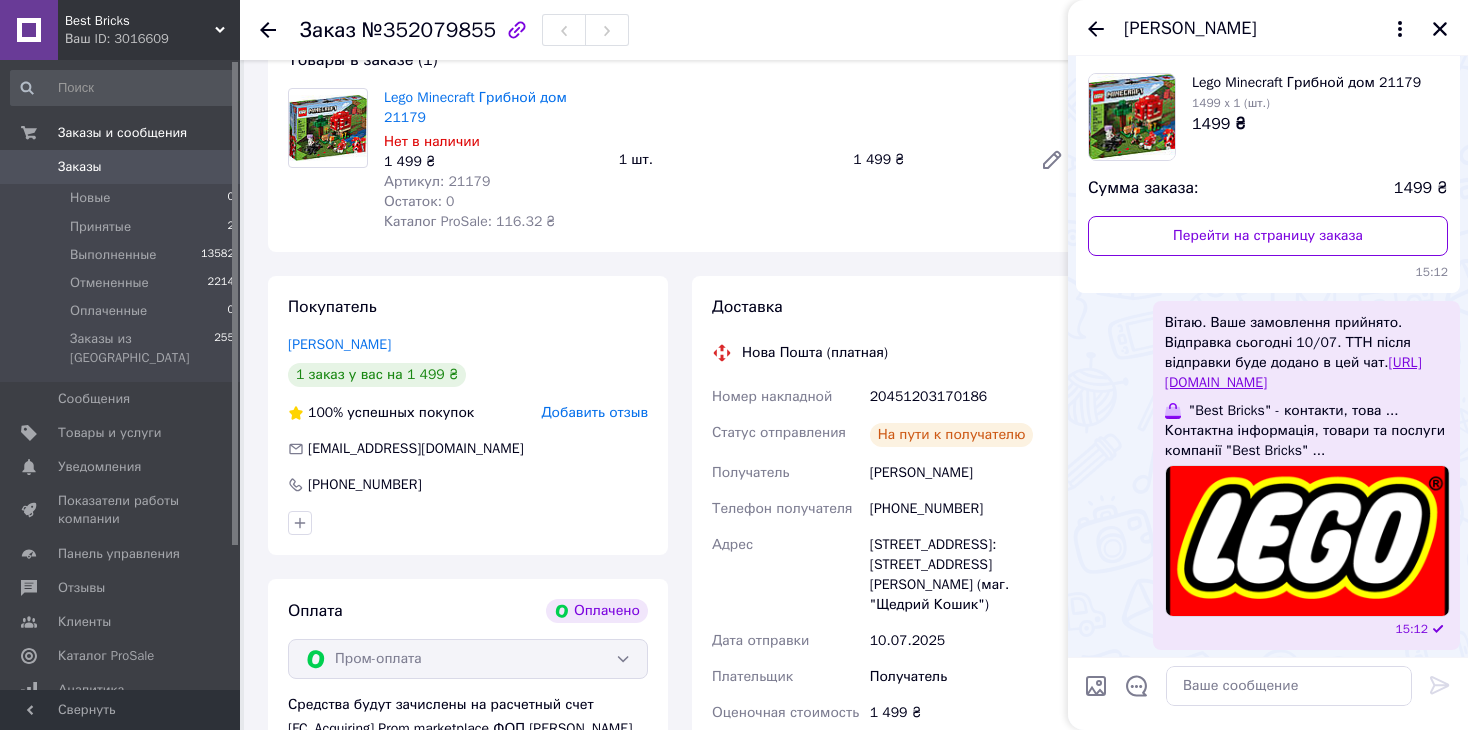 scroll, scrollTop: 204, scrollLeft: 0, axis: vertical 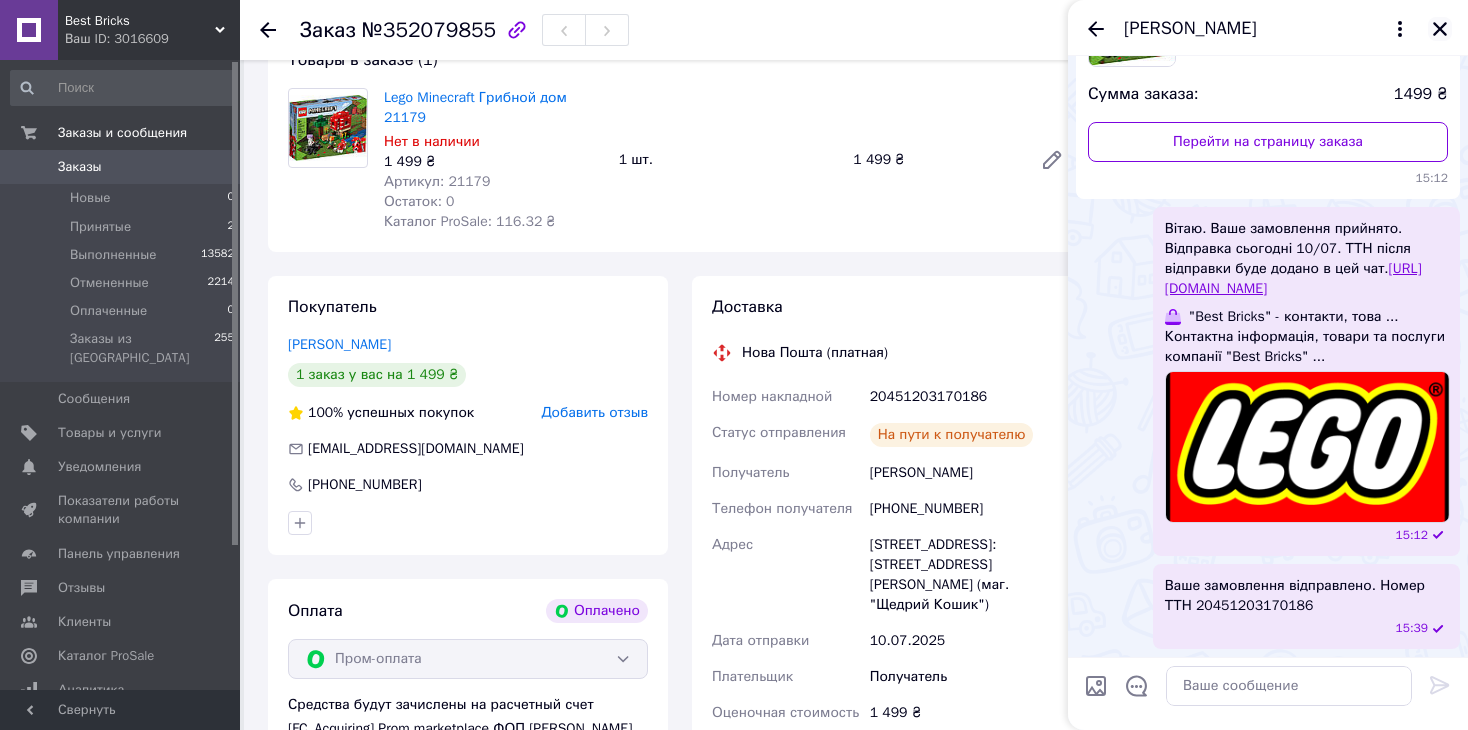 click 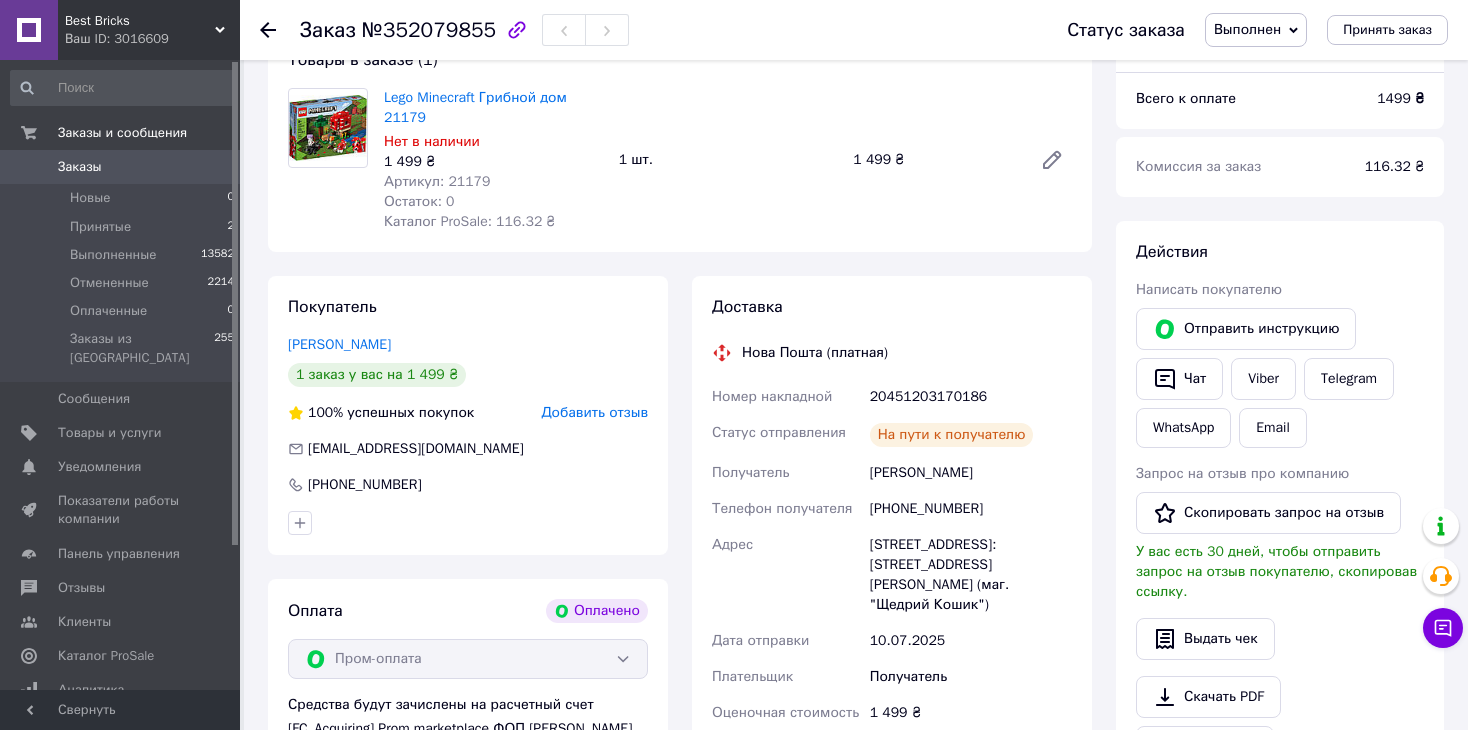 click 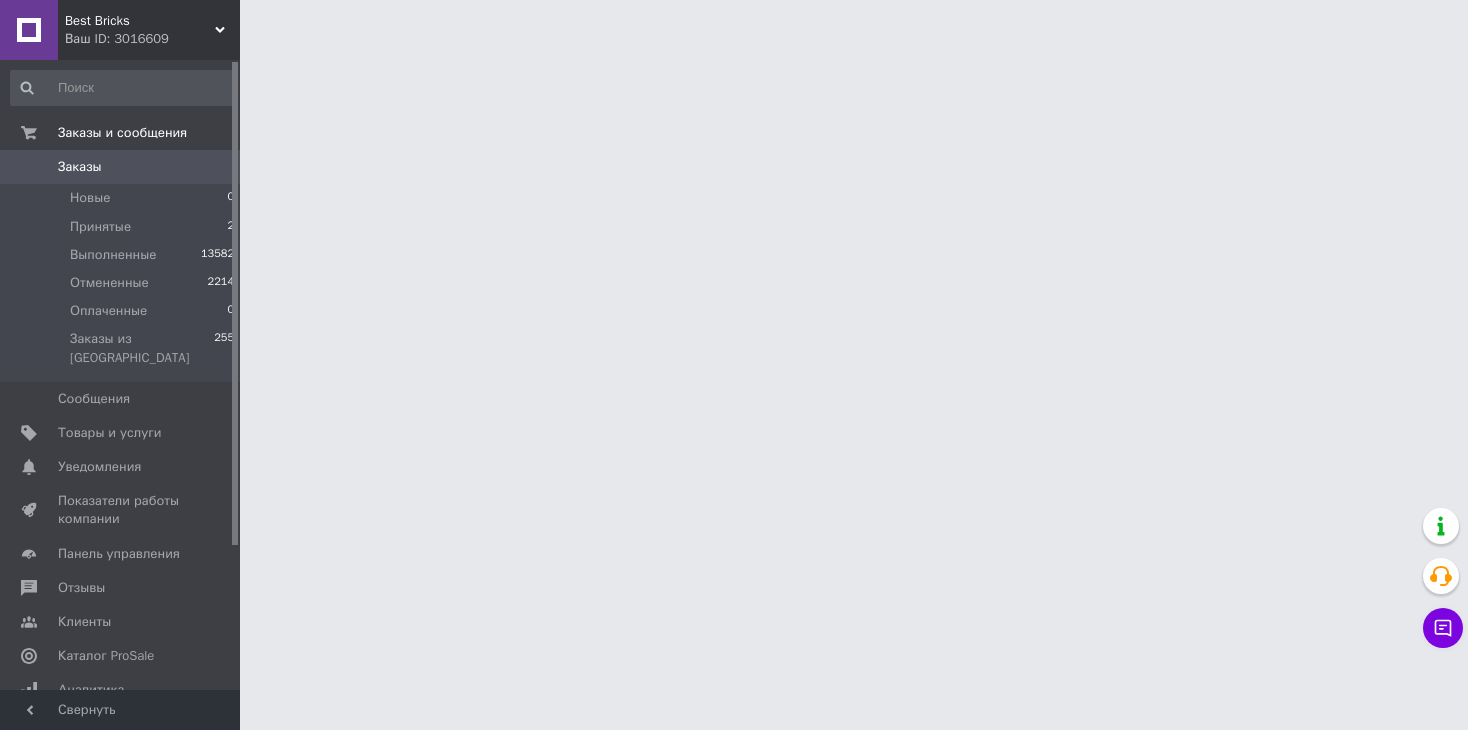 scroll, scrollTop: 0, scrollLeft: 0, axis: both 